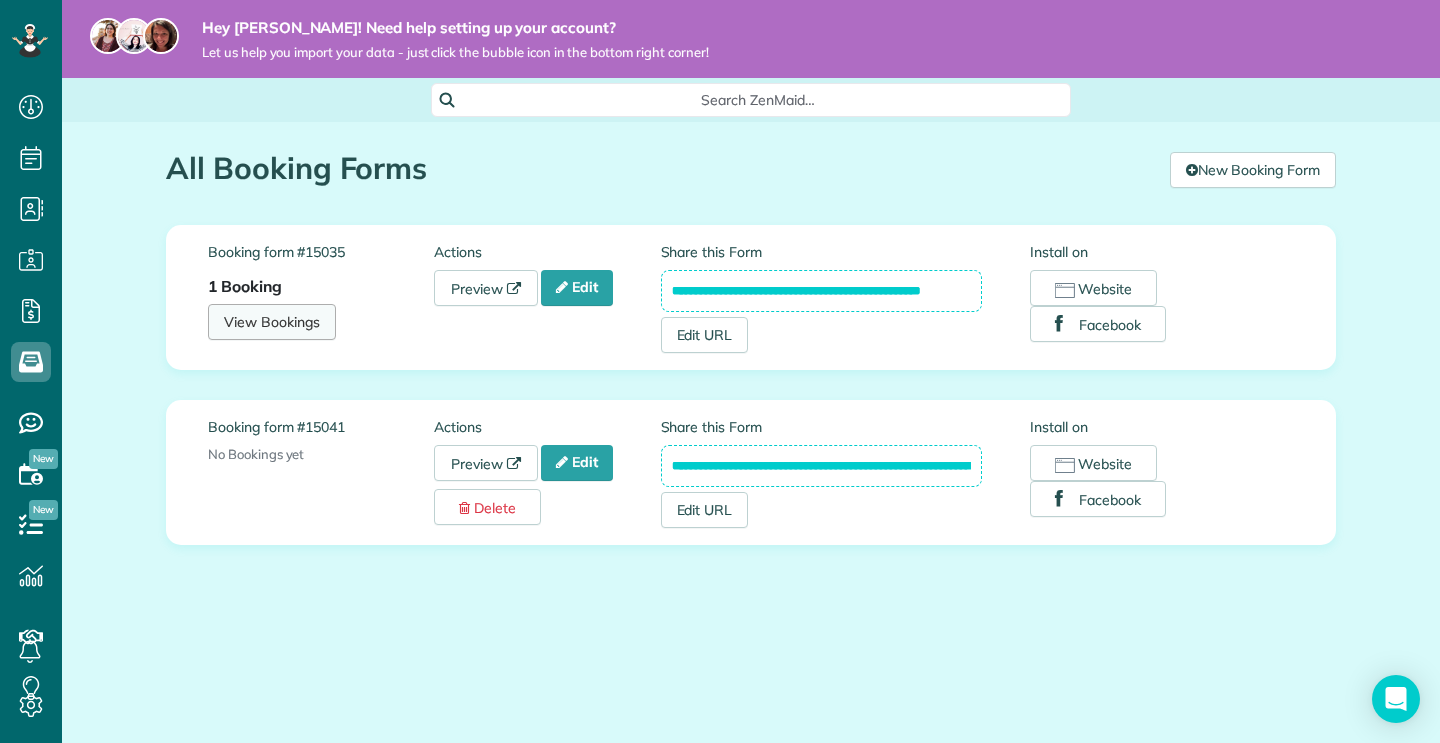 scroll, scrollTop: 0, scrollLeft: 0, axis: both 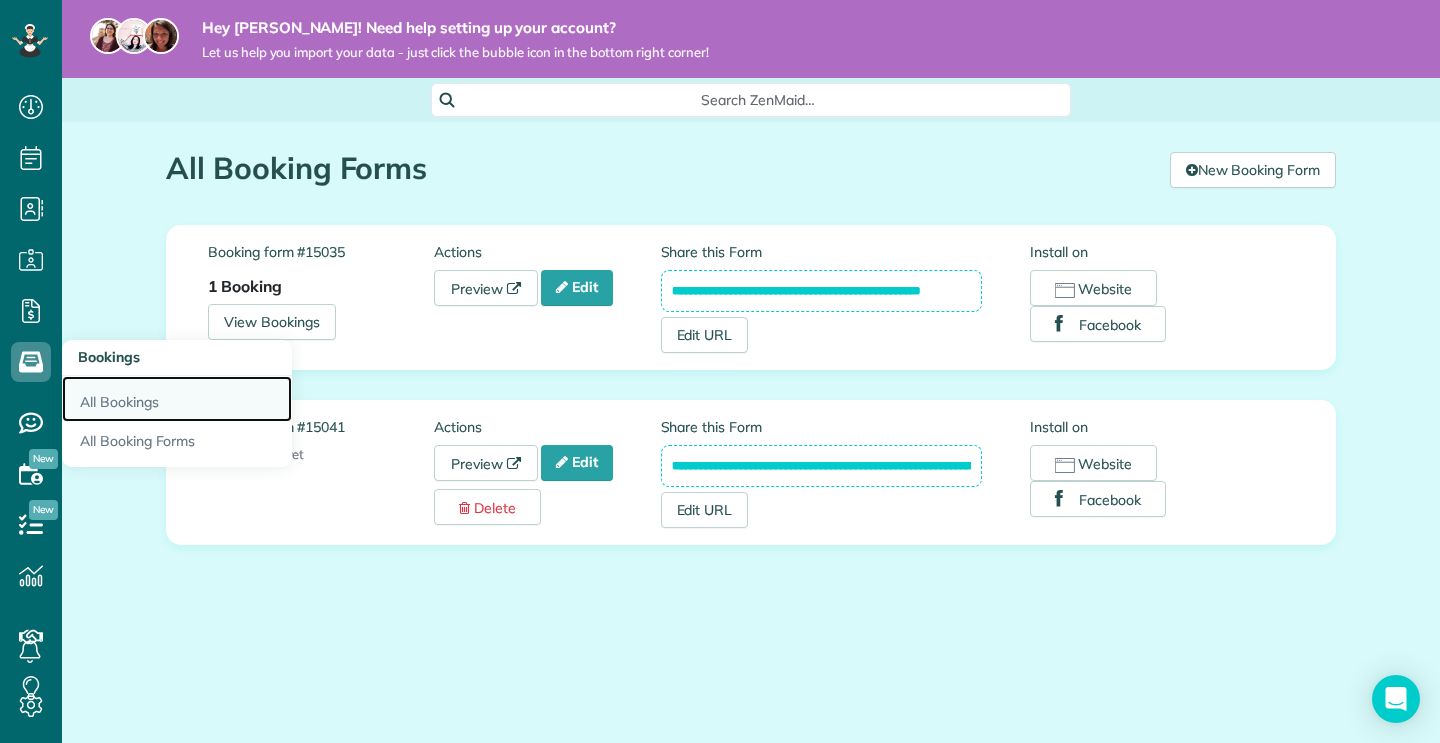 click on "All Bookings" at bounding box center [177, 399] 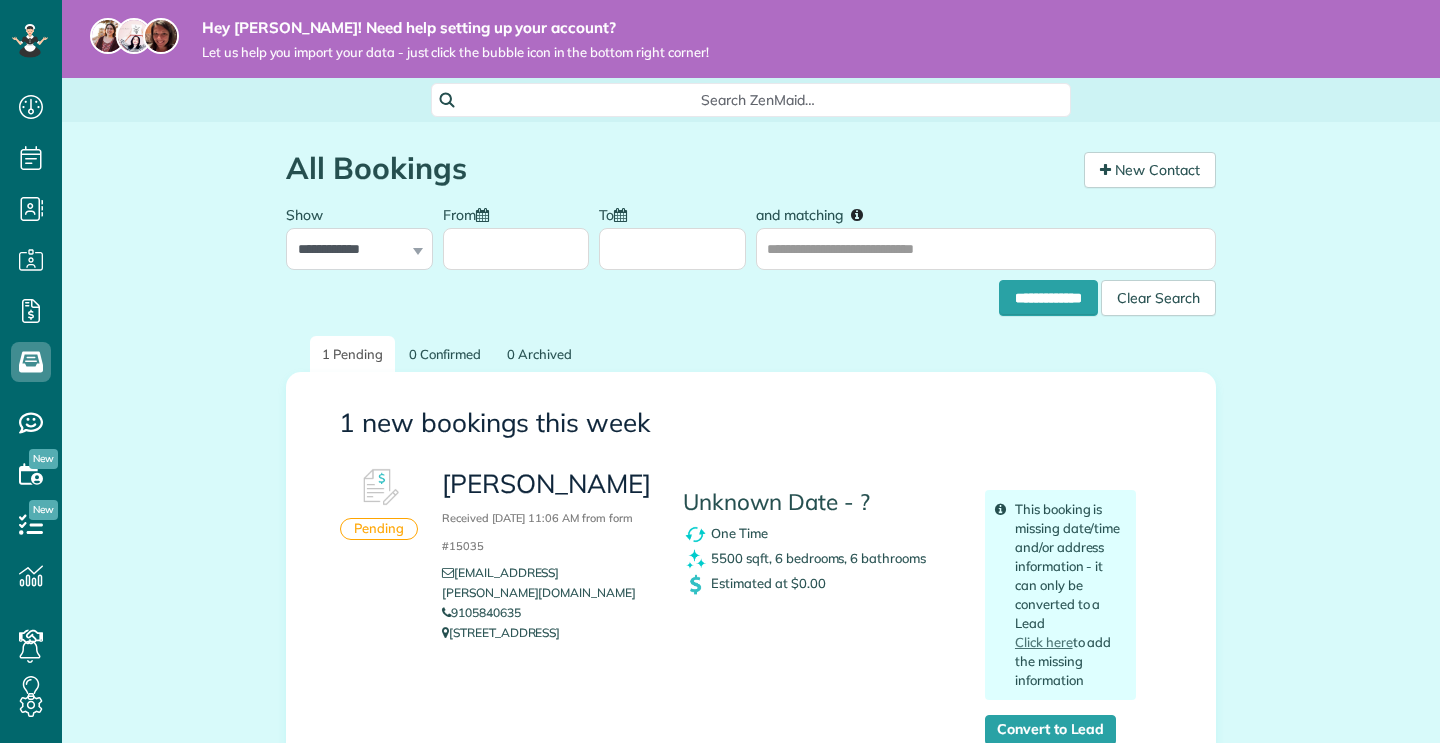 scroll, scrollTop: 0, scrollLeft: 0, axis: both 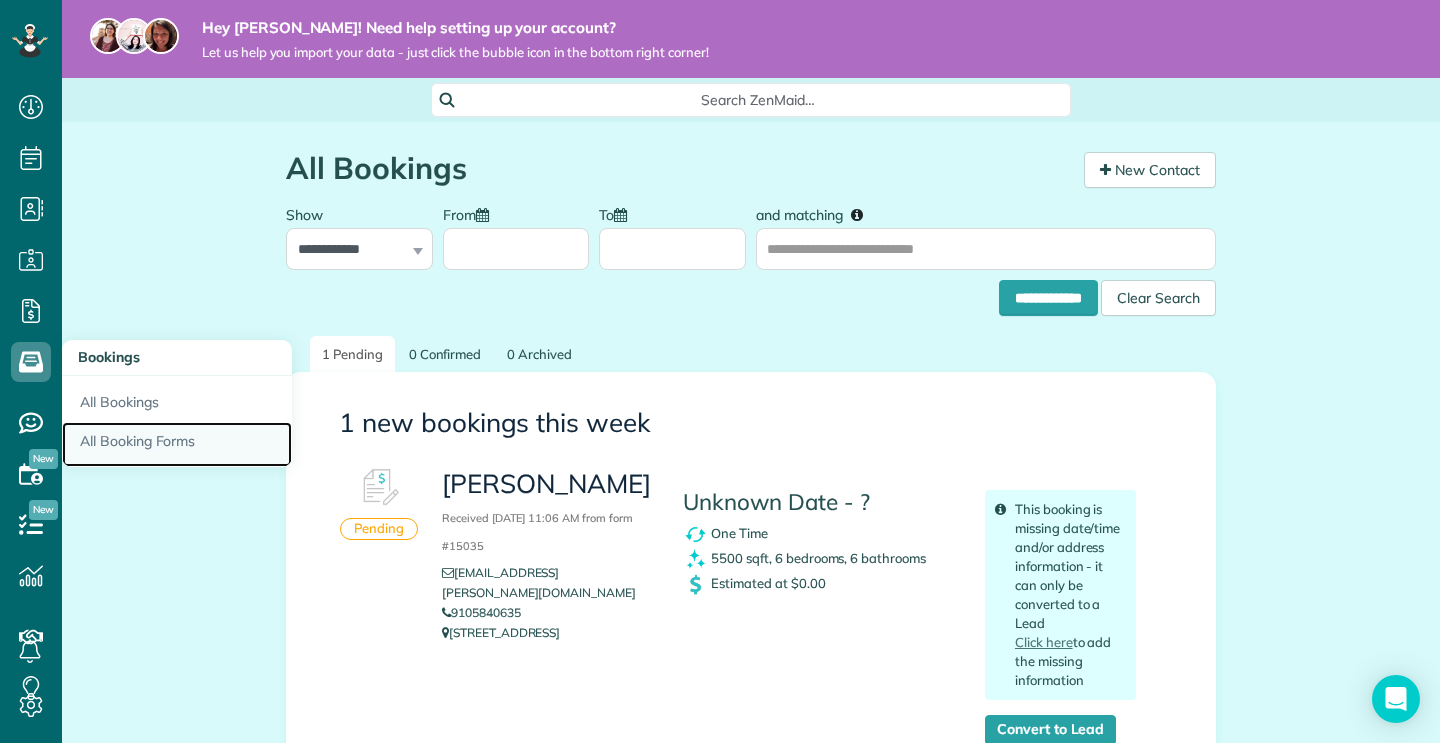 click on "All Booking Forms" at bounding box center [177, 445] 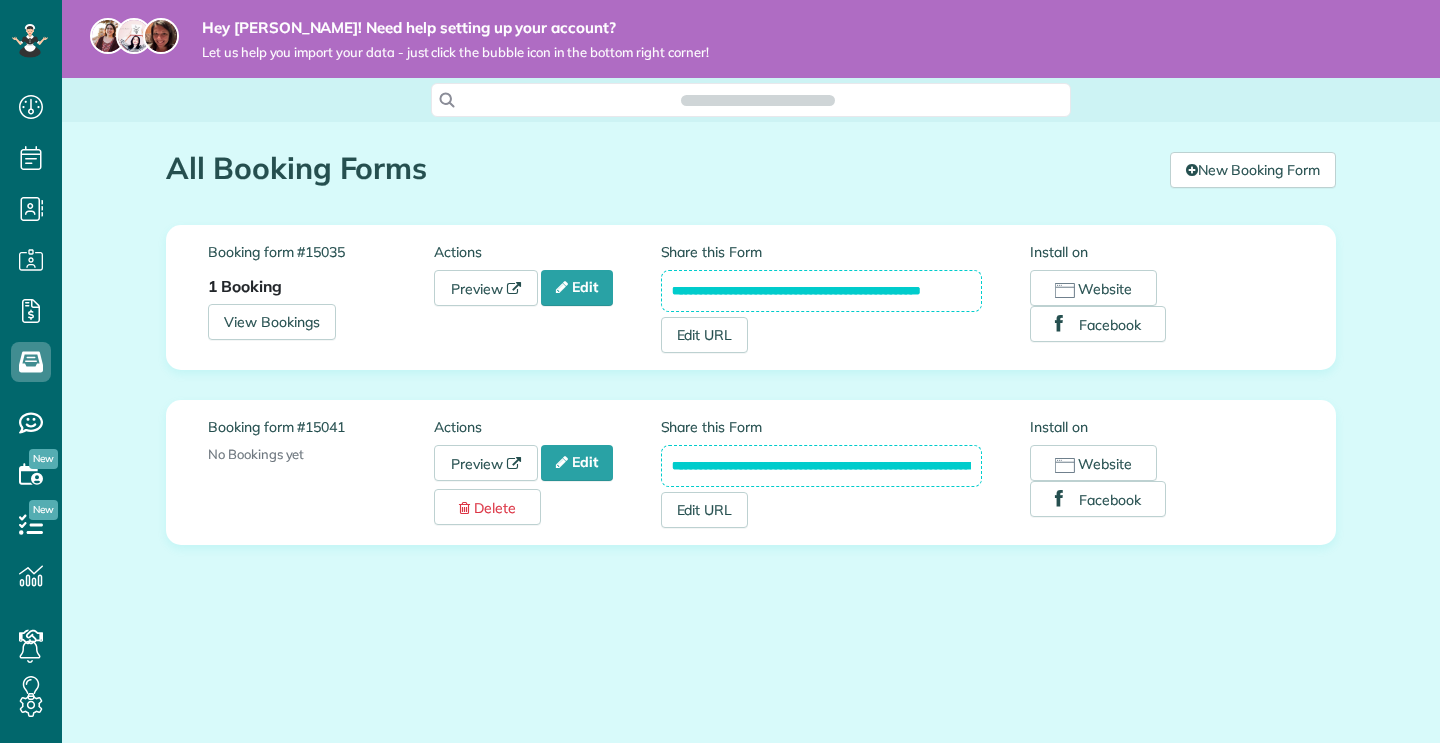 scroll, scrollTop: 0, scrollLeft: 0, axis: both 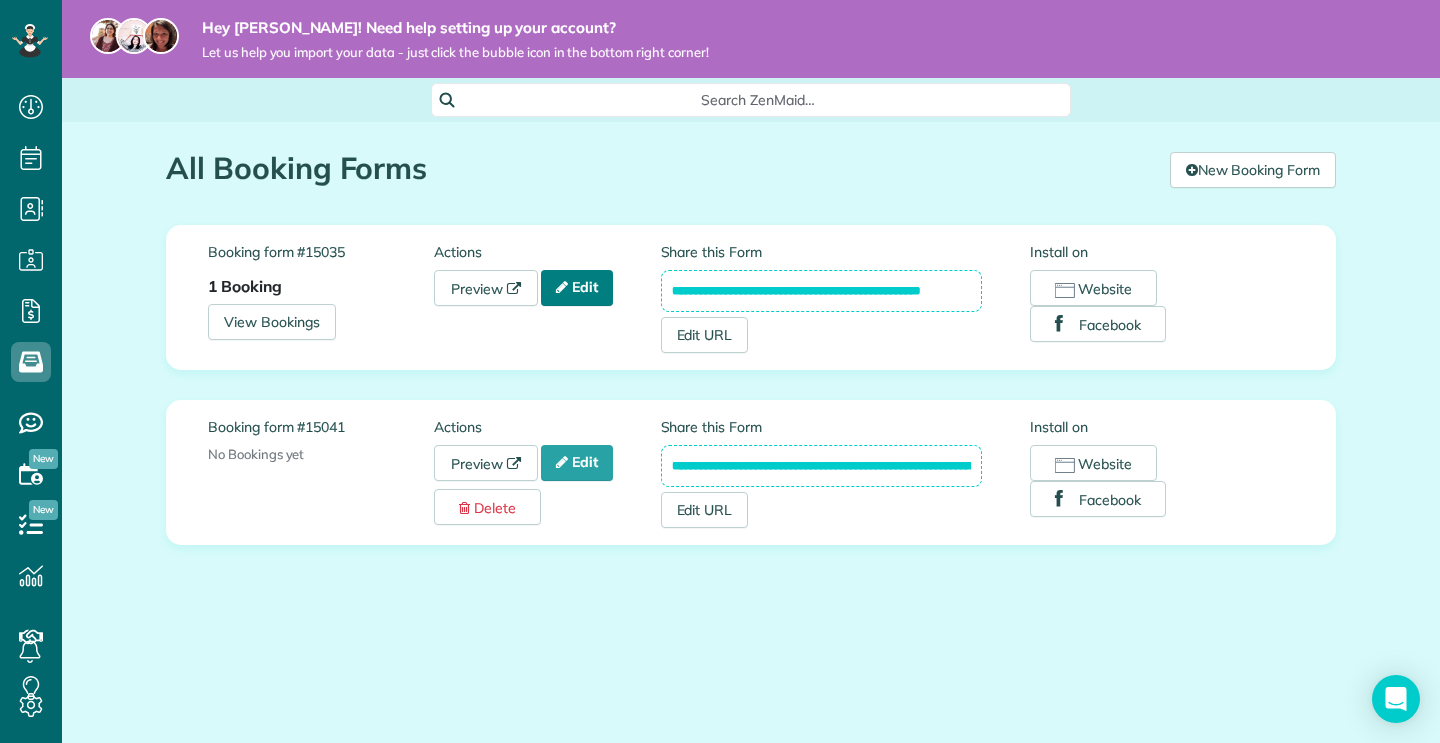 click on "Edit" at bounding box center [577, 288] 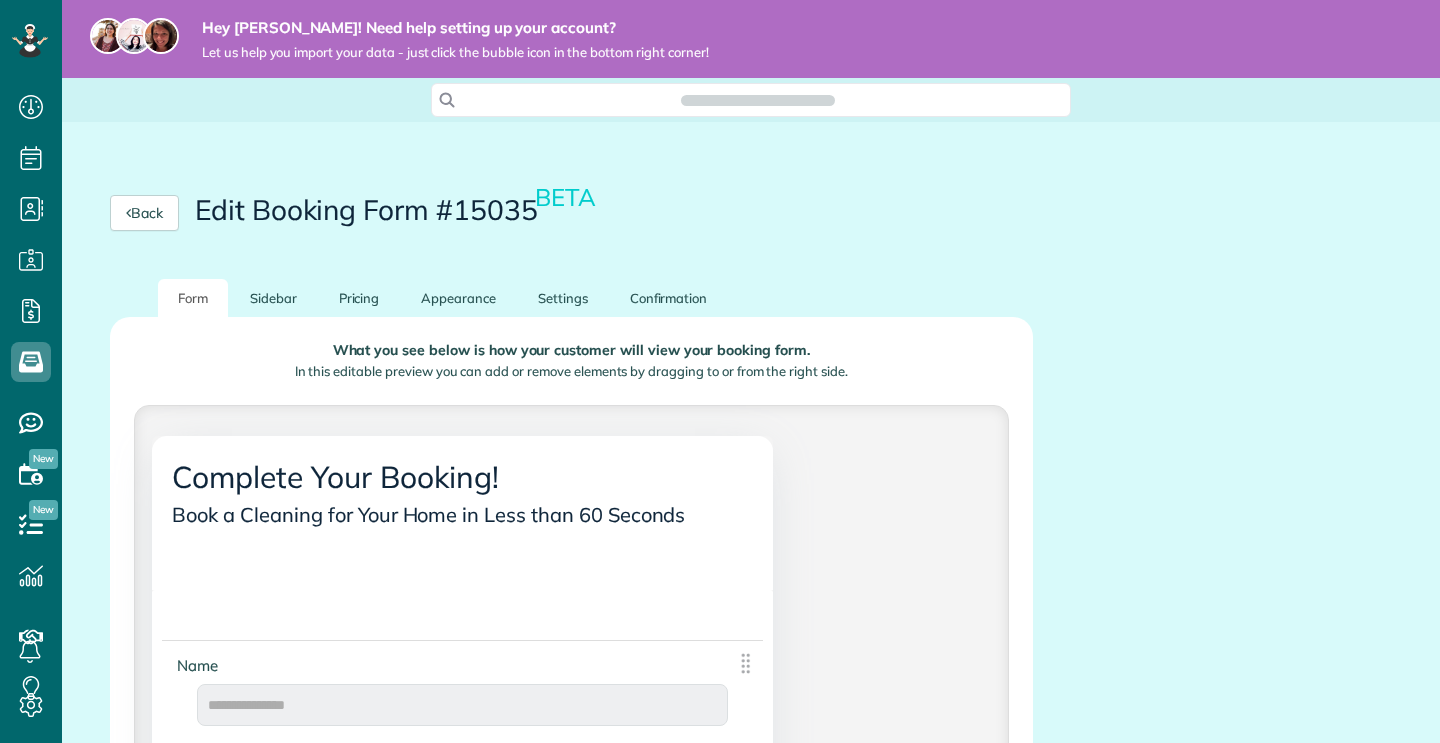 scroll, scrollTop: 0, scrollLeft: 0, axis: both 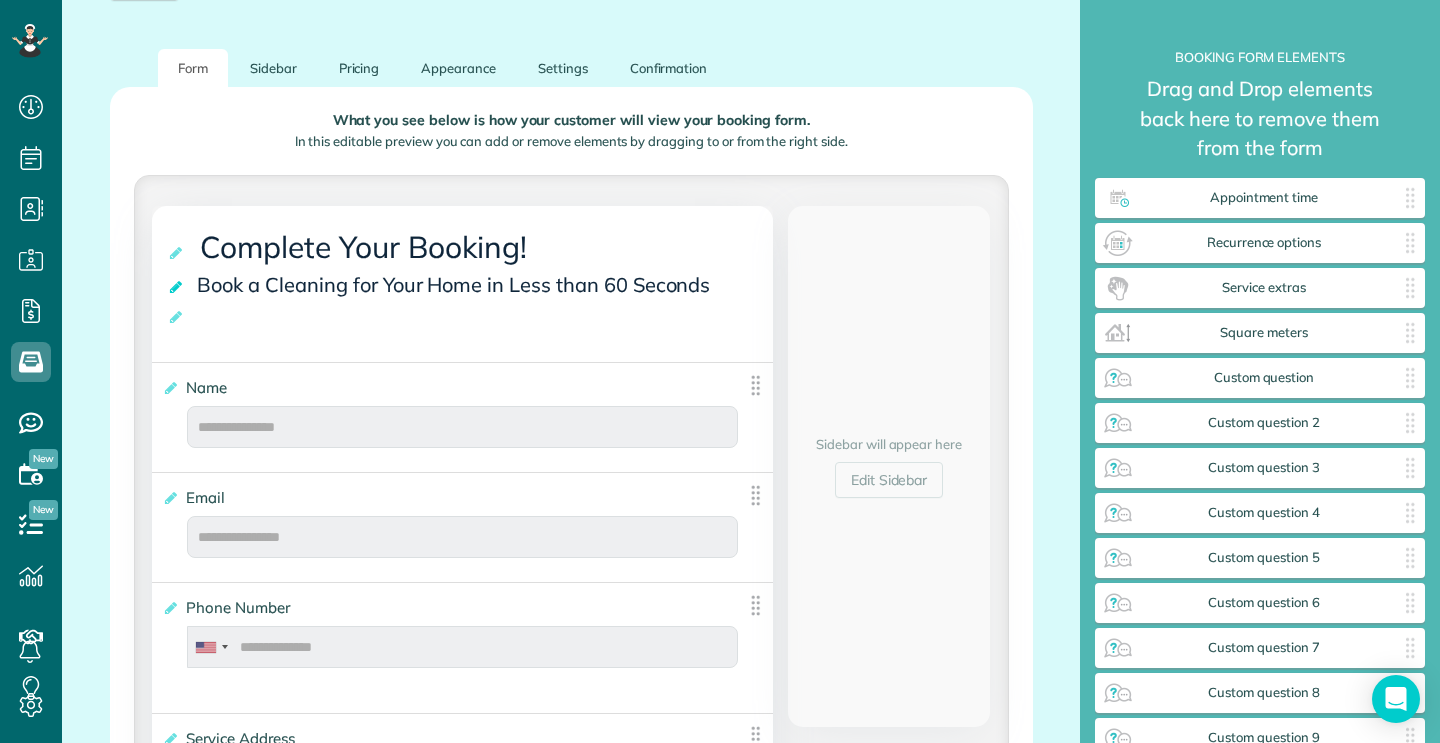 click at bounding box center (177, 287) 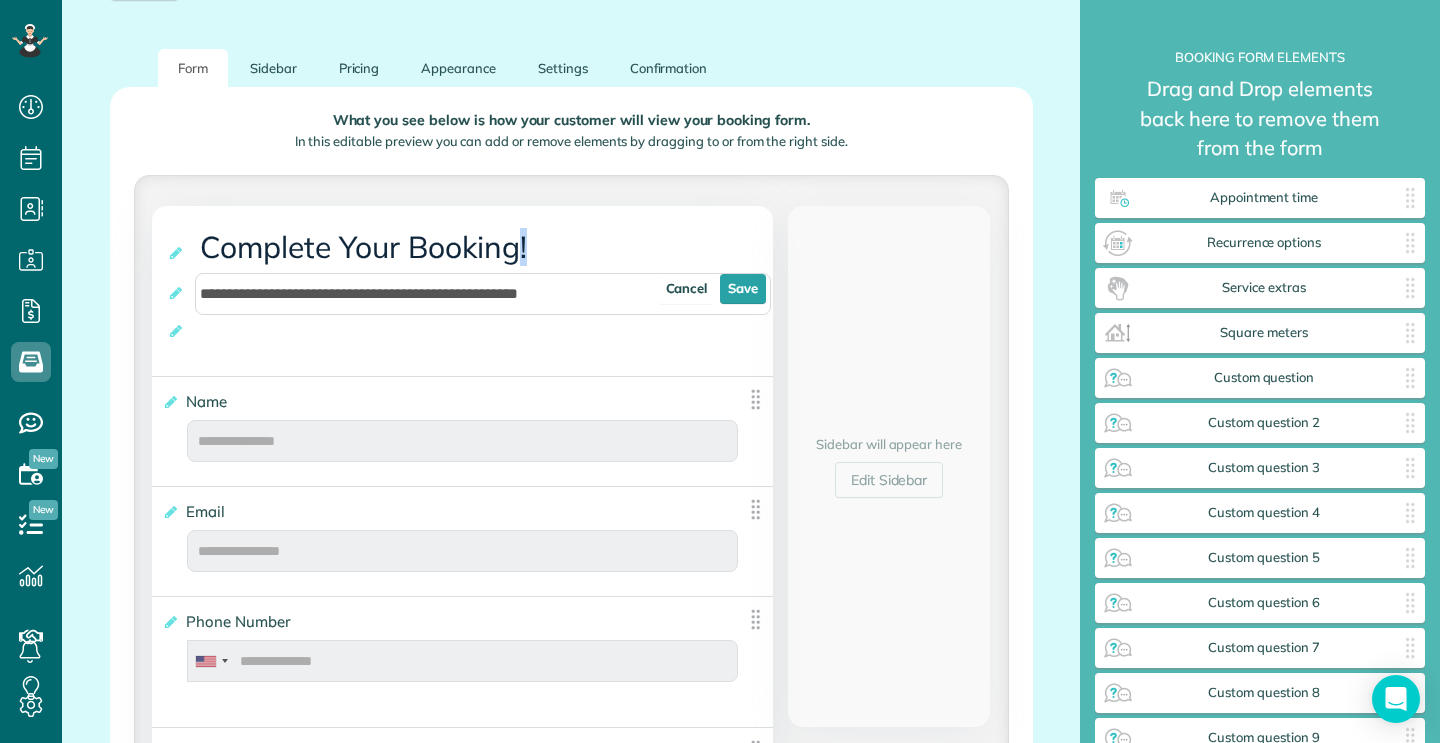 drag, startPoint x: 519, startPoint y: 248, endPoint x: 535, endPoint y: 250, distance: 16.124516 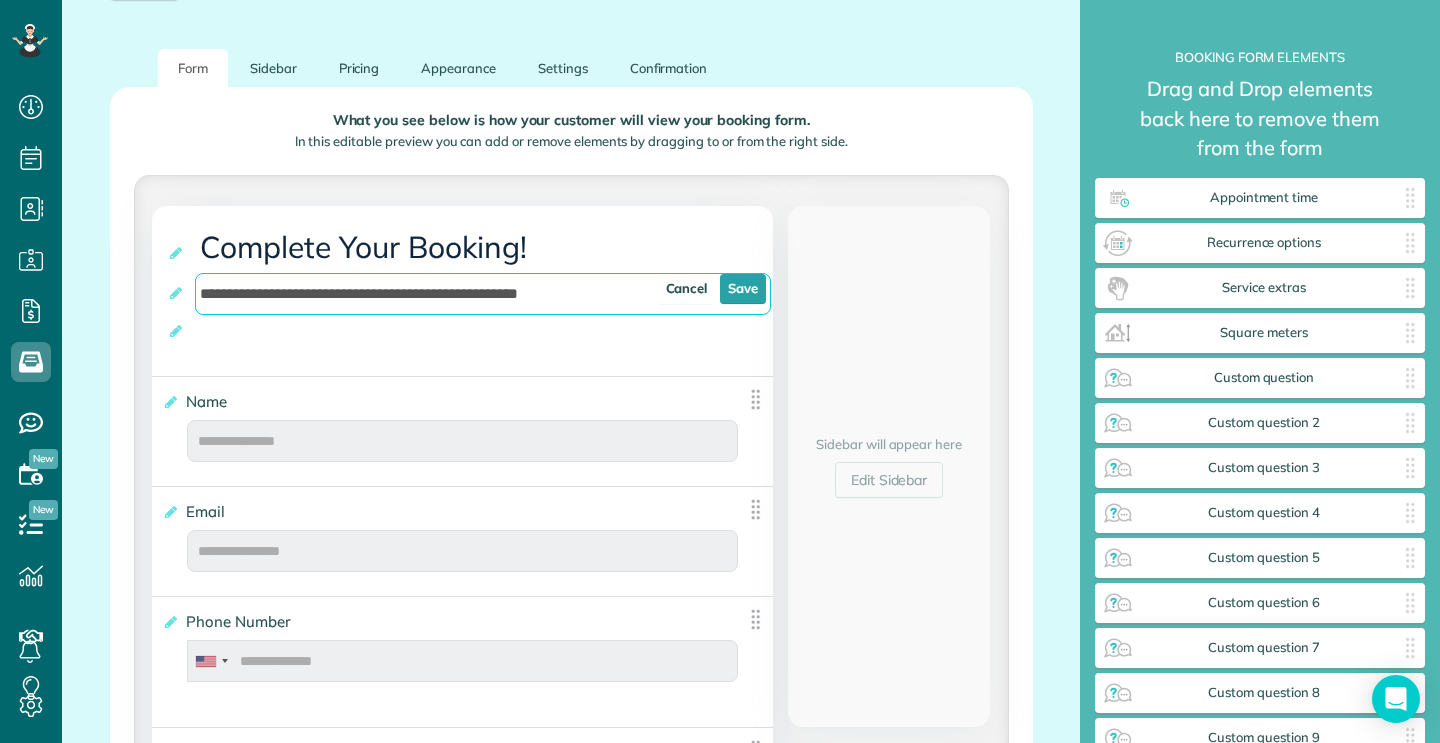 drag, startPoint x: 600, startPoint y: 295, endPoint x: 206, endPoint y: 302, distance: 394.06216 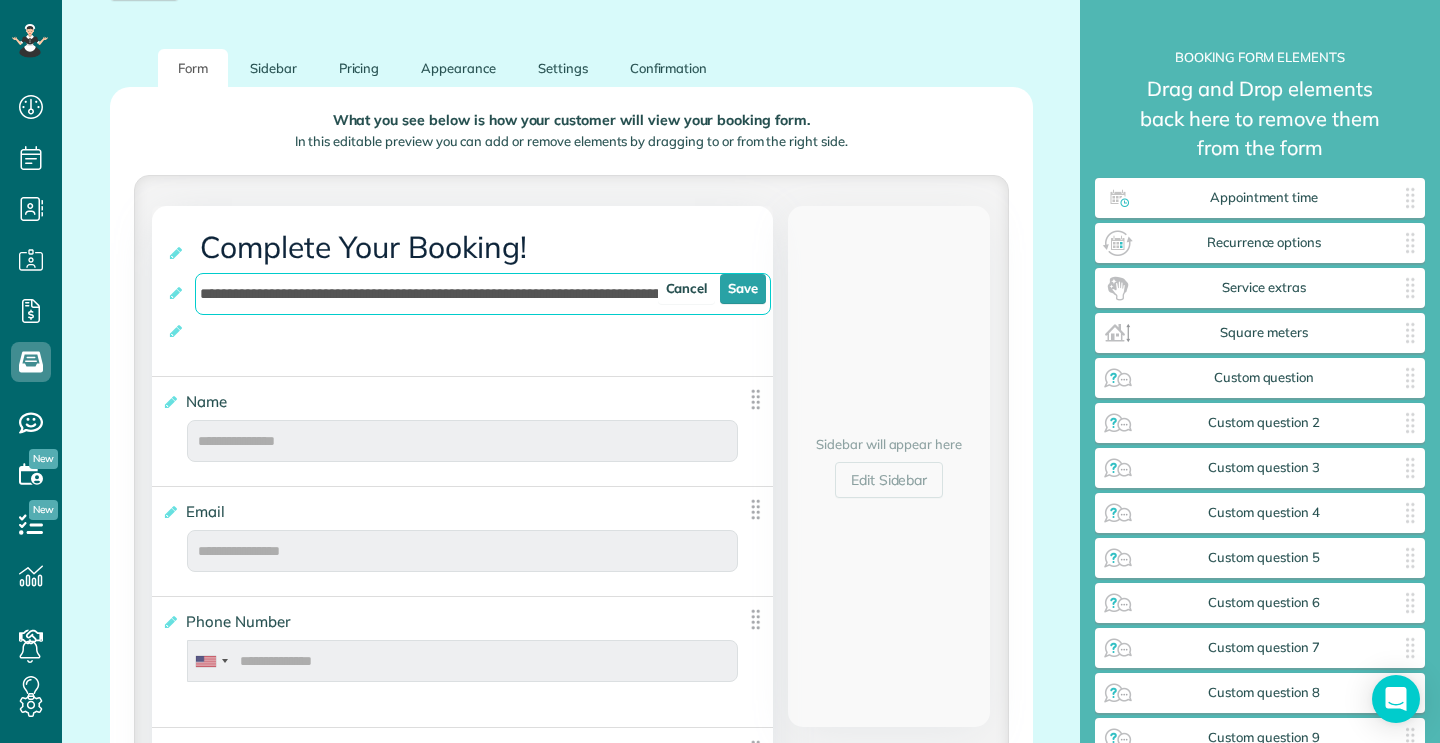 scroll, scrollTop: 0, scrollLeft: 443, axis: horizontal 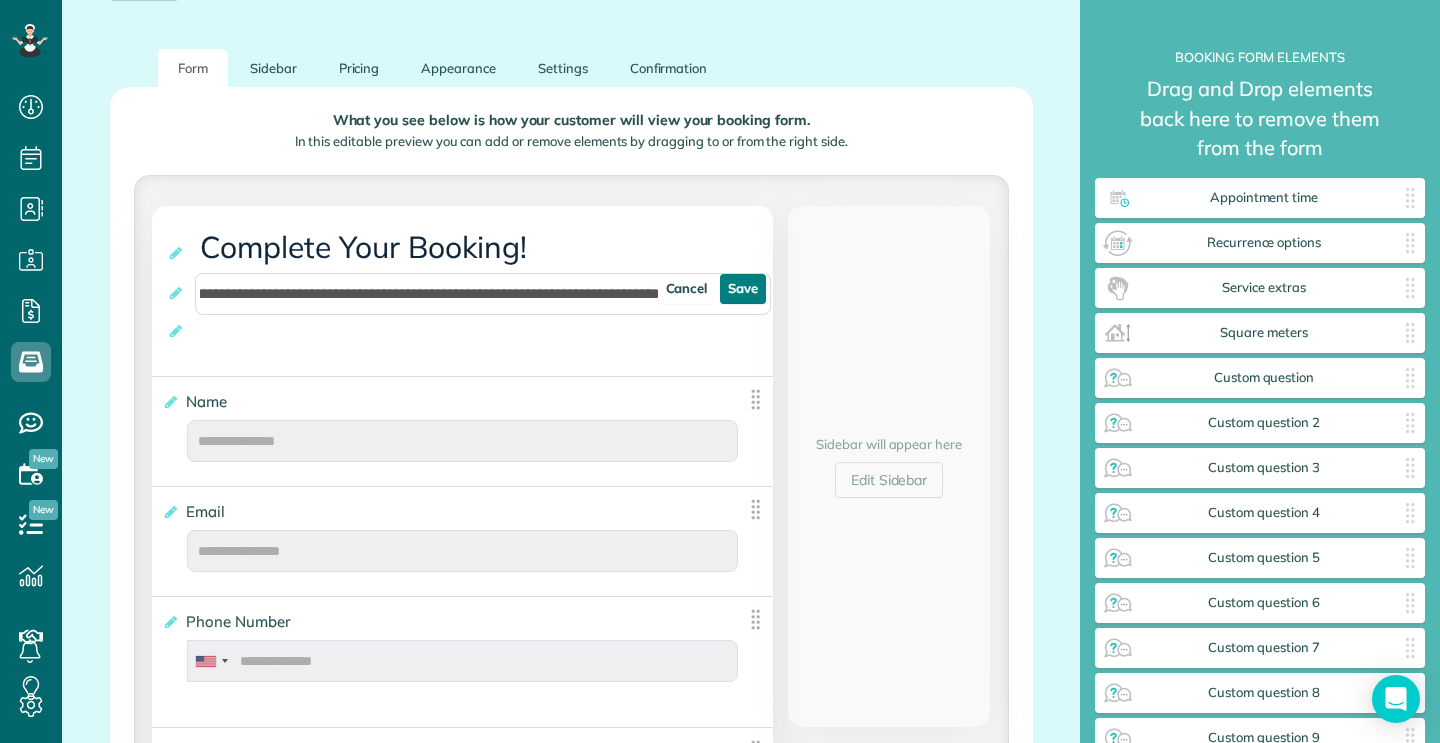 click on "Save" at bounding box center [743, 289] 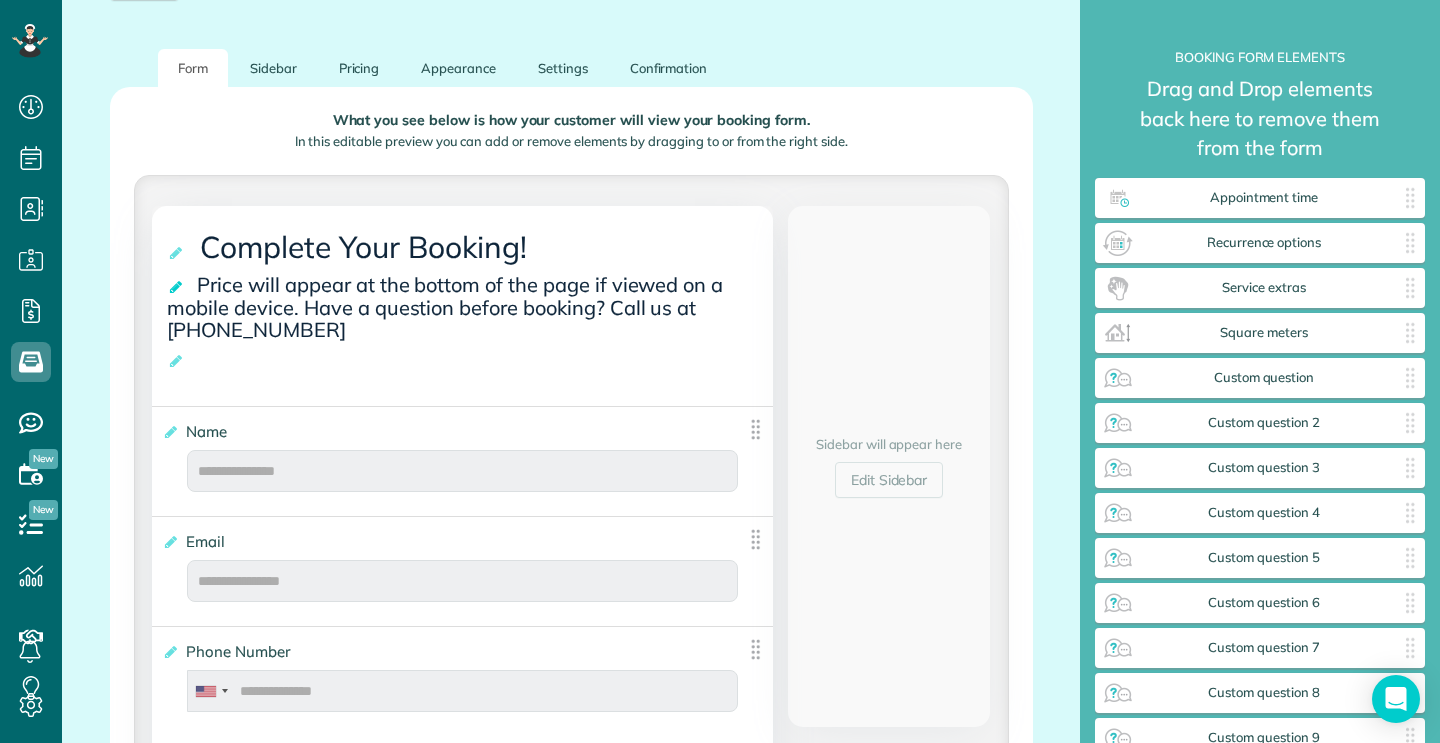 click at bounding box center [177, 287] 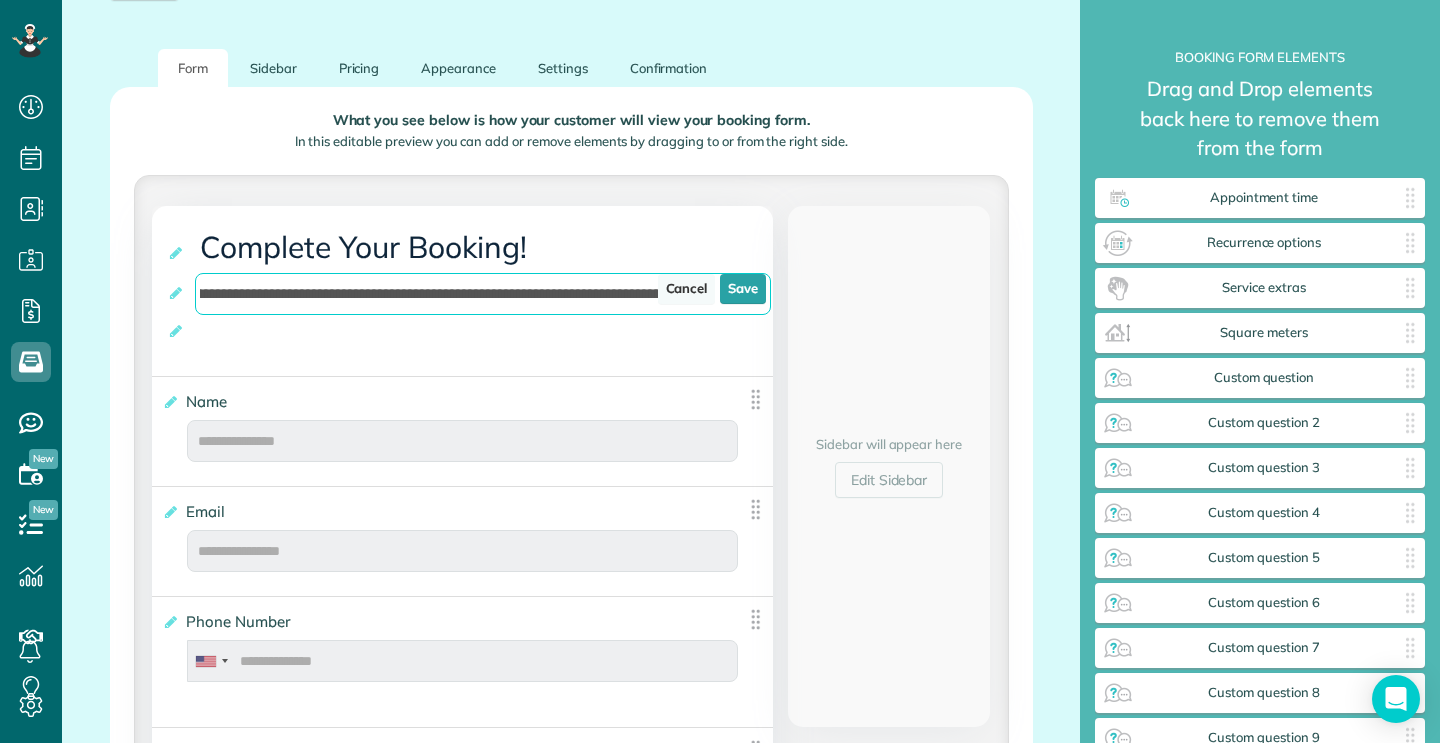 scroll, scrollTop: 0, scrollLeft: 443, axis: horizontal 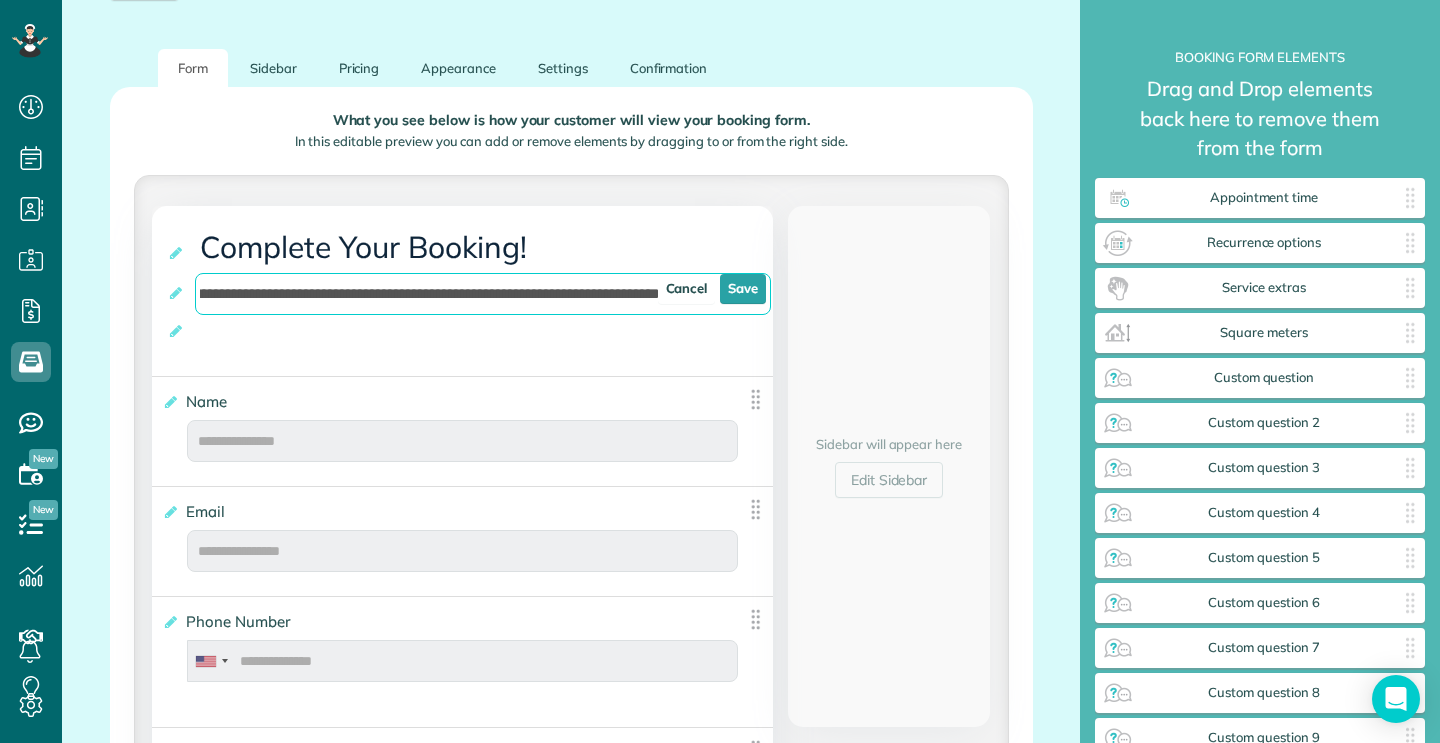 drag, startPoint x: 498, startPoint y: 294, endPoint x: 266, endPoint y: 302, distance: 232.1379 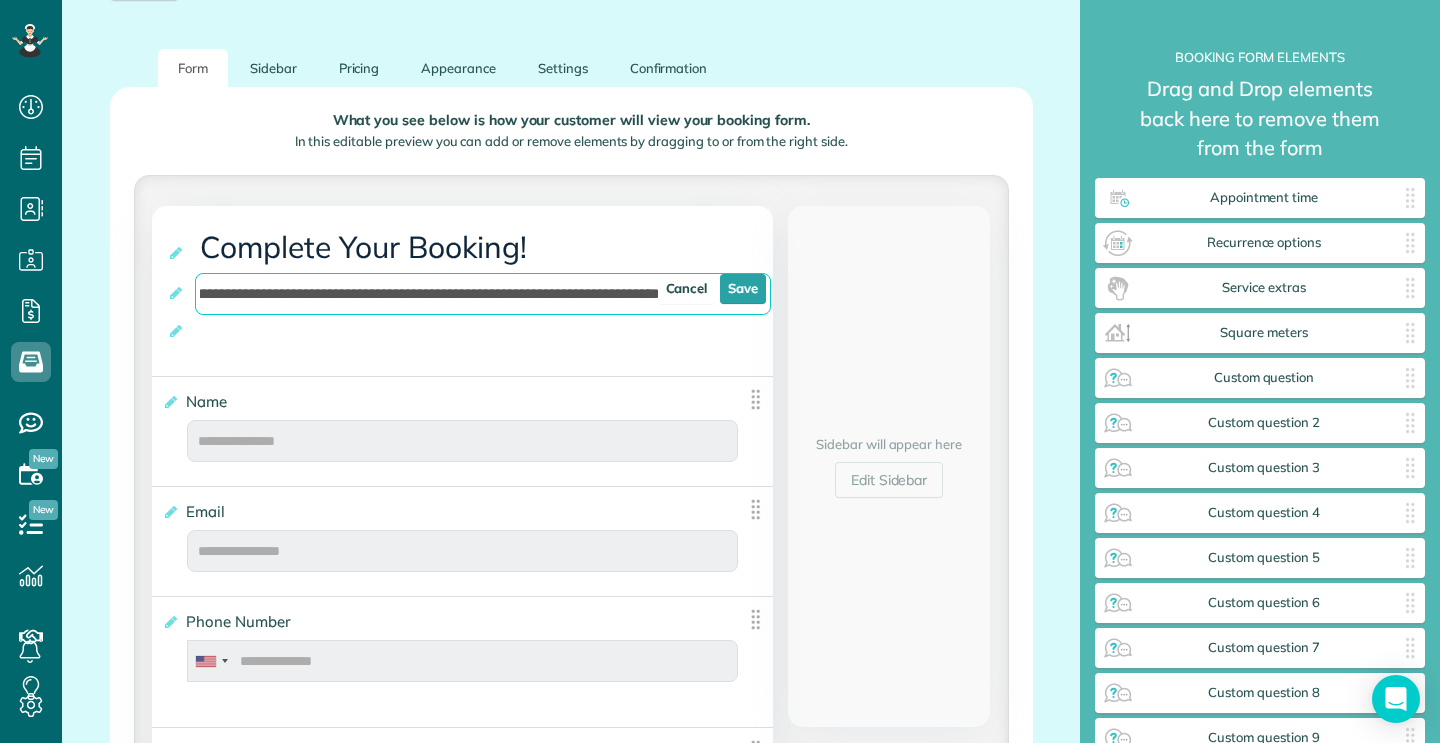 scroll, scrollTop: 0, scrollLeft: 237, axis: horizontal 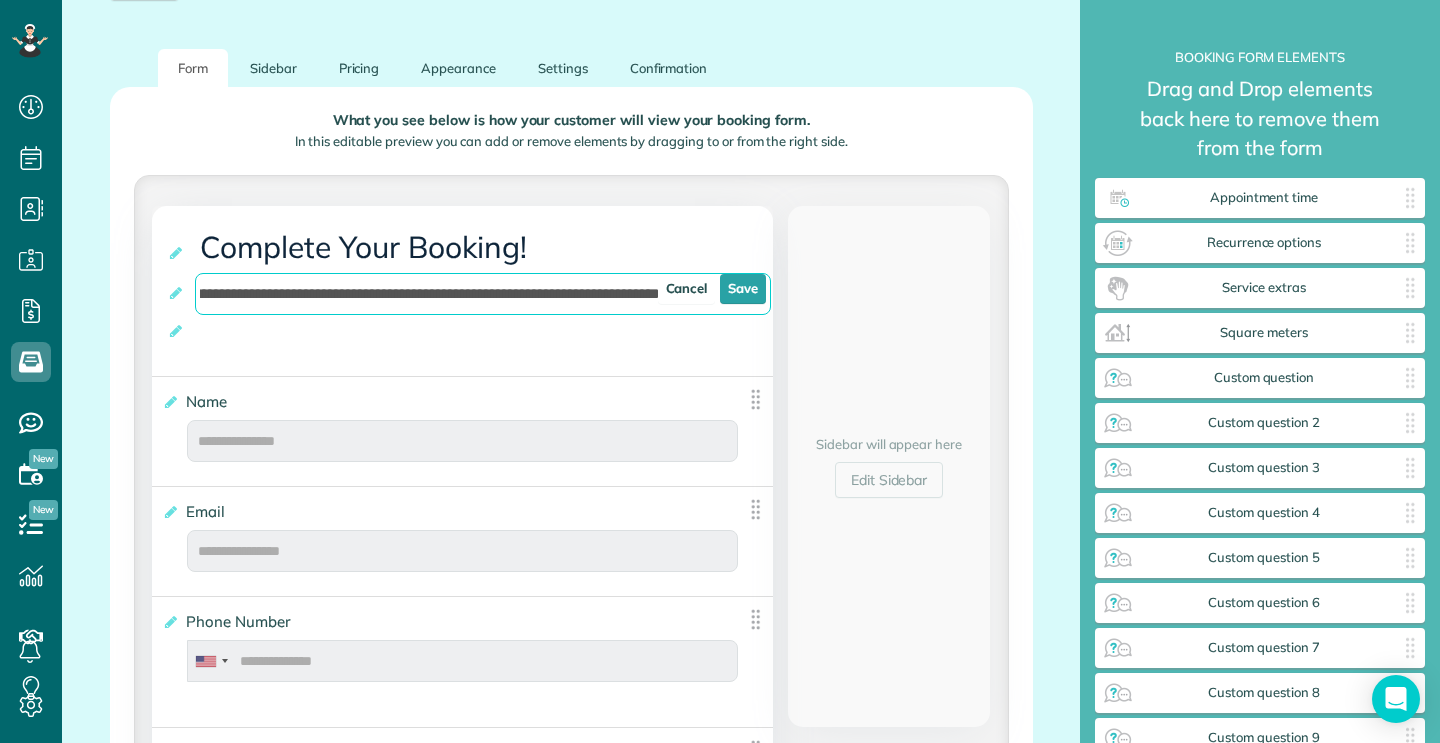 drag, startPoint x: 266, startPoint y: 302, endPoint x: 305, endPoint y: 303, distance: 39.012817 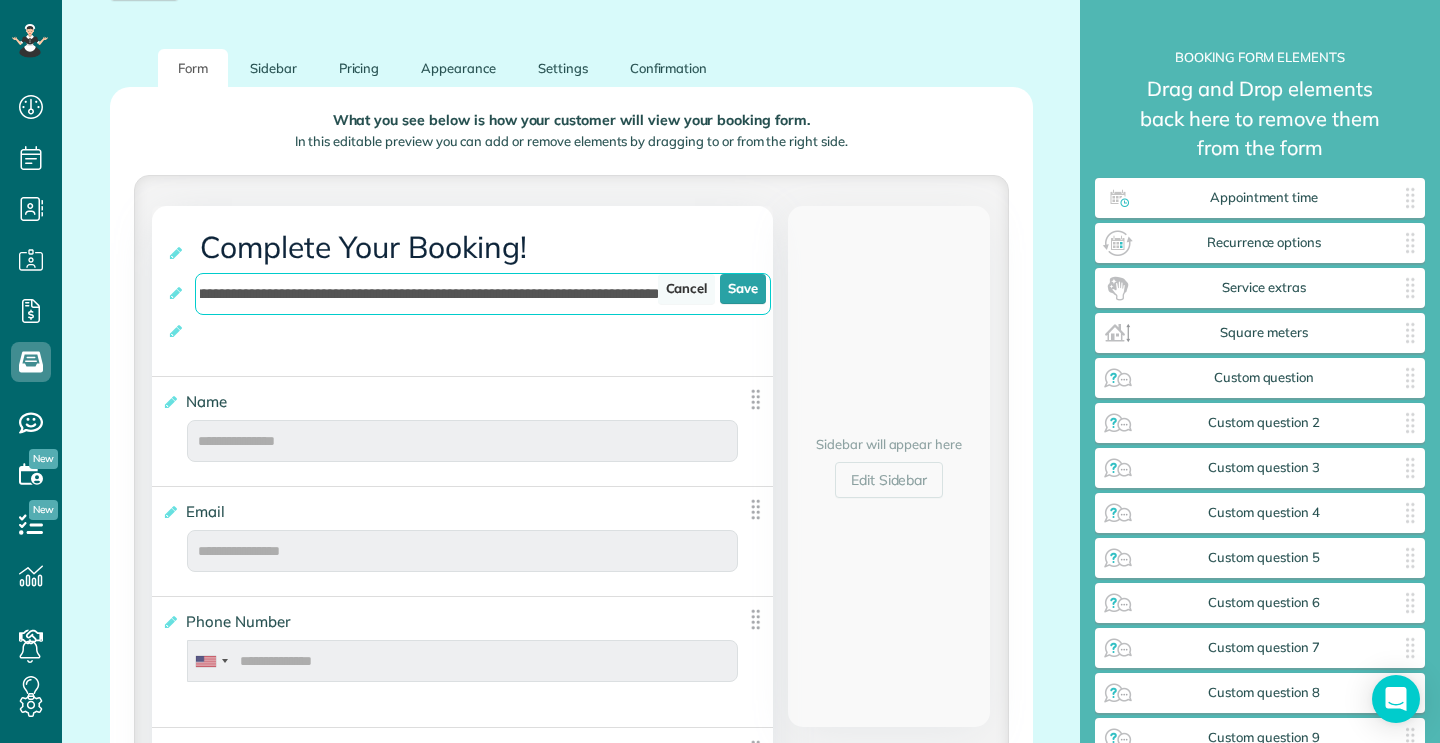 drag, startPoint x: 262, startPoint y: 294, endPoint x: 704, endPoint y: 303, distance: 442.0916 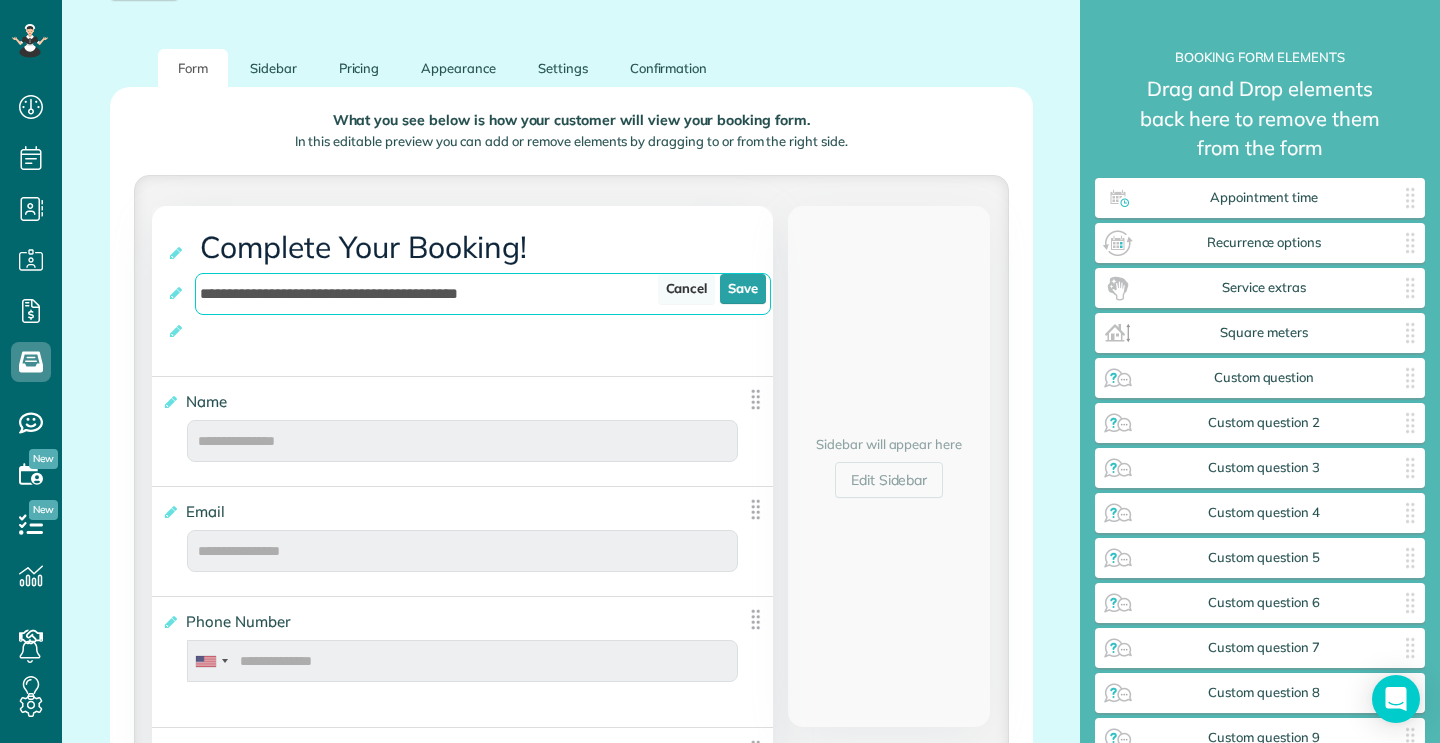 scroll, scrollTop: 0, scrollLeft: 0, axis: both 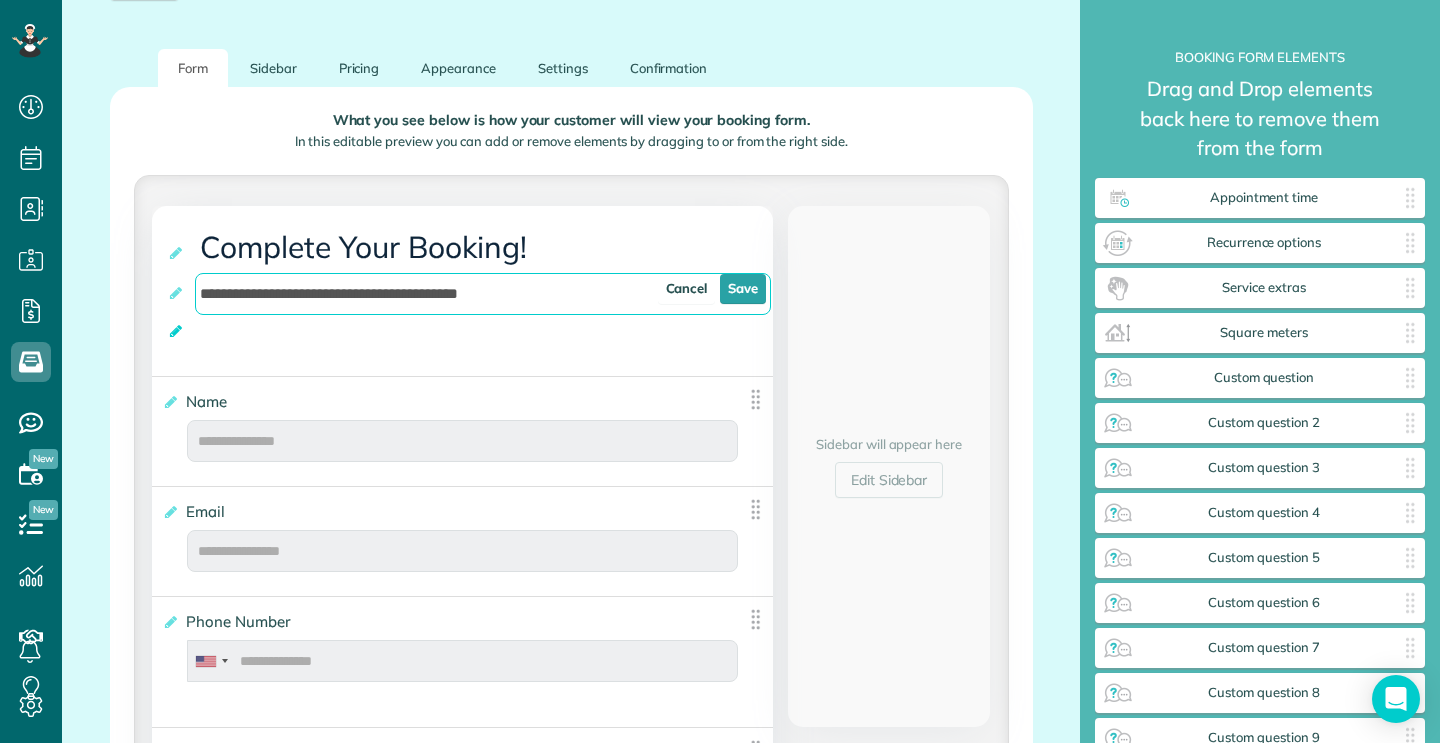 type on "**********" 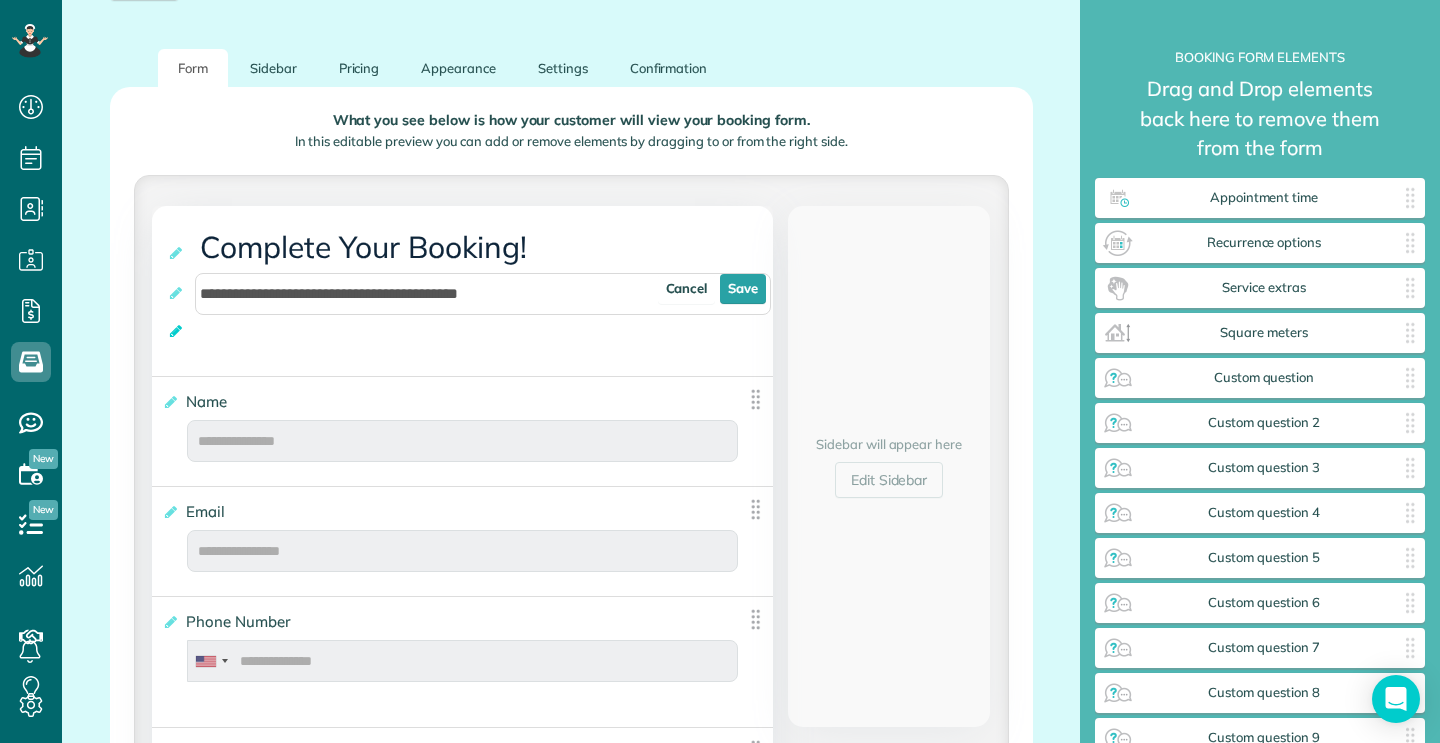click at bounding box center [177, 331] 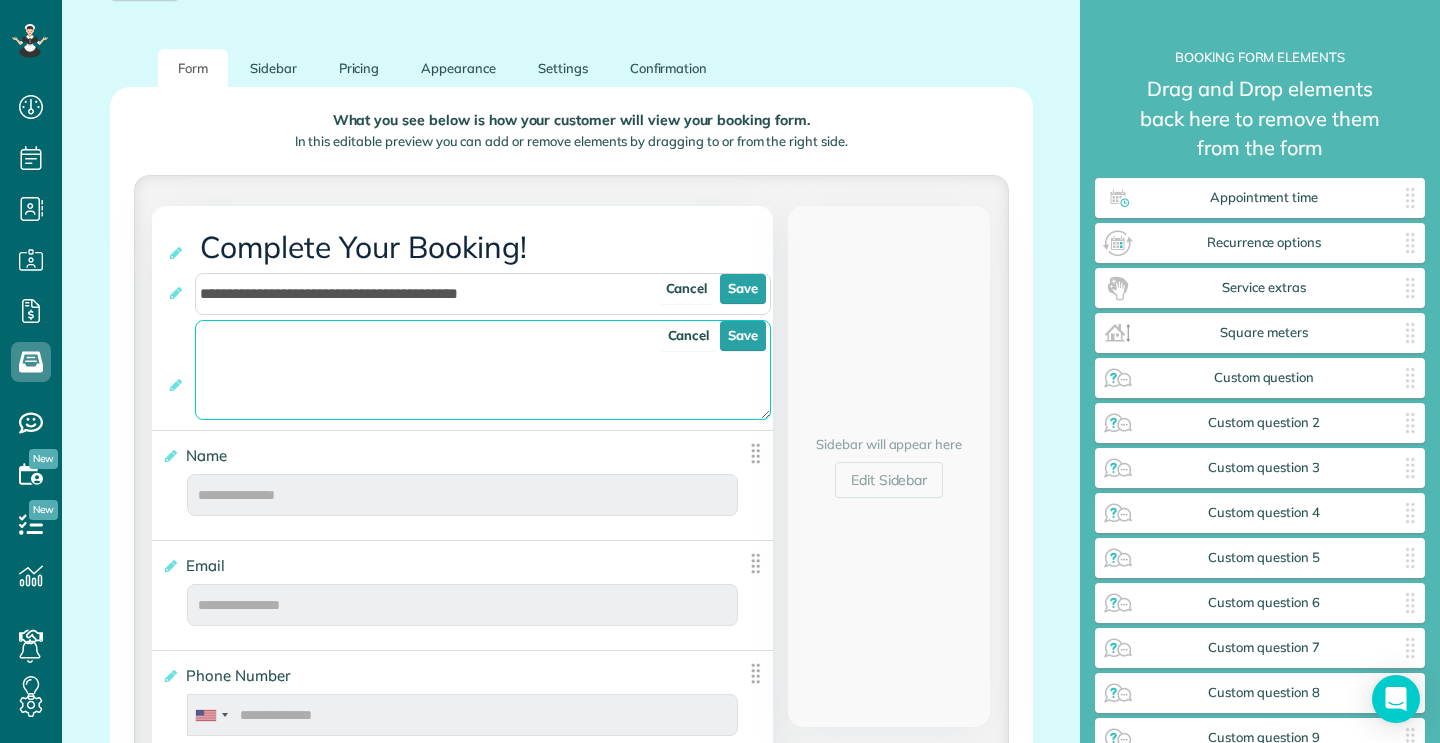 click at bounding box center [483, 370] 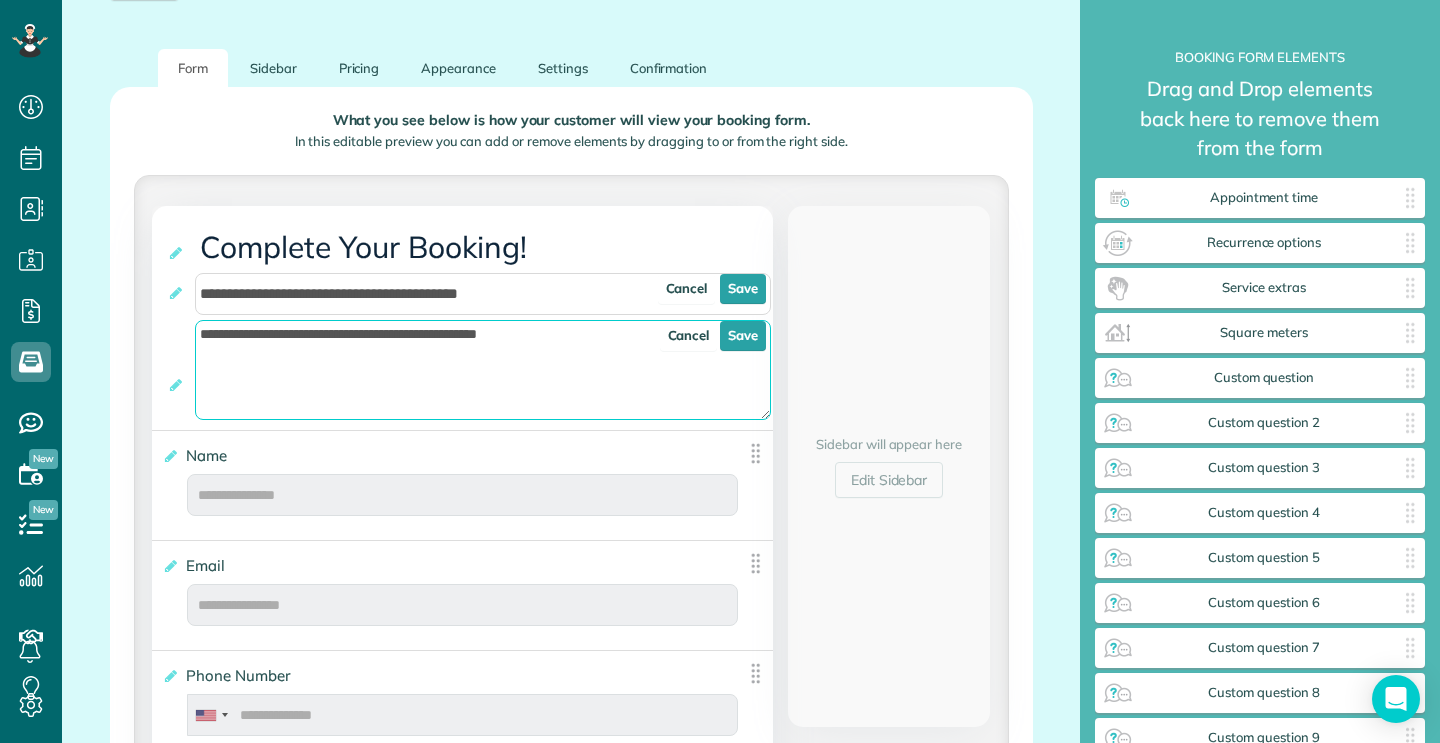 drag, startPoint x: 583, startPoint y: 335, endPoint x: 429, endPoint y: 337, distance: 154.01299 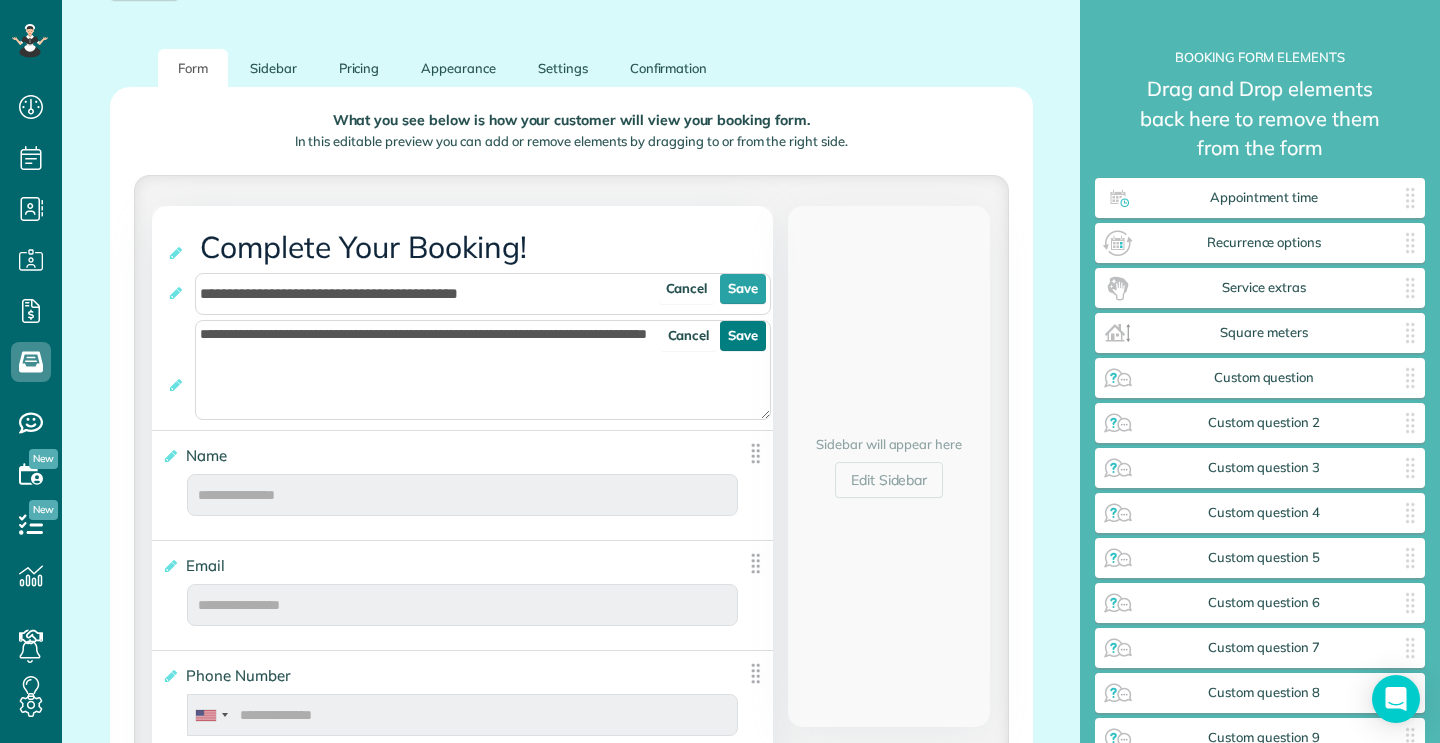 click on "Save" at bounding box center [743, 336] 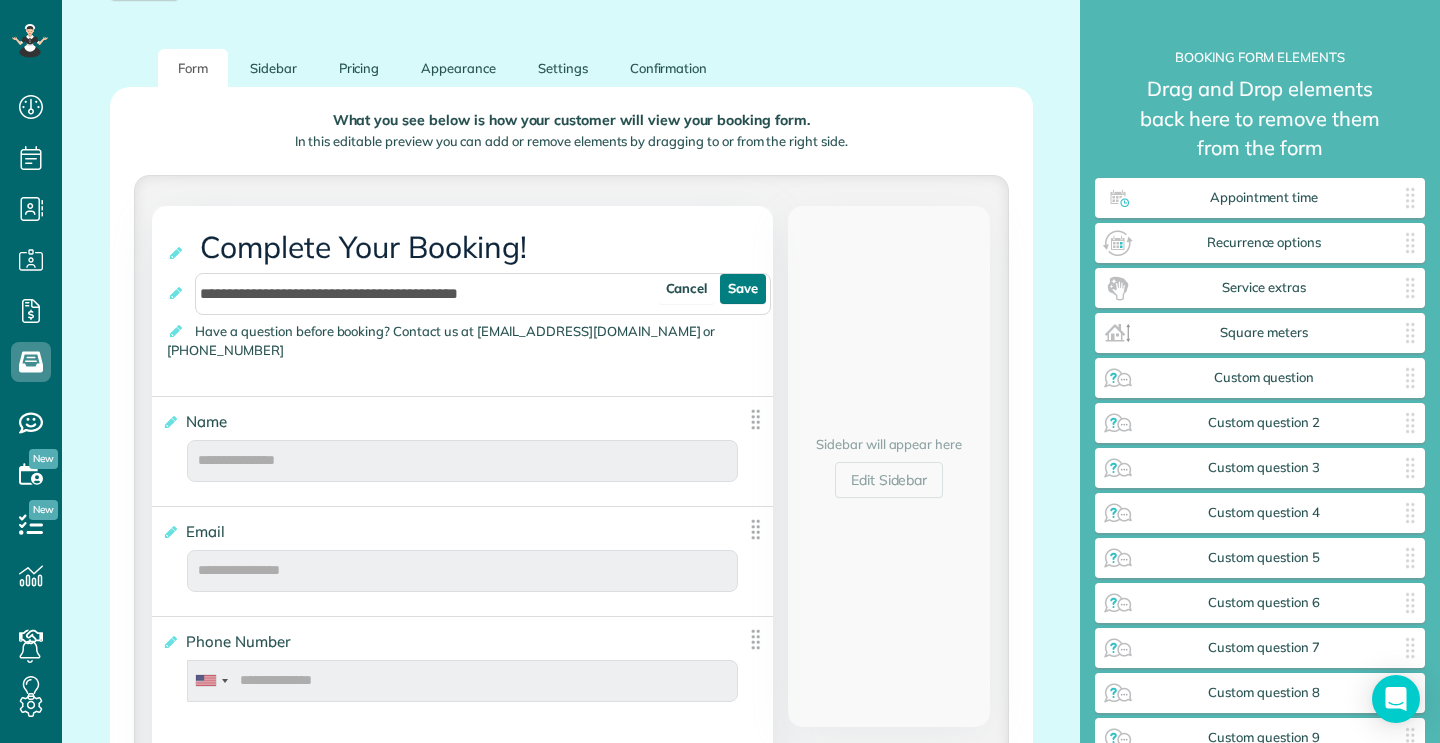 click on "Save" at bounding box center (743, 289) 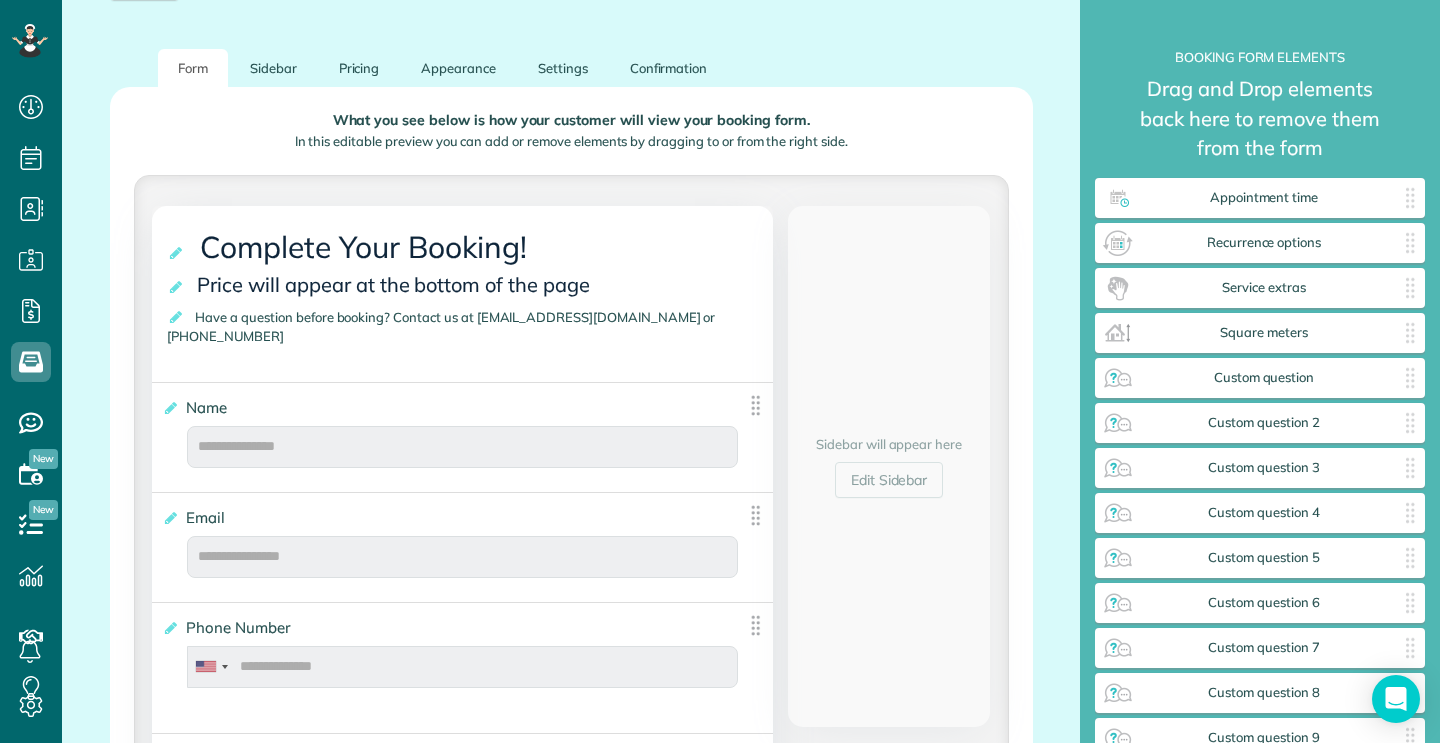 click on "Have a question before booking? Contact us at info@pureluxecleaningla.com or 818-452-0714" at bounding box center [441, 326] 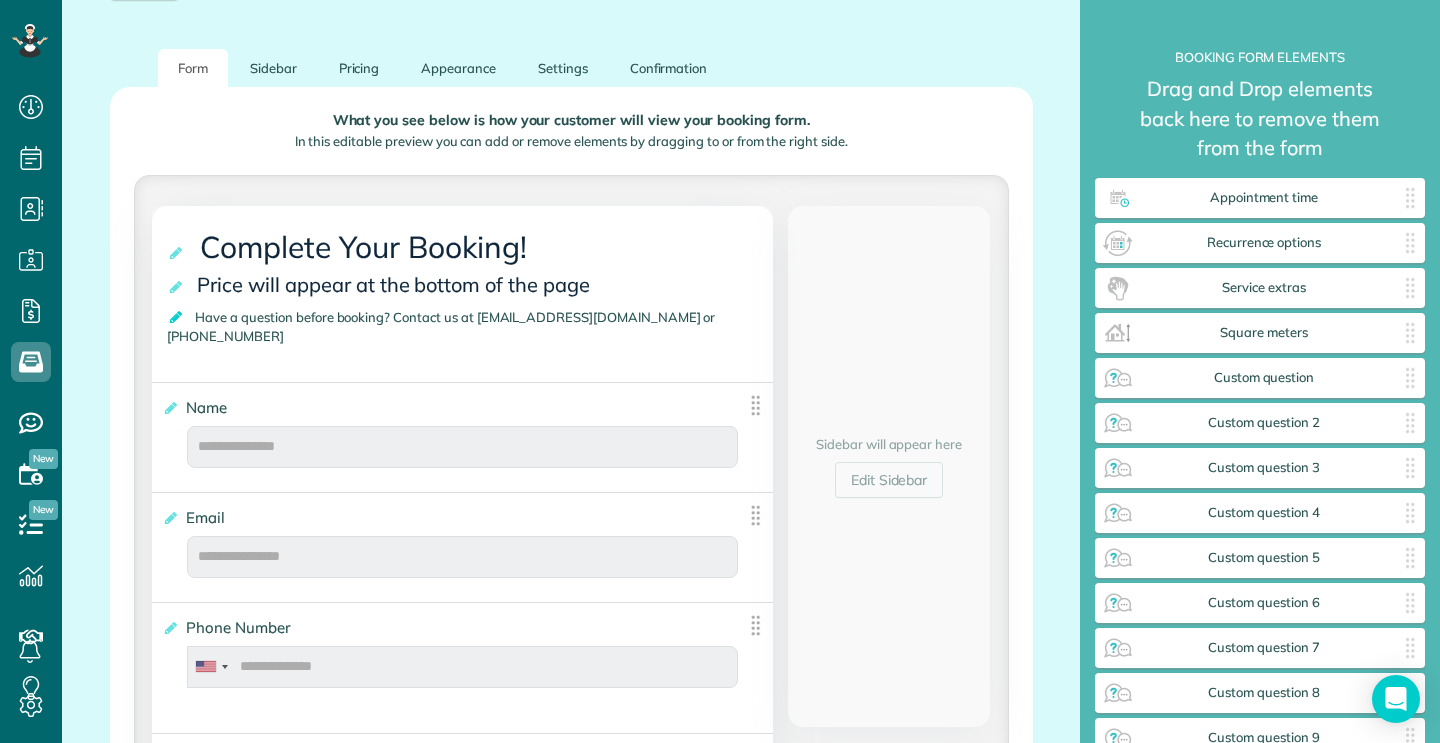 click at bounding box center (177, 317) 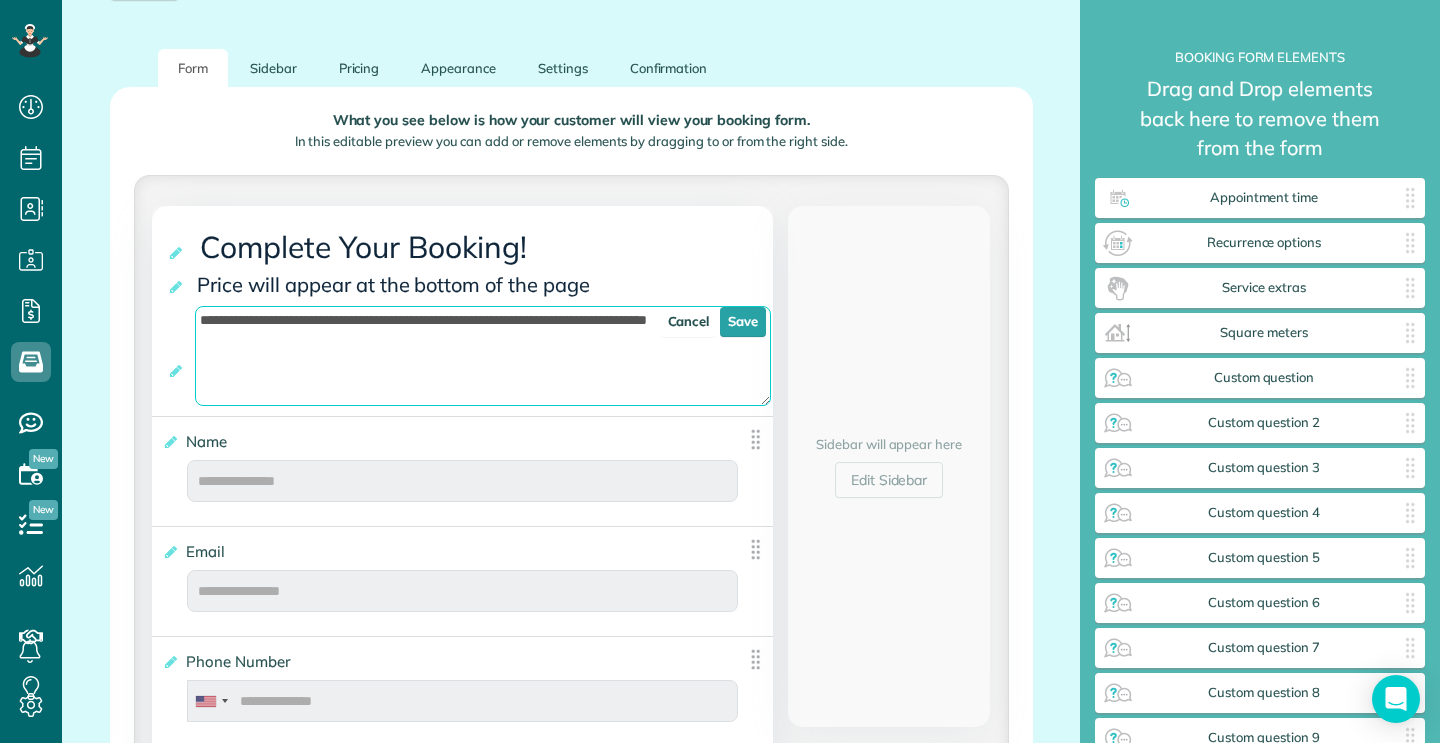 click on "**********" at bounding box center (483, 356) 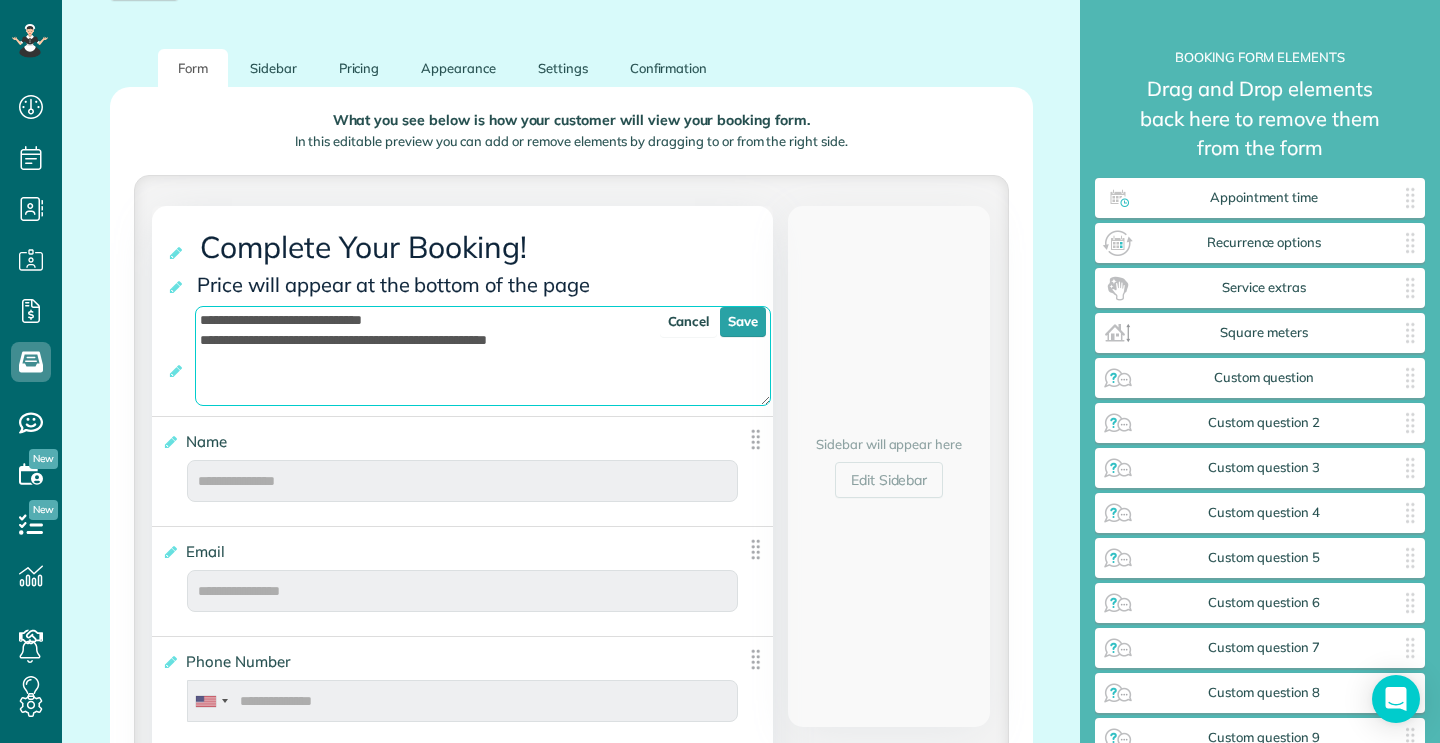 click on "**********" at bounding box center [483, 356] 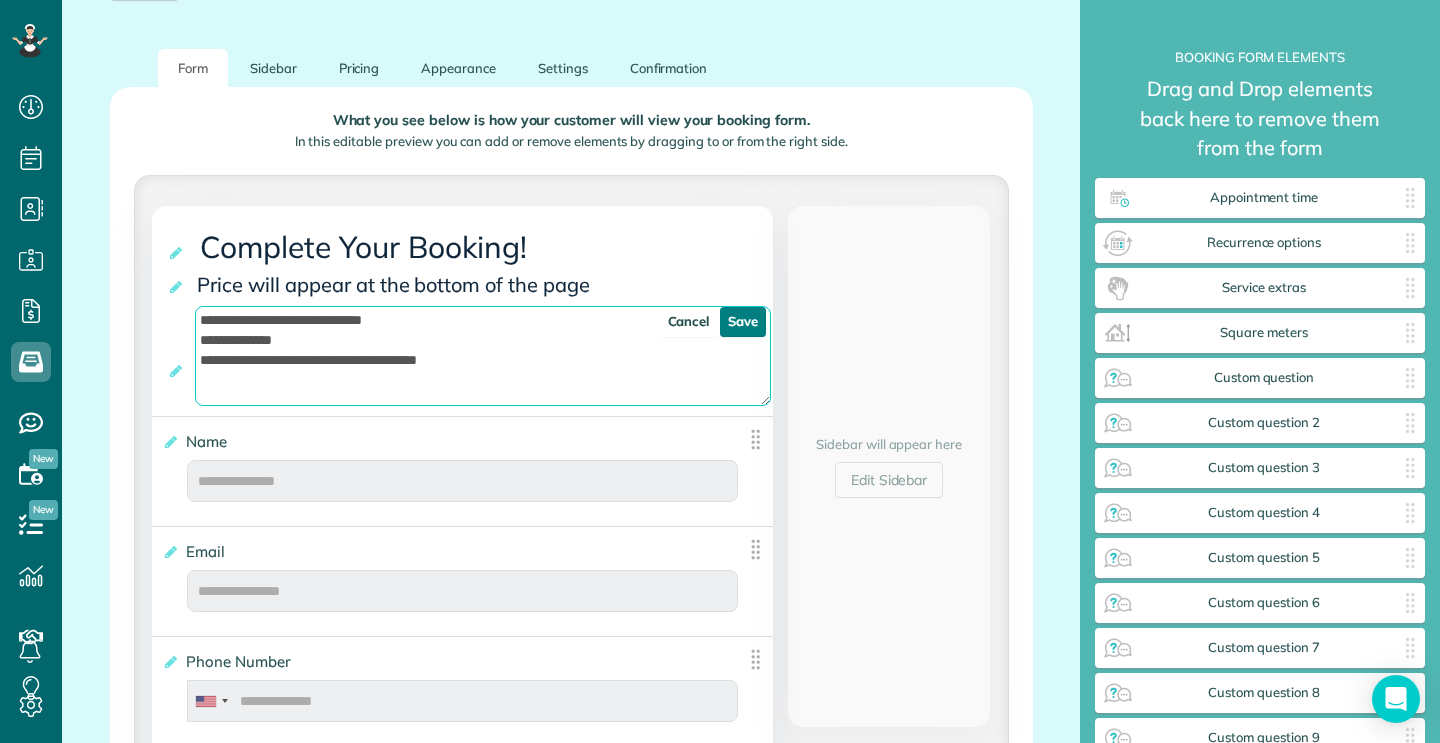 type on "**********" 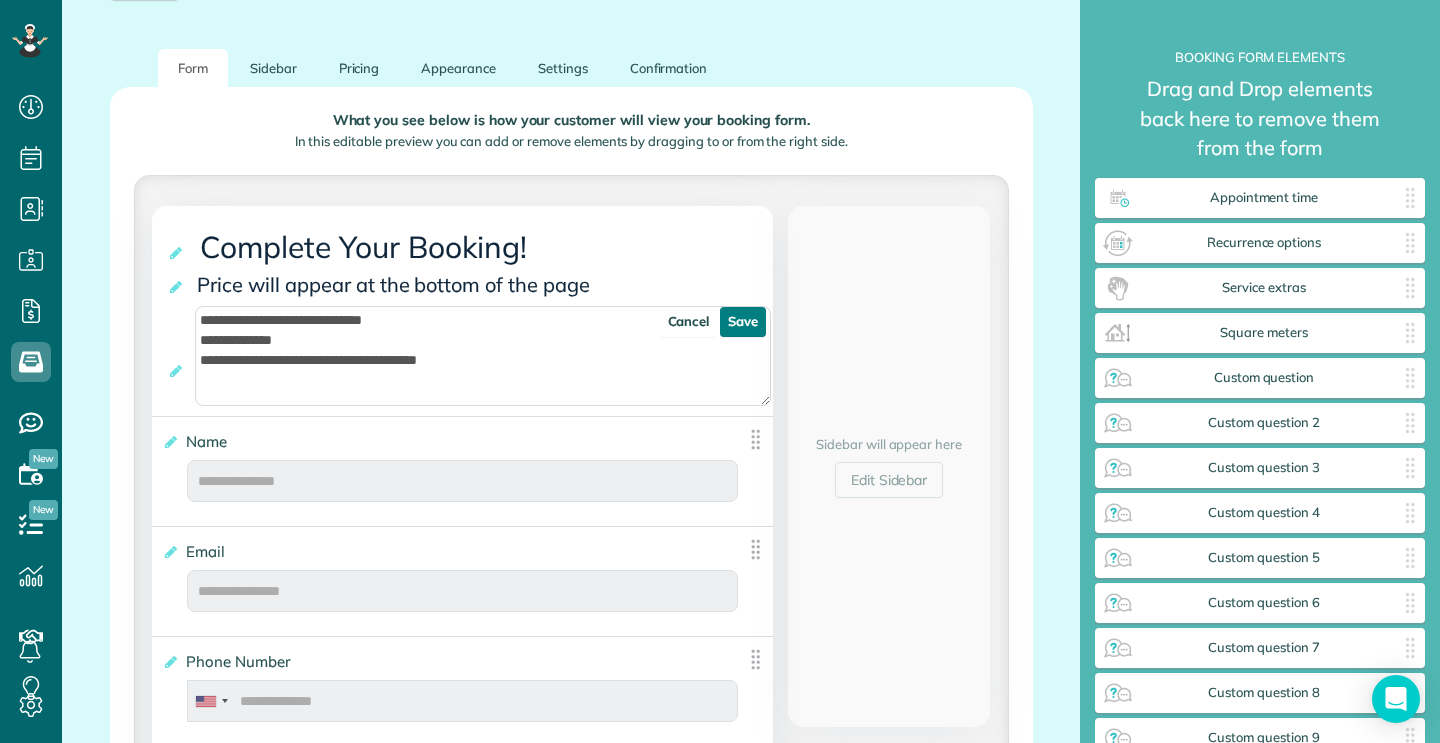 click on "Save" at bounding box center (743, 322) 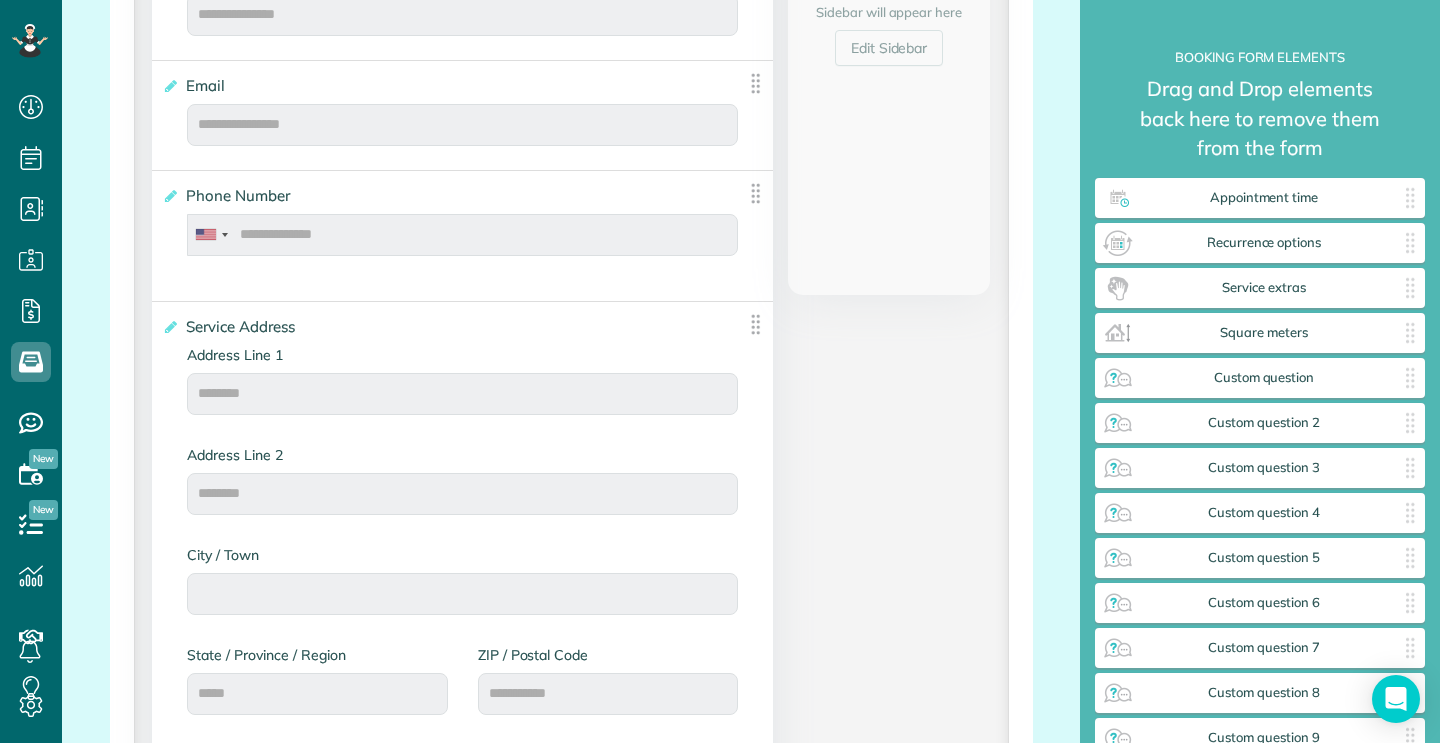 scroll, scrollTop: 680, scrollLeft: 0, axis: vertical 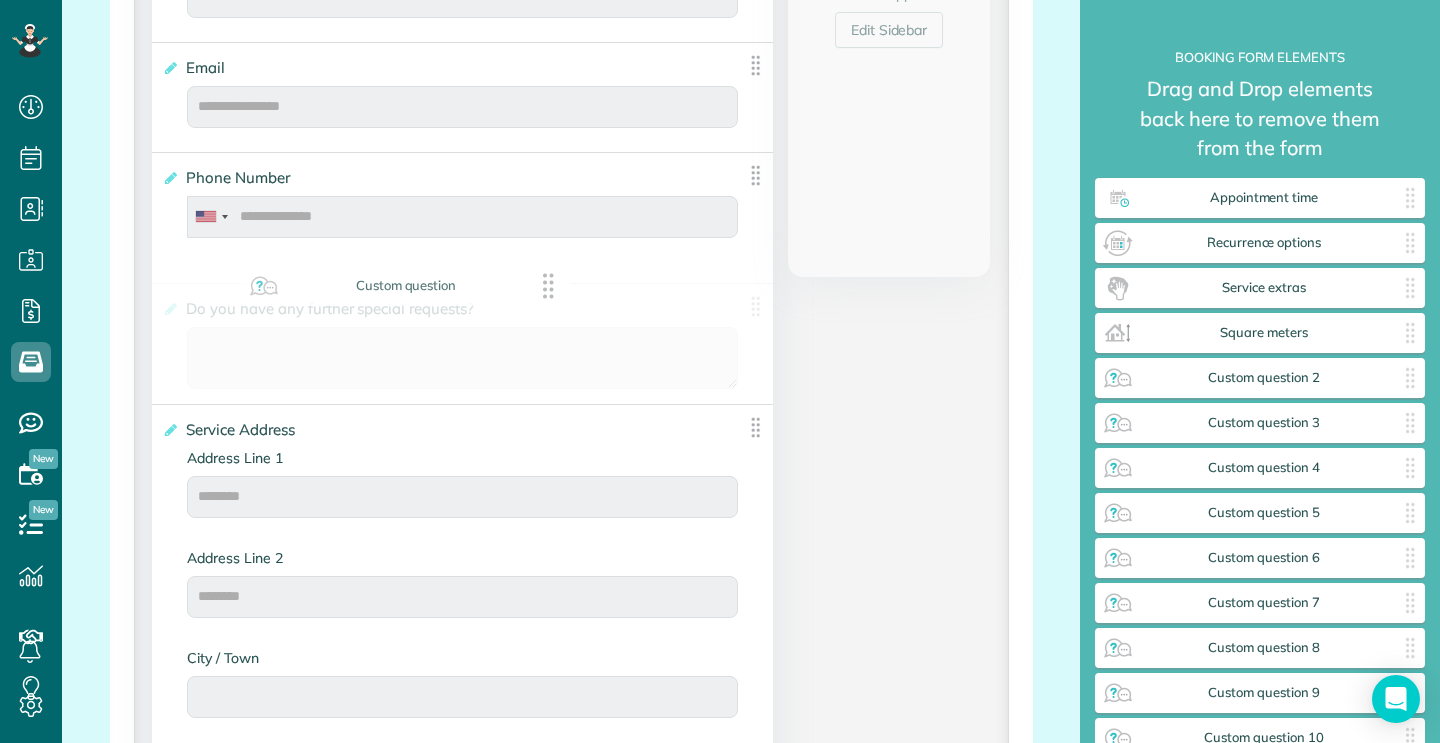 drag, startPoint x: 1226, startPoint y: 386, endPoint x: 371, endPoint y: 294, distance: 859.9355 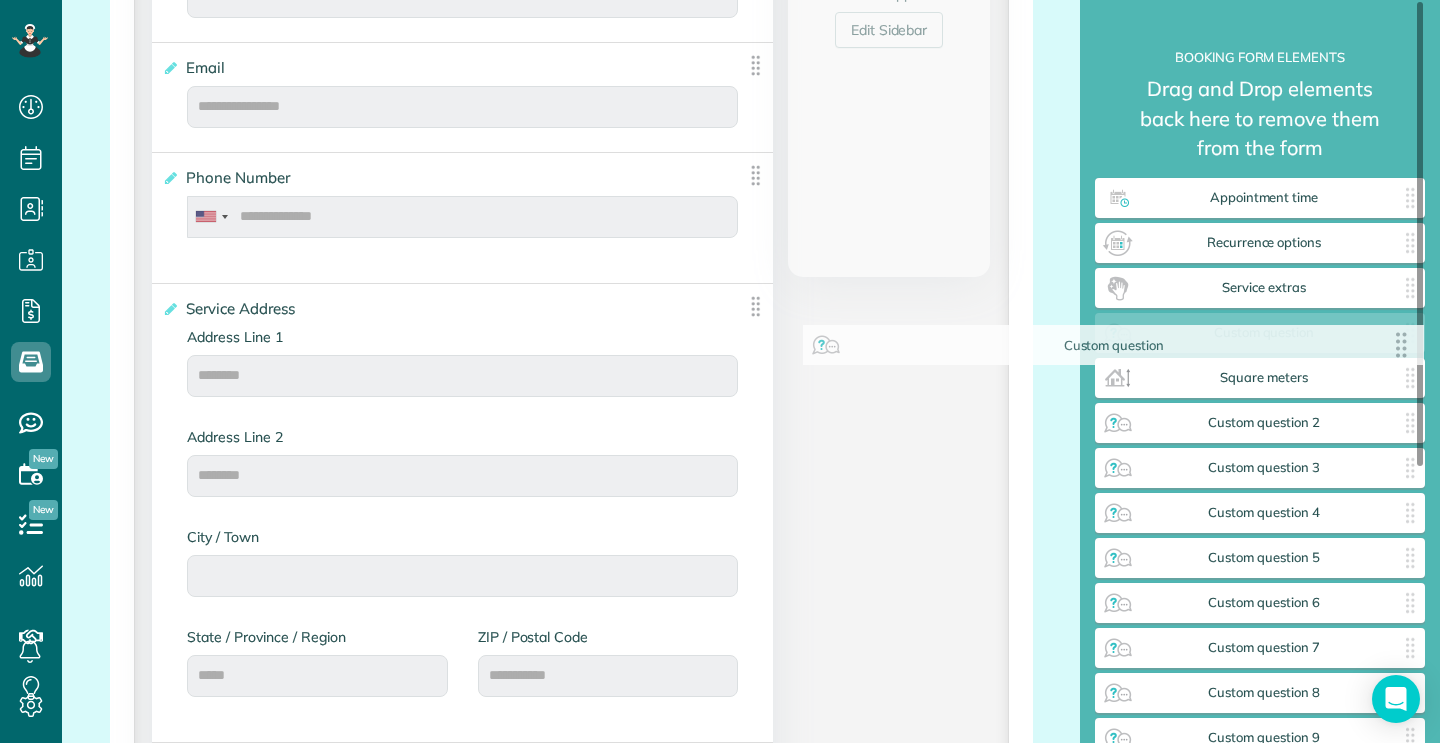 drag, startPoint x: 755, startPoint y: 288, endPoint x: 1406, endPoint y: 343, distance: 653.3192 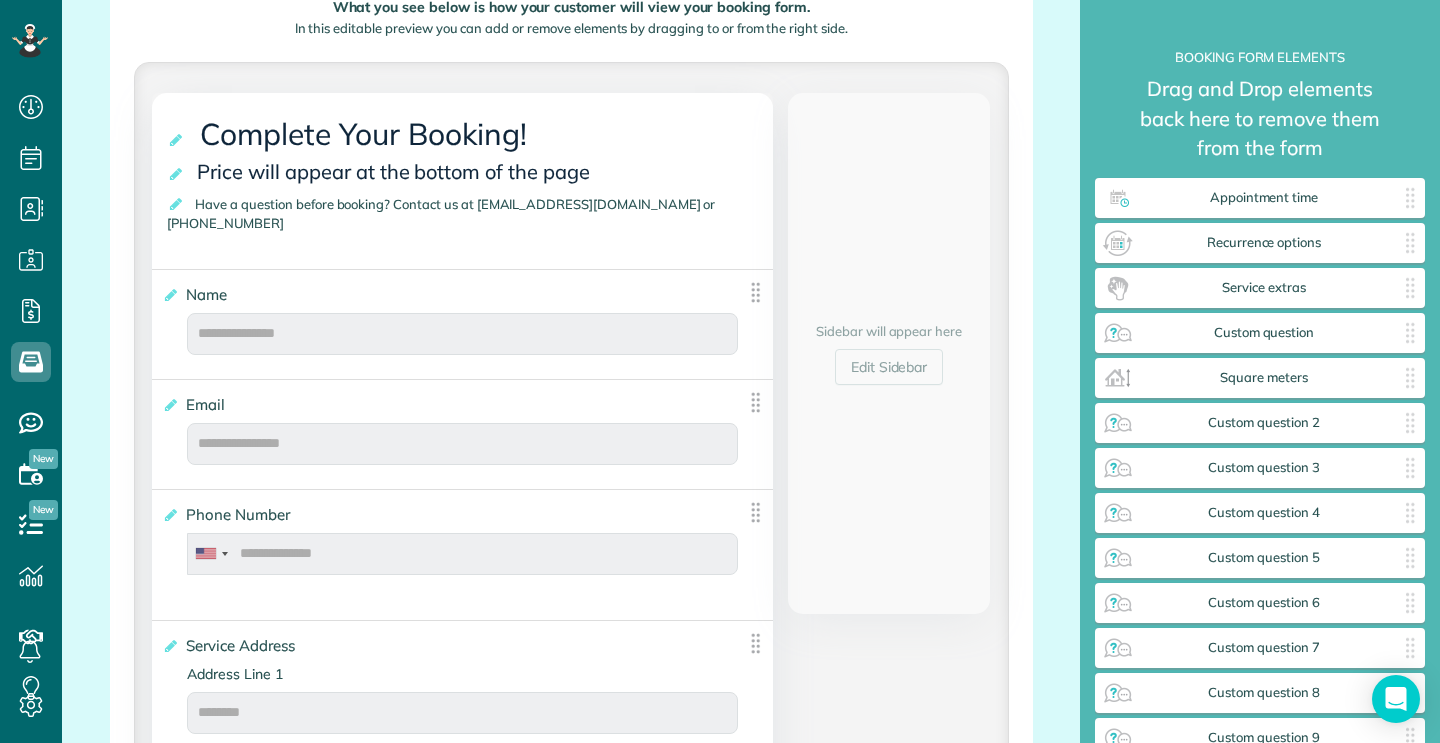 scroll, scrollTop: 330, scrollLeft: 0, axis: vertical 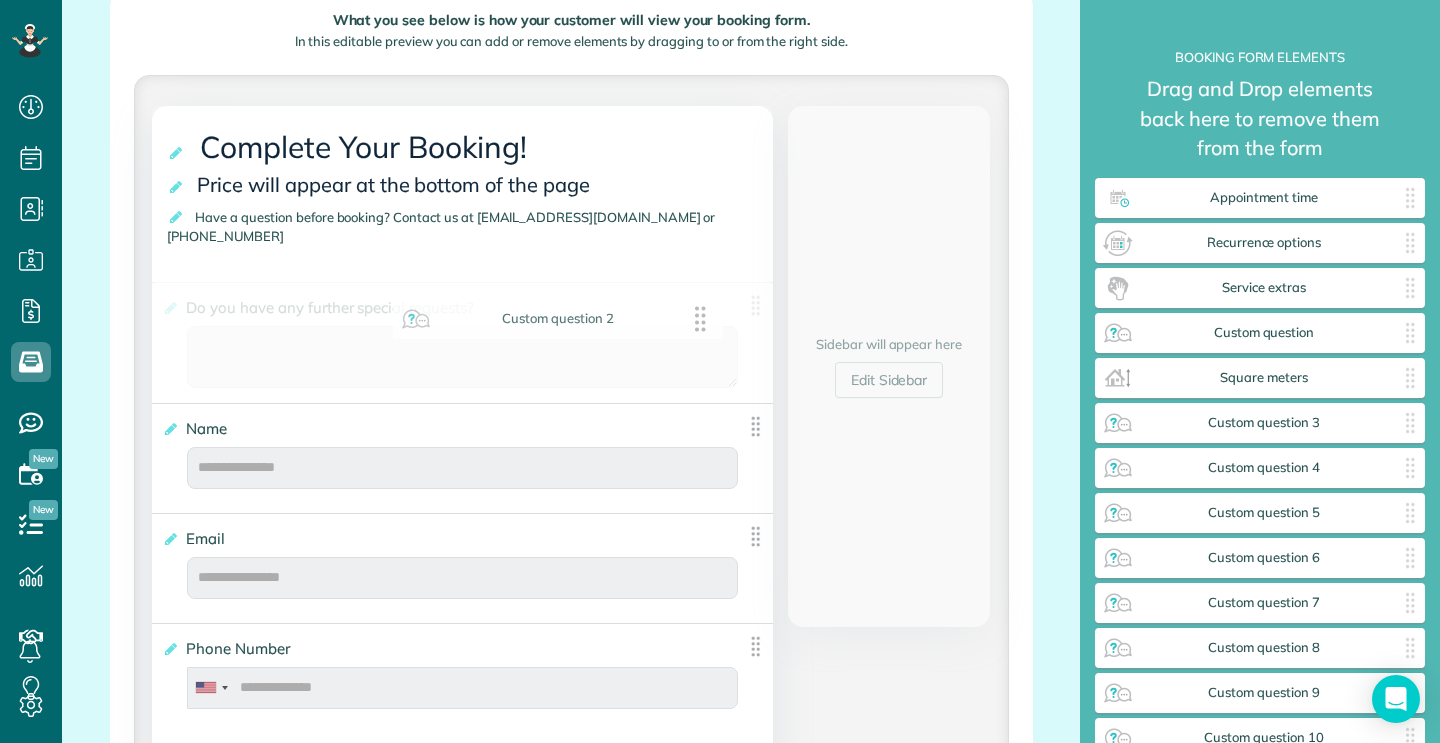 drag, startPoint x: 1244, startPoint y: 428, endPoint x: 539, endPoint y: 324, distance: 712.62964 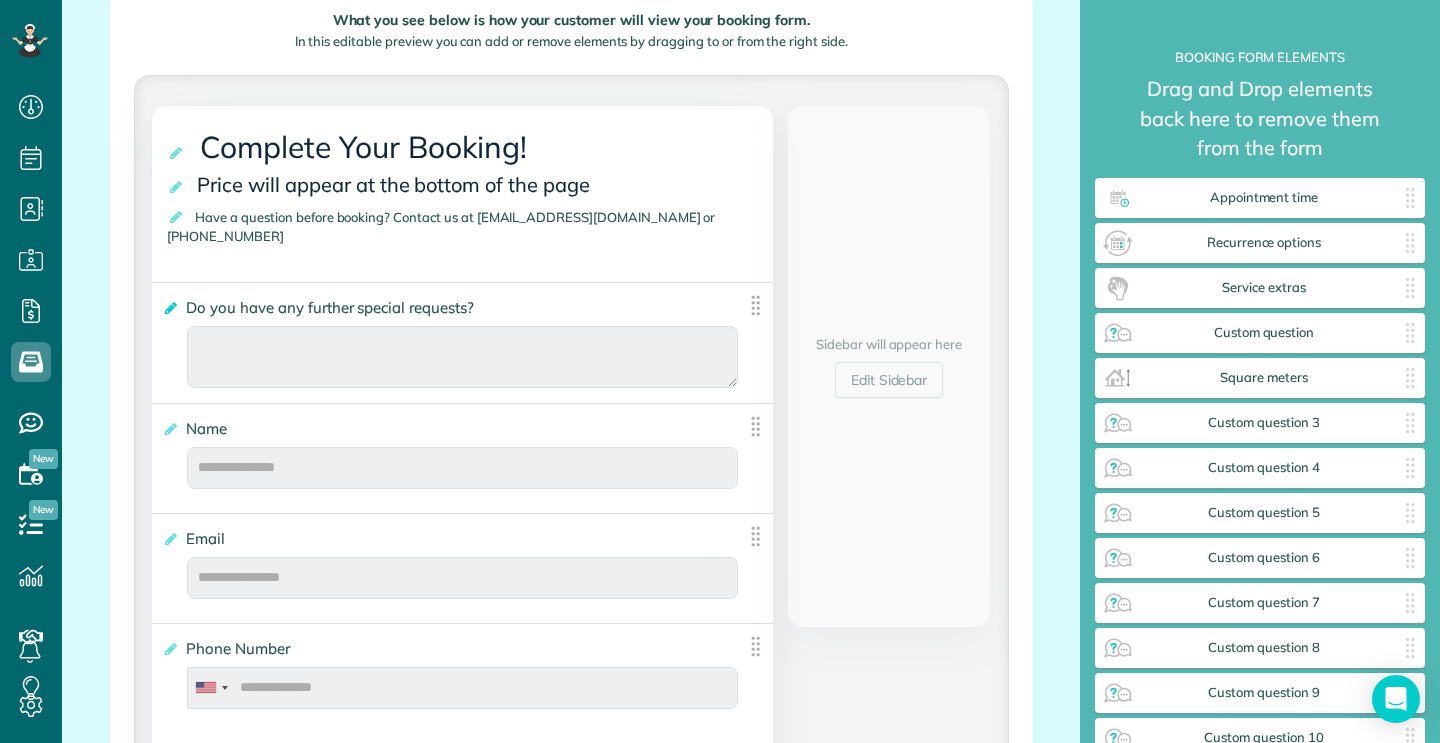click at bounding box center (169, 308) 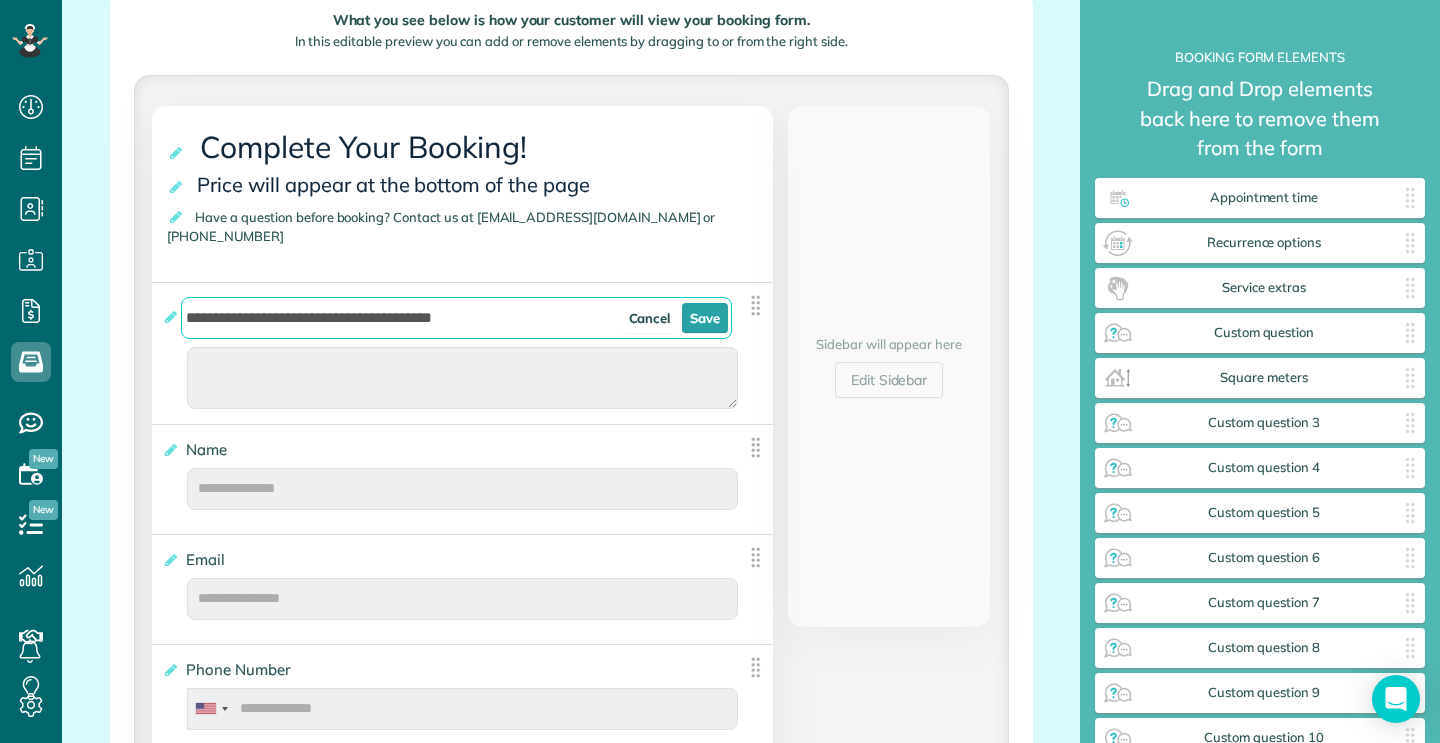 drag, startPoint x: 511, startPoint y: 305, endPoint x: 185, endPoint y: 305, distance: 326 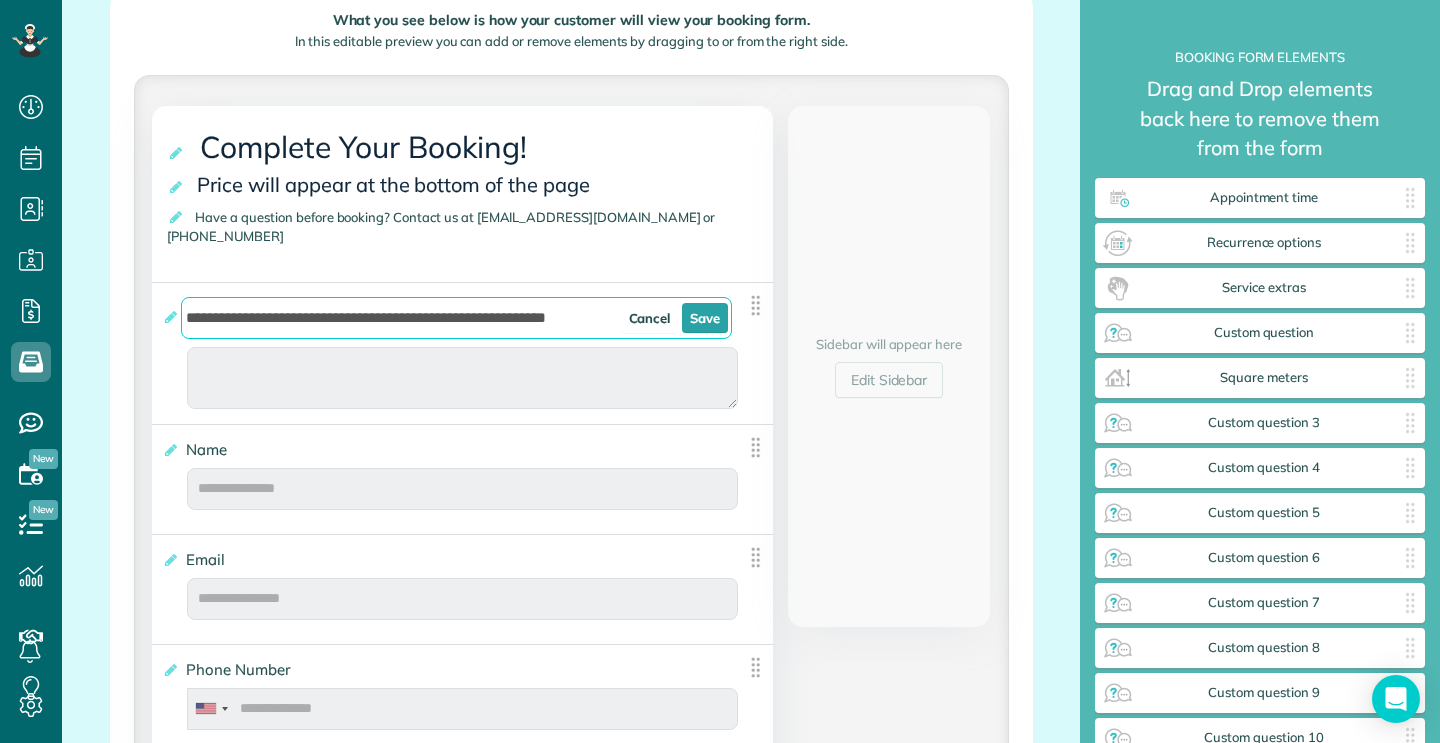type on "**********" 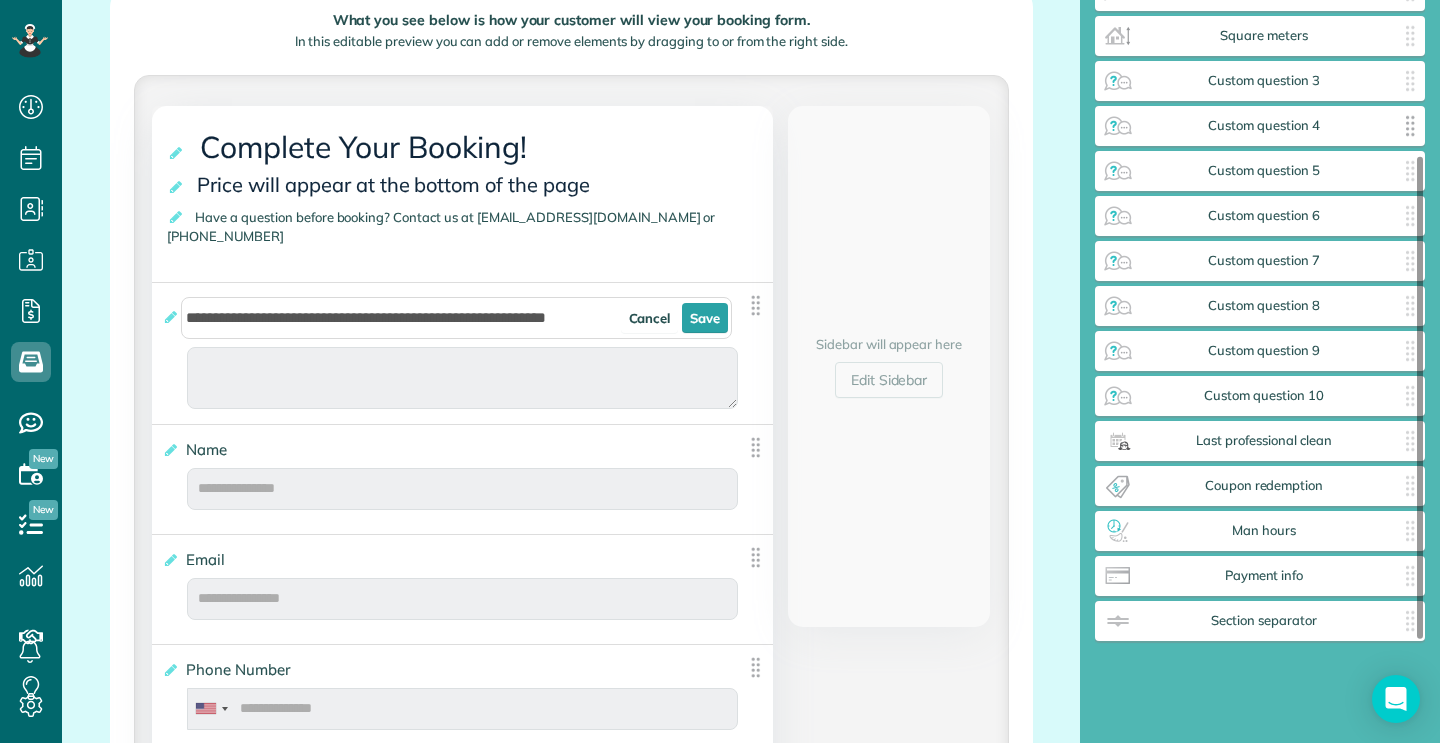 scroll, scrollTop: 395, scrollLeft: 0, axis: vertical 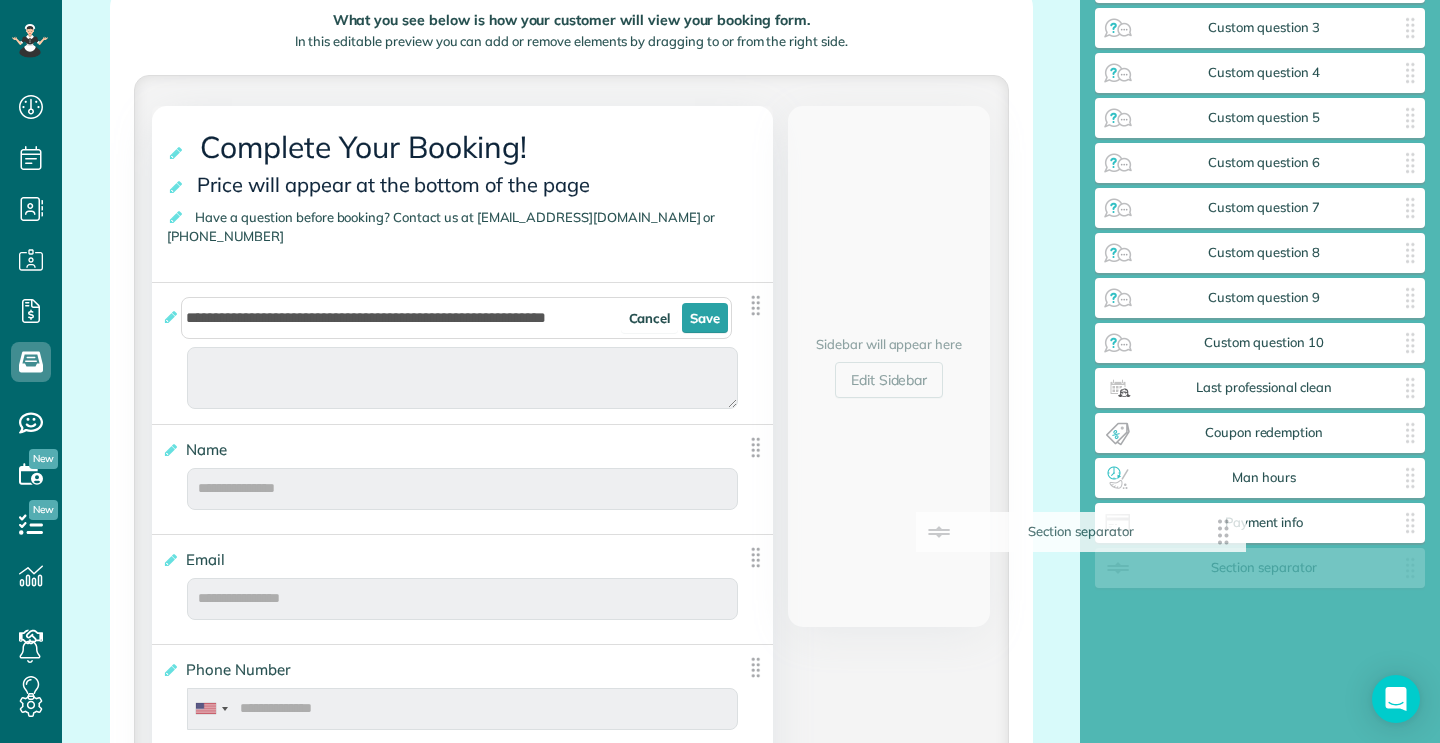 drag, startPoint x: 1172, startPoint y: 574, endPoint x: 1008, endPoint y: 574, distance: 164 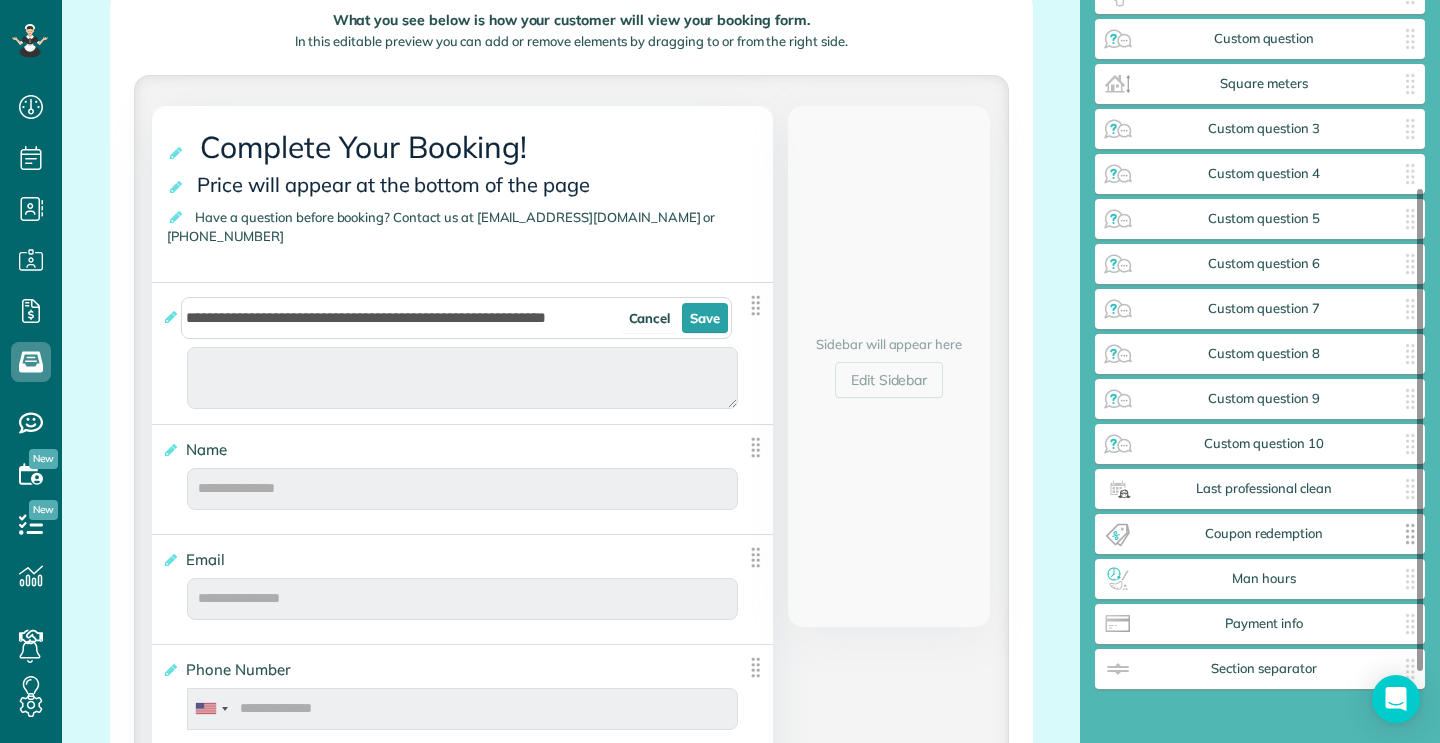 scroll, scrollTop: 286, scrollLeft: 0, axis: vertical 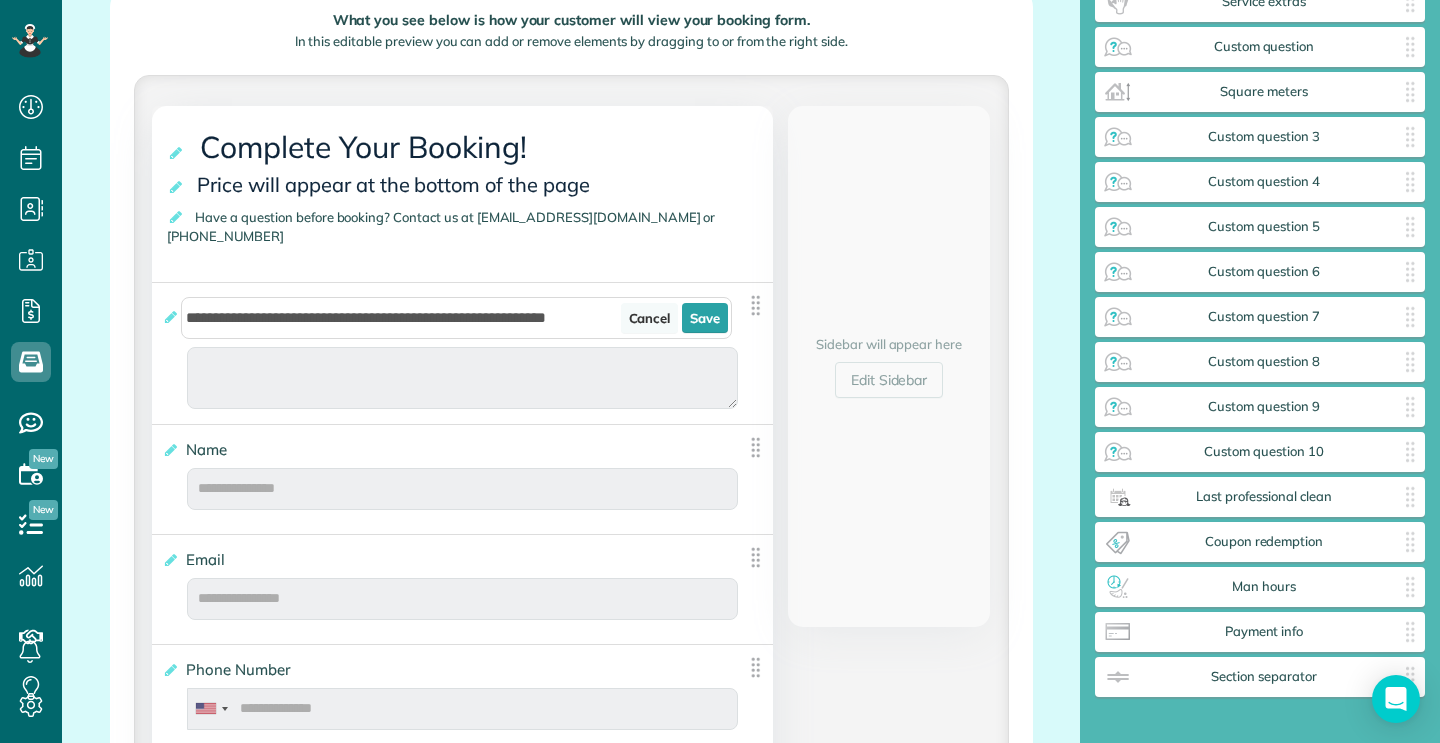 click on "Cancel" at bounding box center (650, 318) 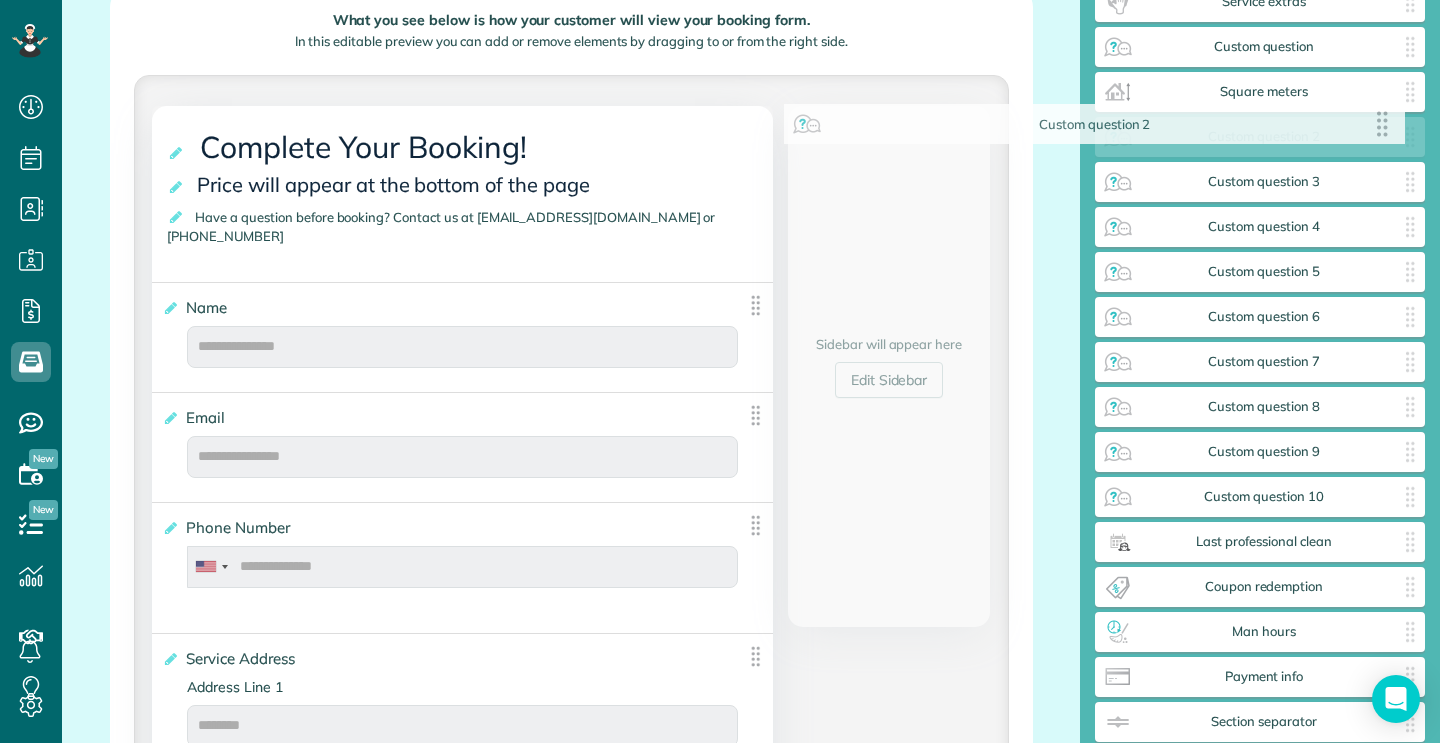 drag, startPoint x: 749, startPoint y: 286, endPoint x: 1382, endPoint y: 127, distance: 652.66376 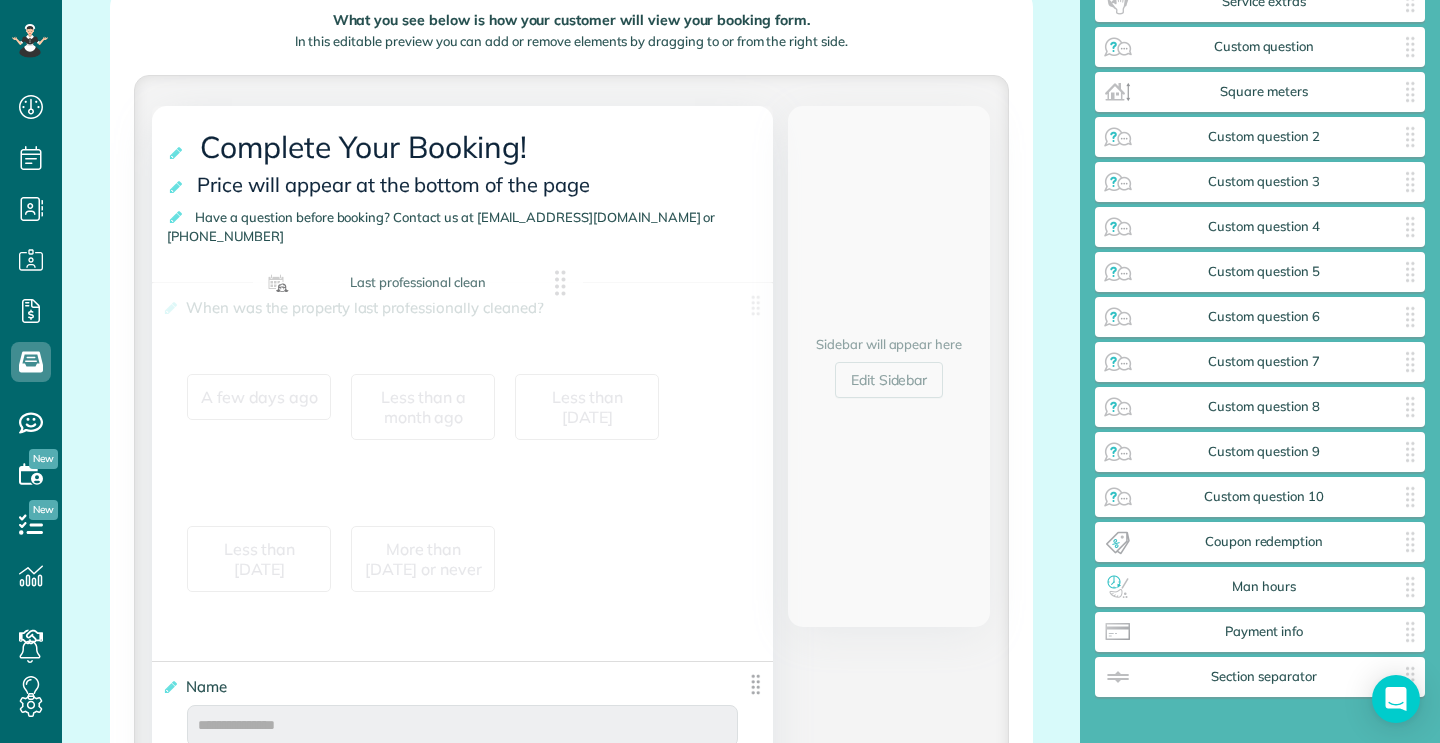 drag, startPoint x: 1331, startPoint y: 551, endPoint x: 490, endPoint y: 294, distance: 879.39185 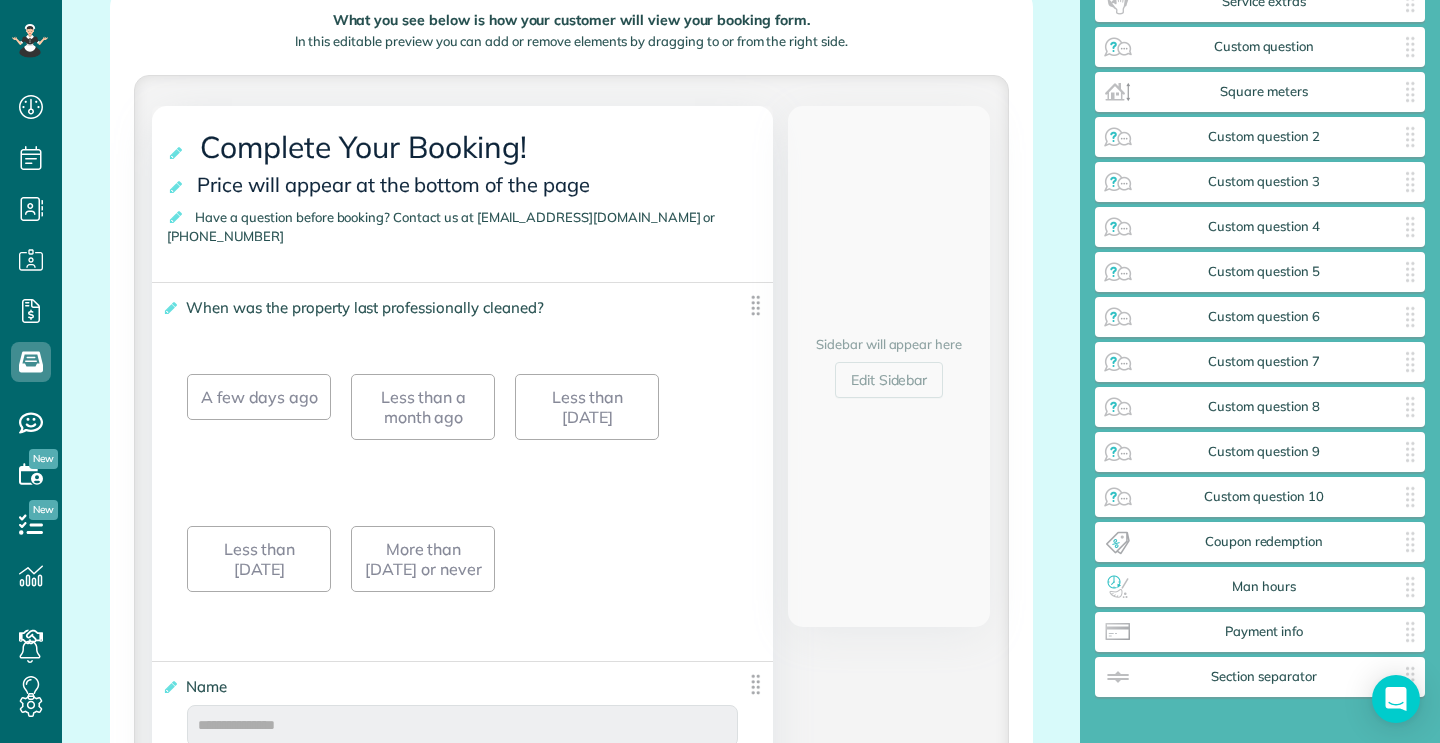 click at bounding box center (755, 305) 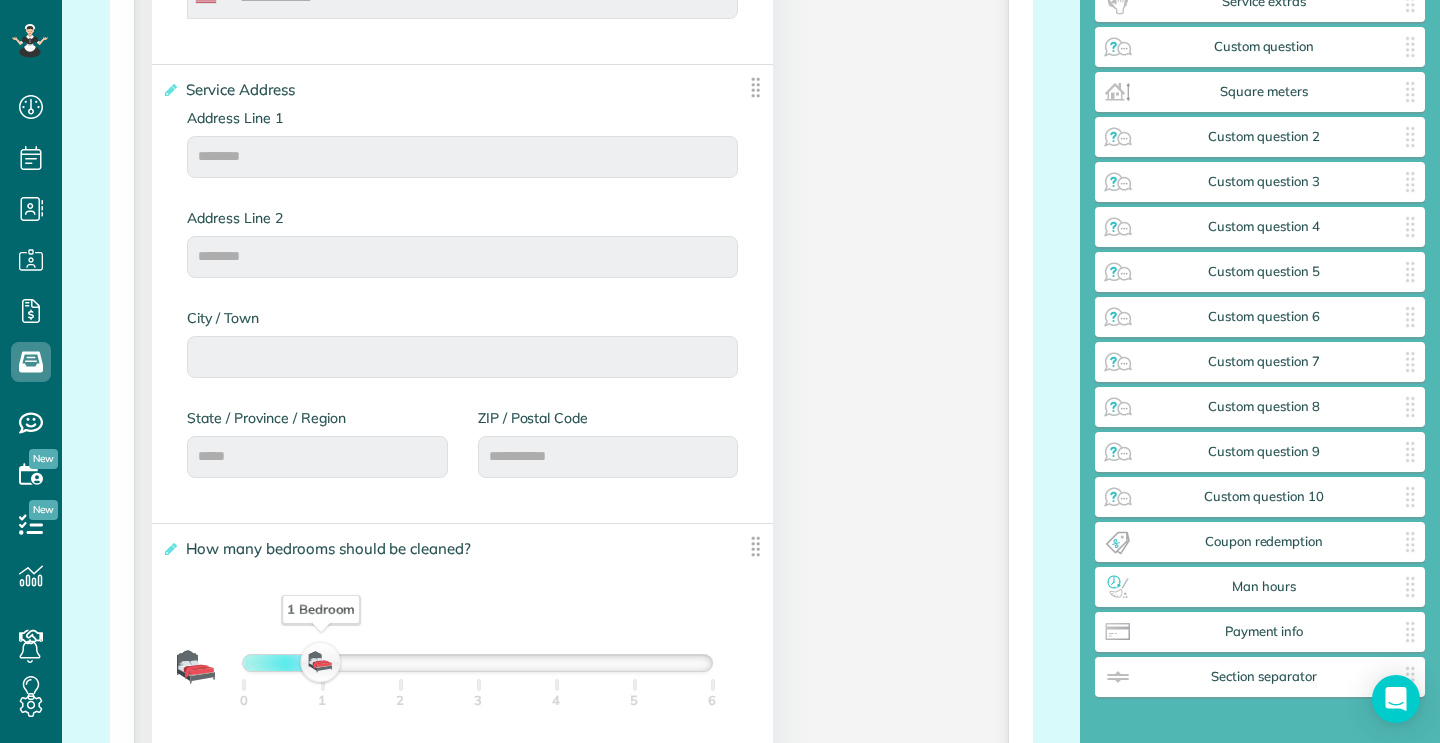 scroll, scrollTop: 1320, scrollLeft: 0, axis: vertical 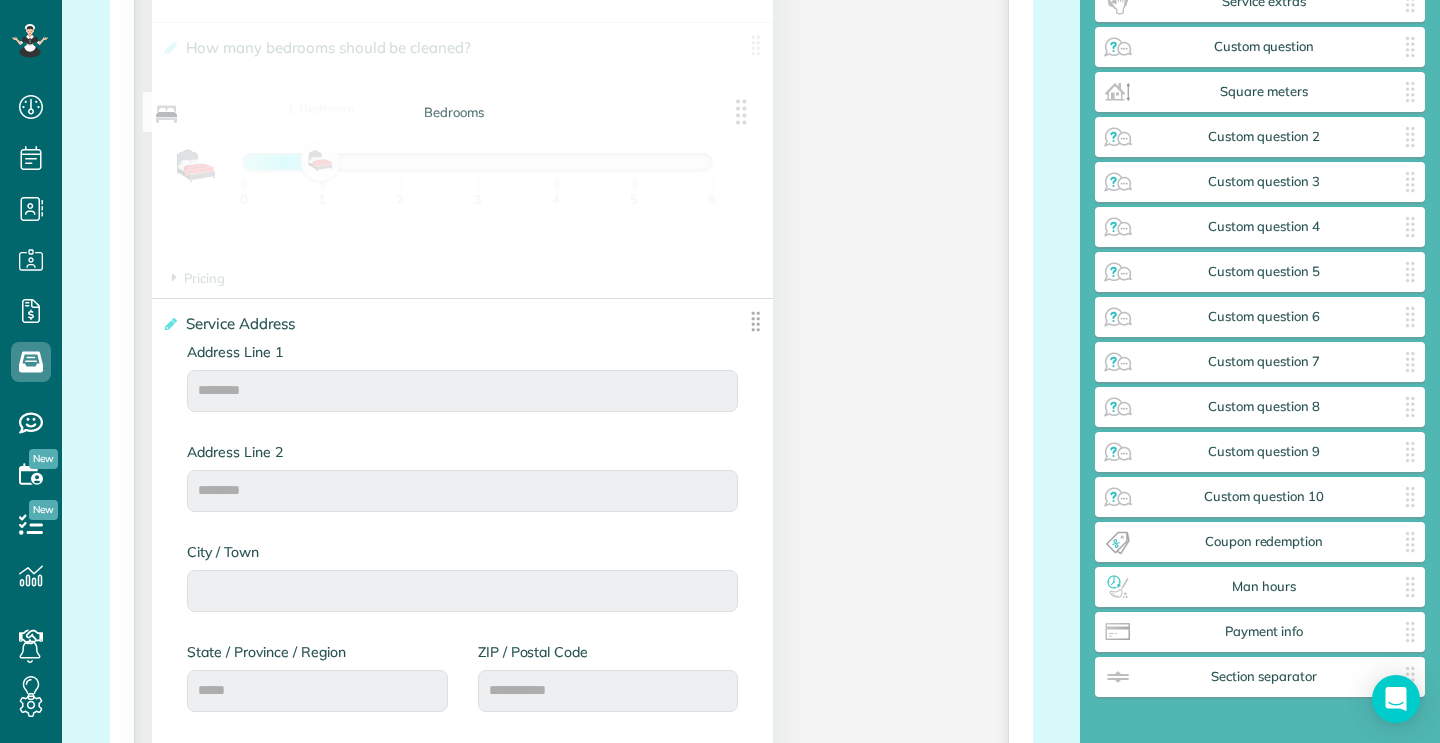drag, startPoint x: 754, startPoint y: 491, endPoint x: 740, endPoint y: 106, distance: 385.25446 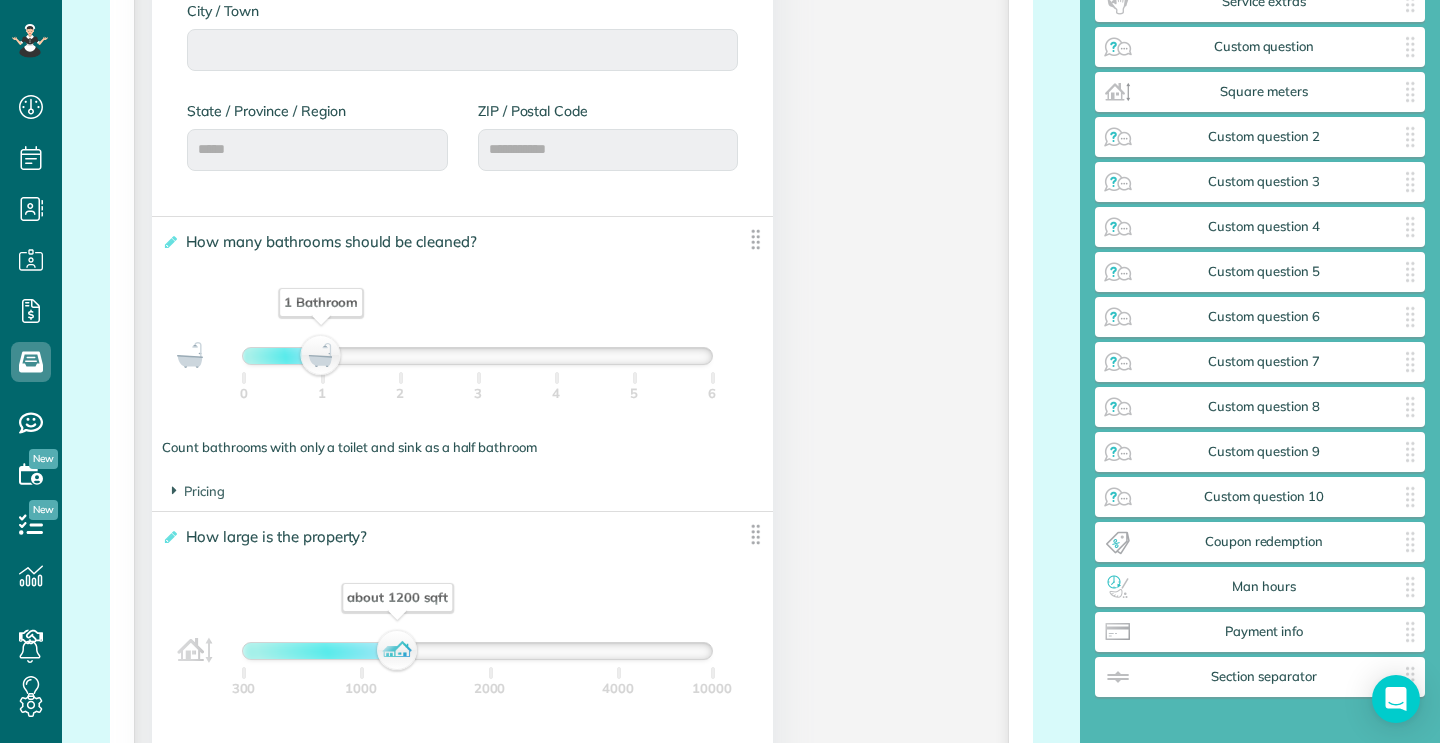 scroll, scrollTop: 1873, scrollLeft: 0, axis: vertical 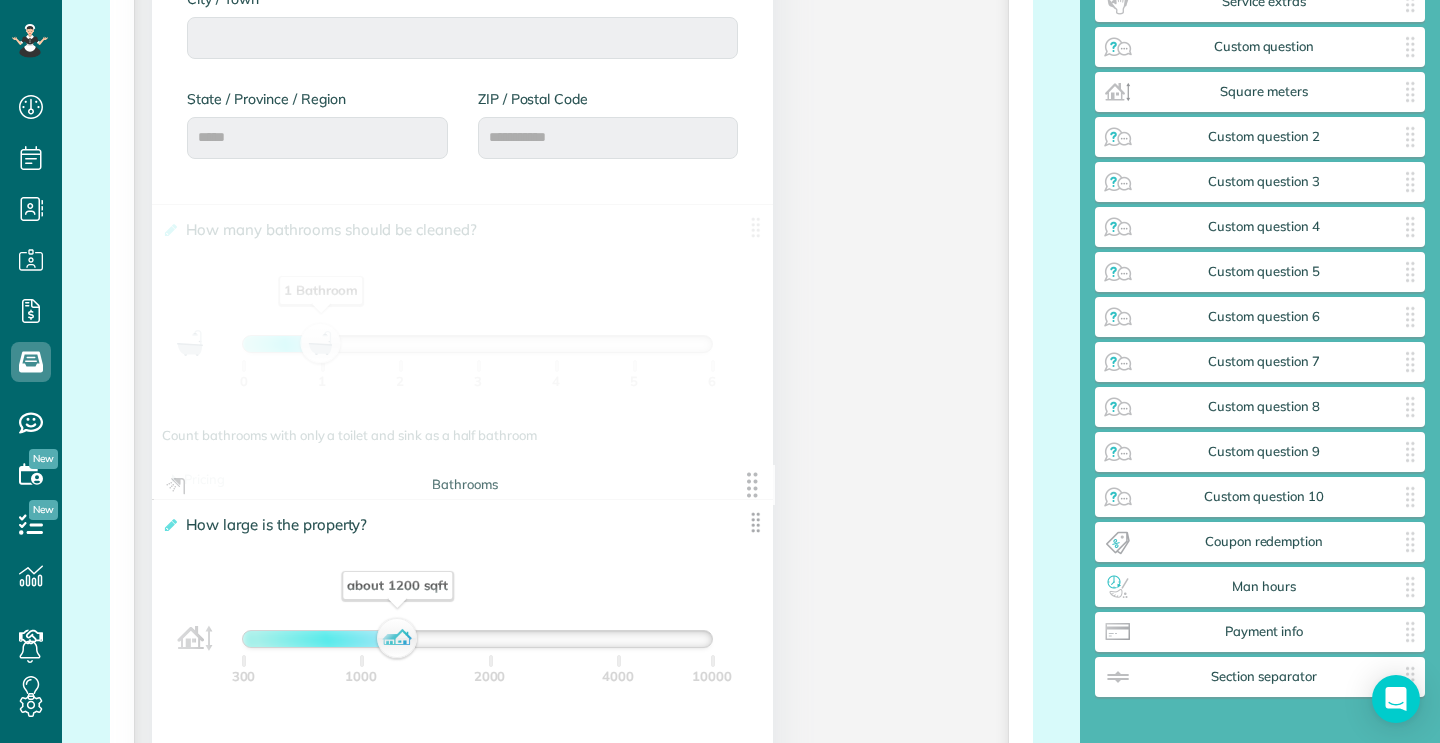 drag, startPoint x: 754, startPoint y: 210, endPoint x: 756, endPoint y: 482, distance: 272.00735 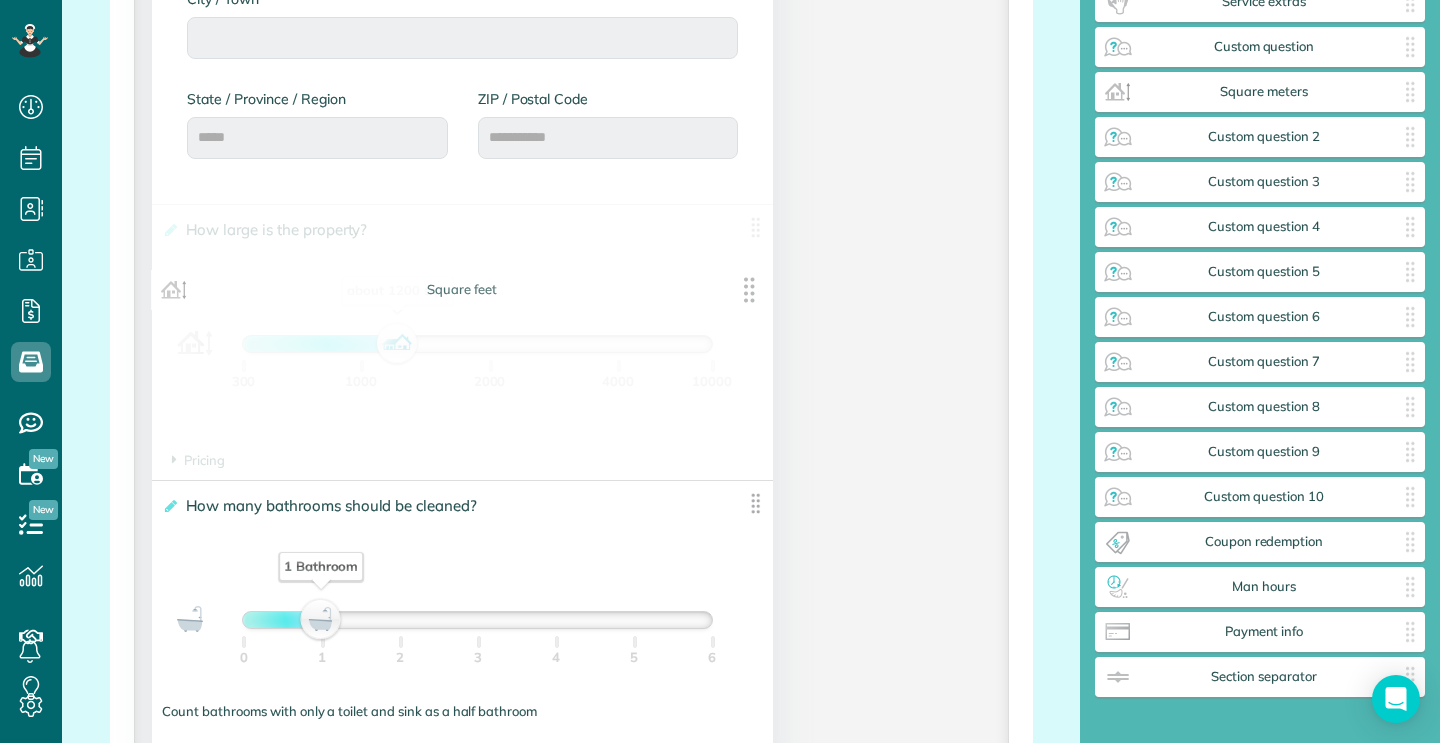 drag, startPoint x: 756, startPoint y: 510, endPoint x: 755, endPoint y: 291, distance: 219.00229 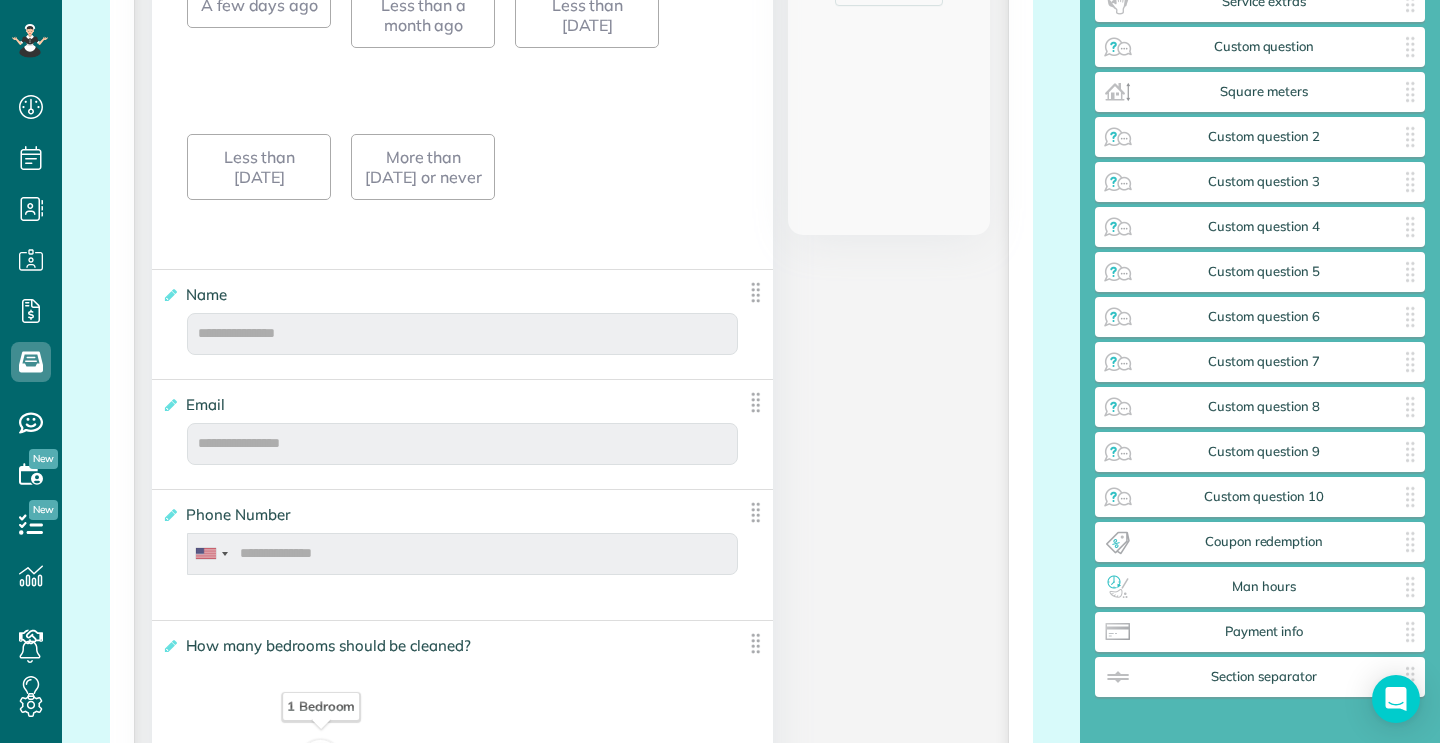 scroll, scrollTop: 728, scrollLeft: 0, axis: vertical 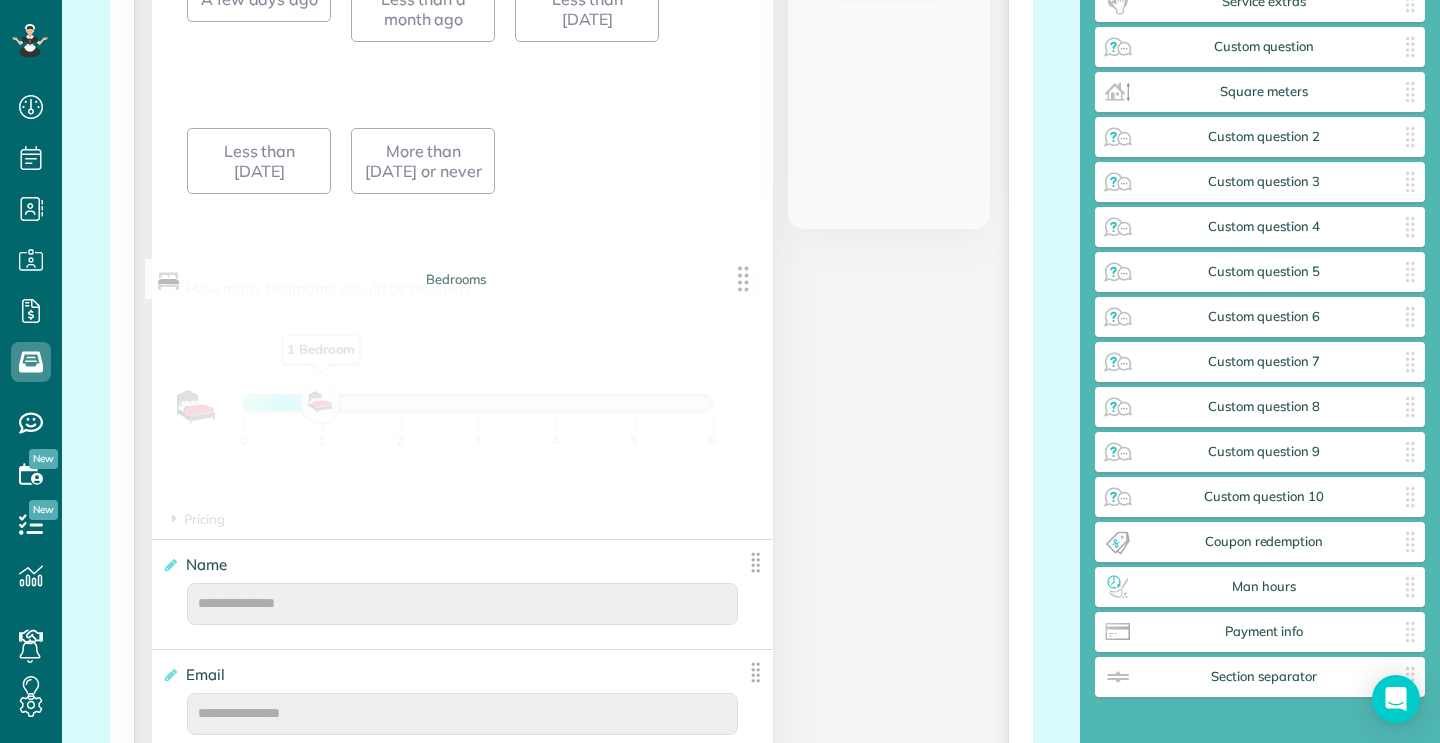 drag, startPoint x: 754, startPoint y: 628, endPoint x: 747, endPoint y: 287, distance: 341.07184 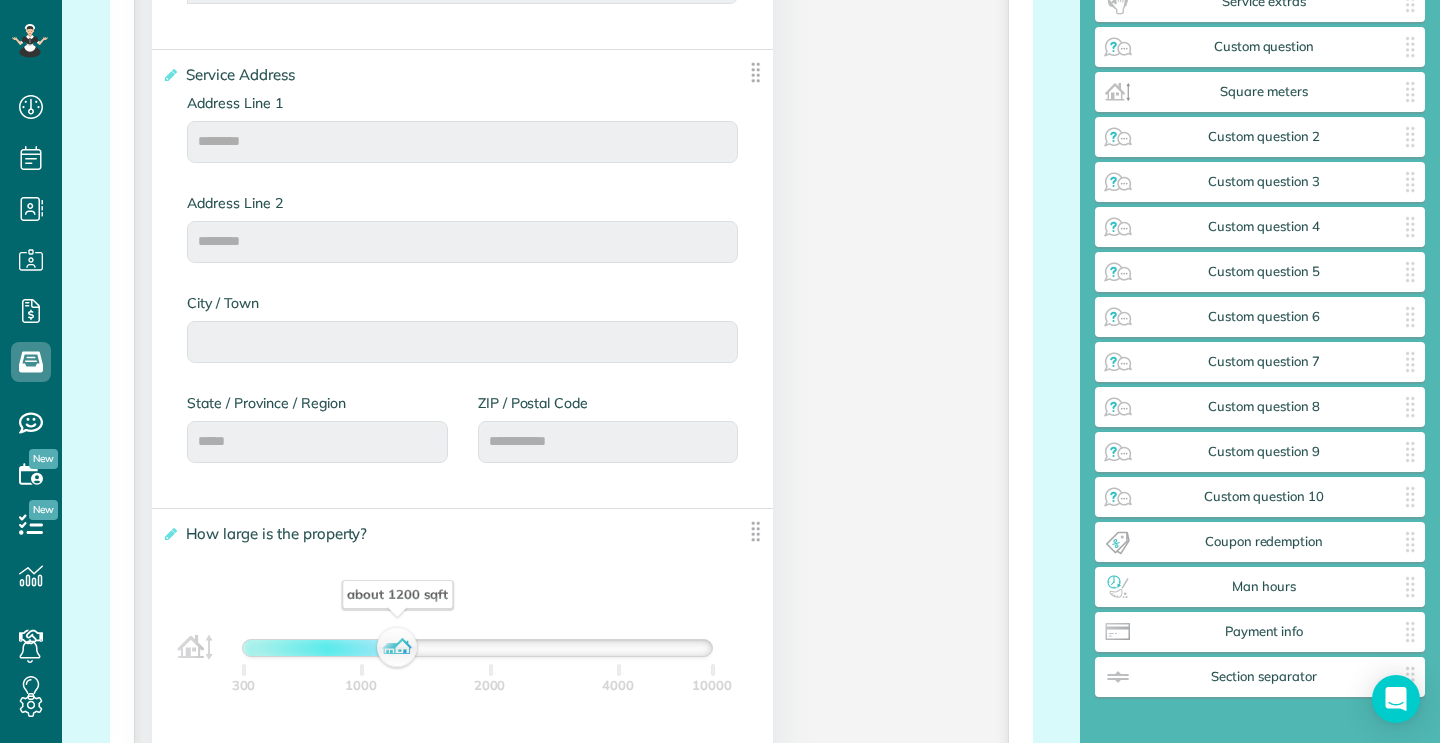 scroll, scrollTop: 1587, scrollLeft: 0, axis: vertical 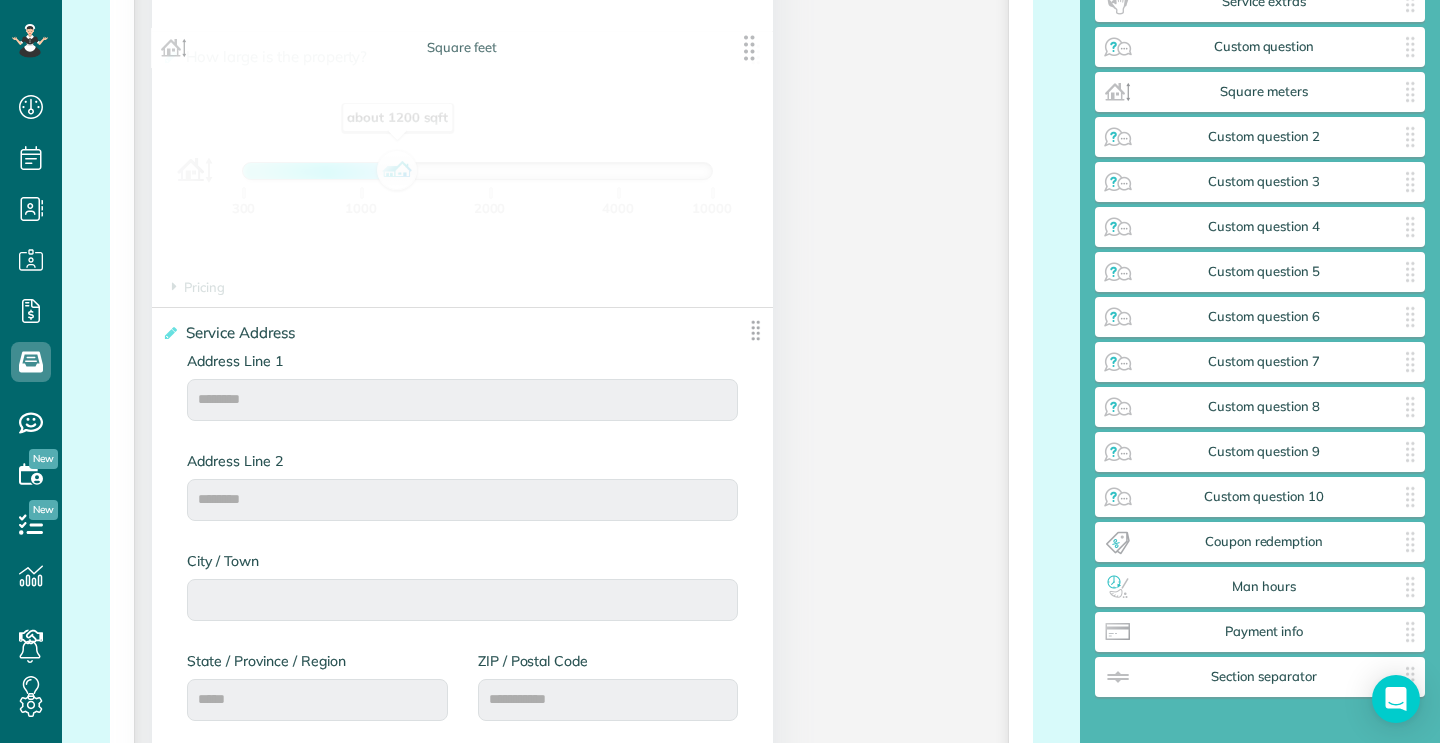 drag, startPoint x: 756, startPoint y: 505, endPoint x: 755, endPoint y: 52, distance: 453.0011 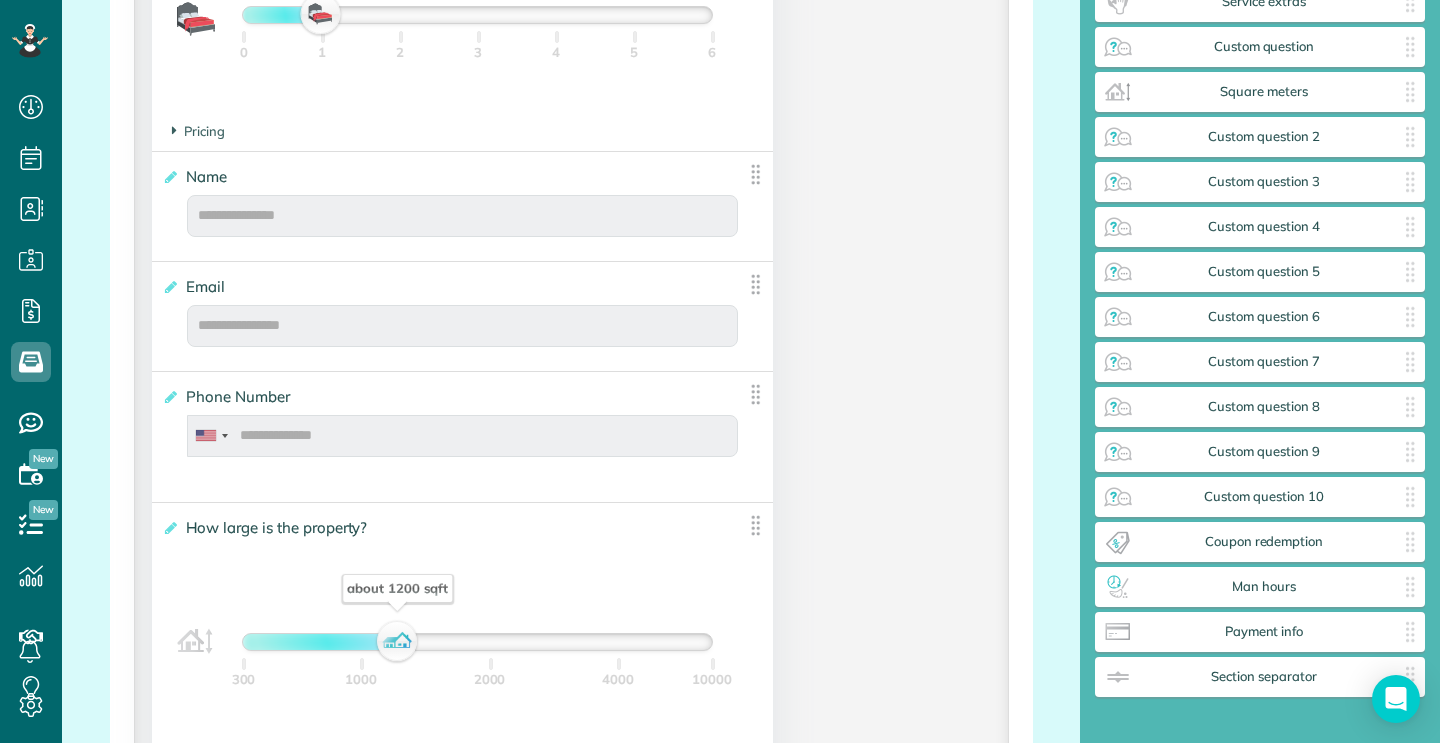 scroll, scrollTop: 1105, scrollLeft: 0, axis: vertical 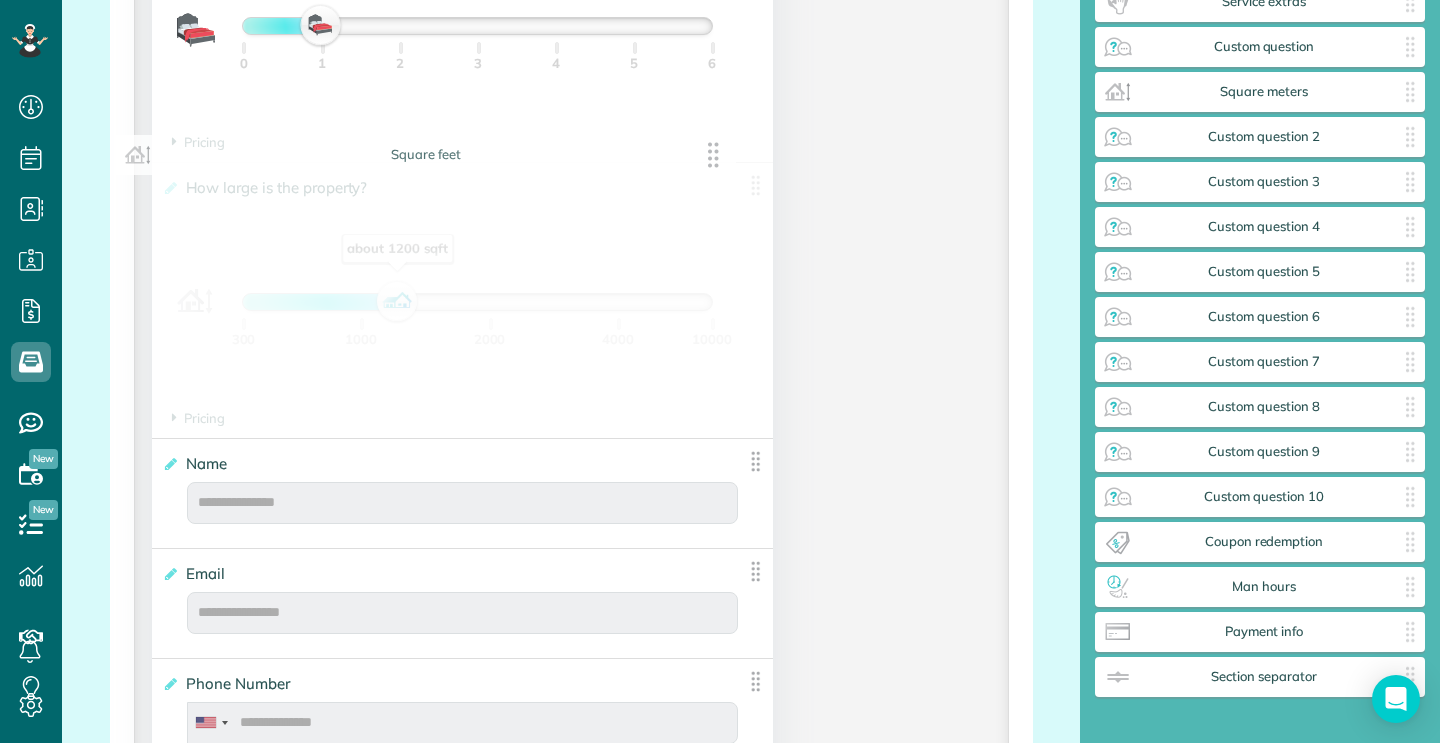 drag, startPoint x: 758, startPoint y: 527, endPoint x: 720, endPoint y: 162, distance: 366.97275 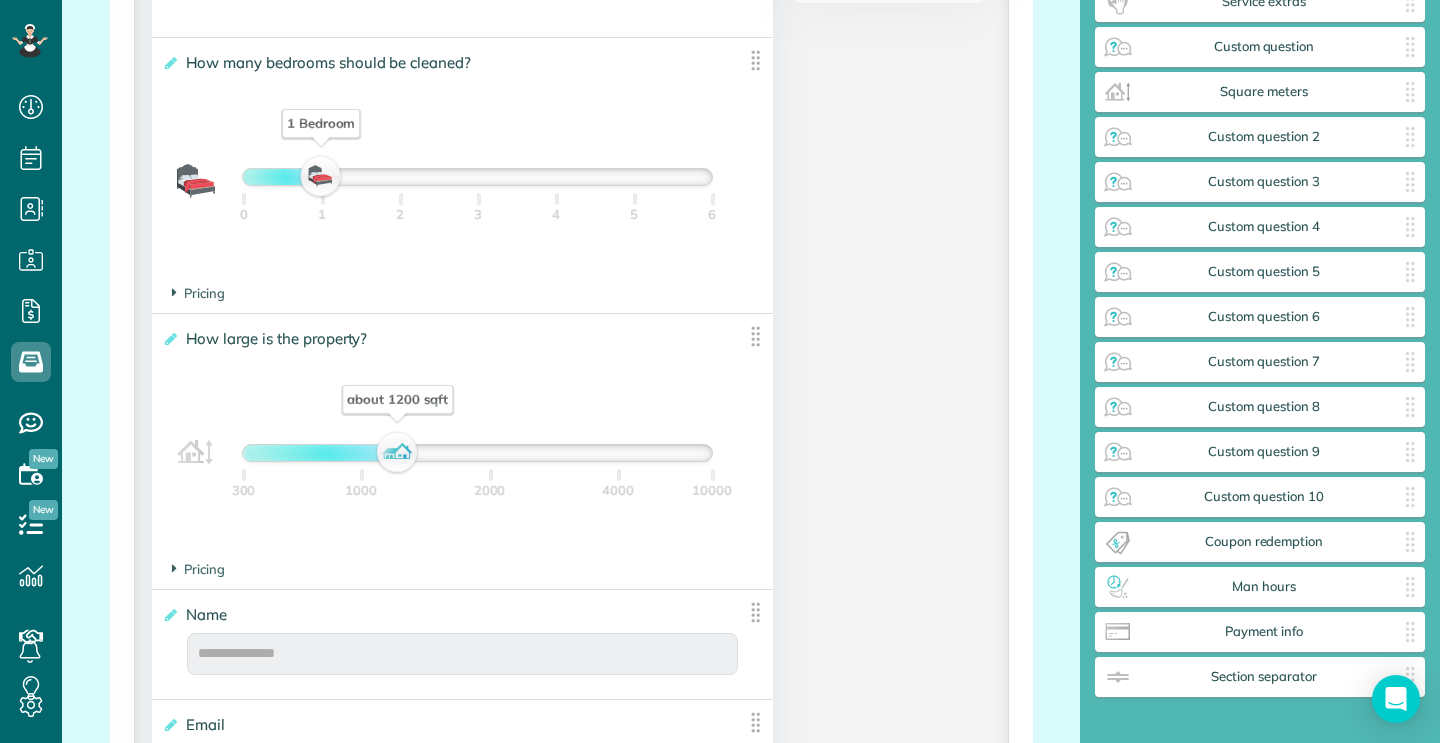 scroll, scrollTop: 942, scrollLeft: 0, axis: vertical 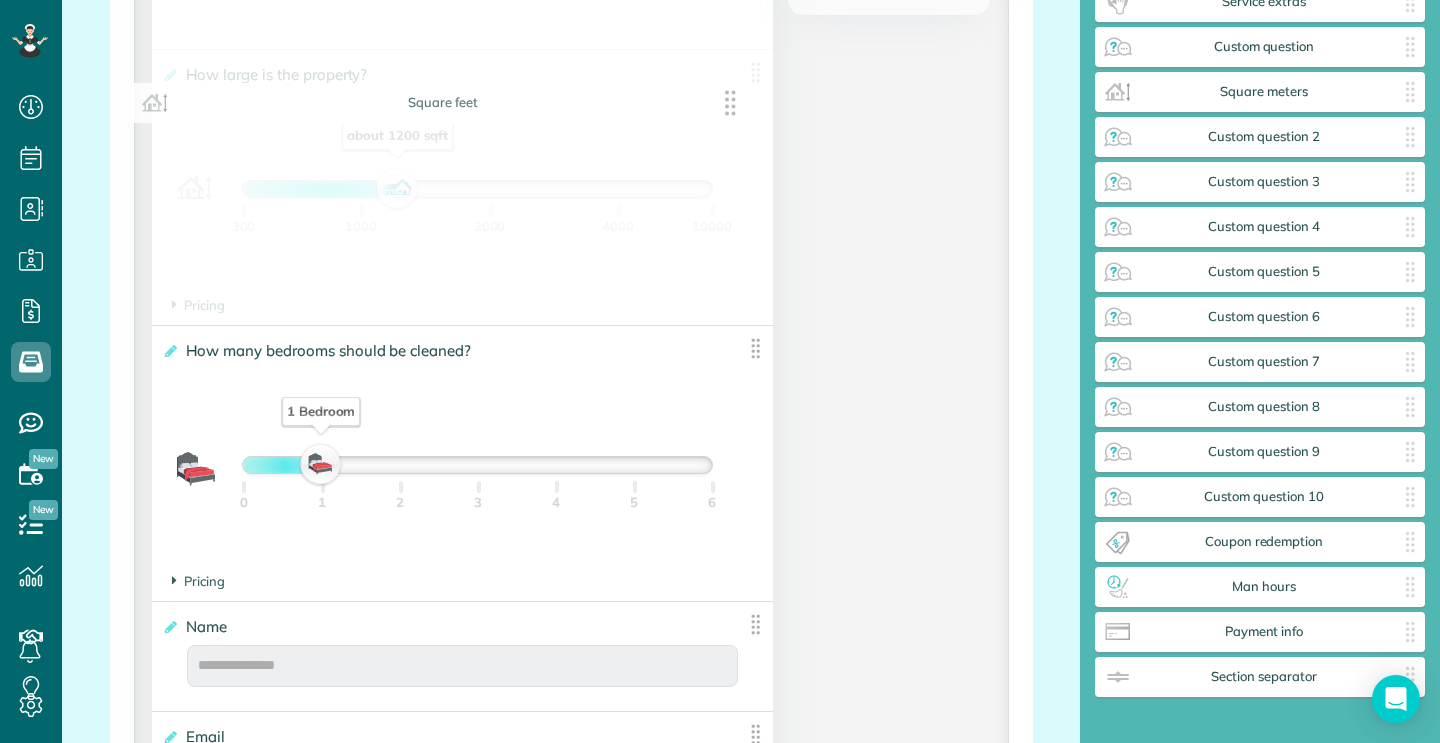 drag, startPoint x: 752, startPoint y: 339, endPoint x: 732, endPoint y: 111, distance: 228.87552 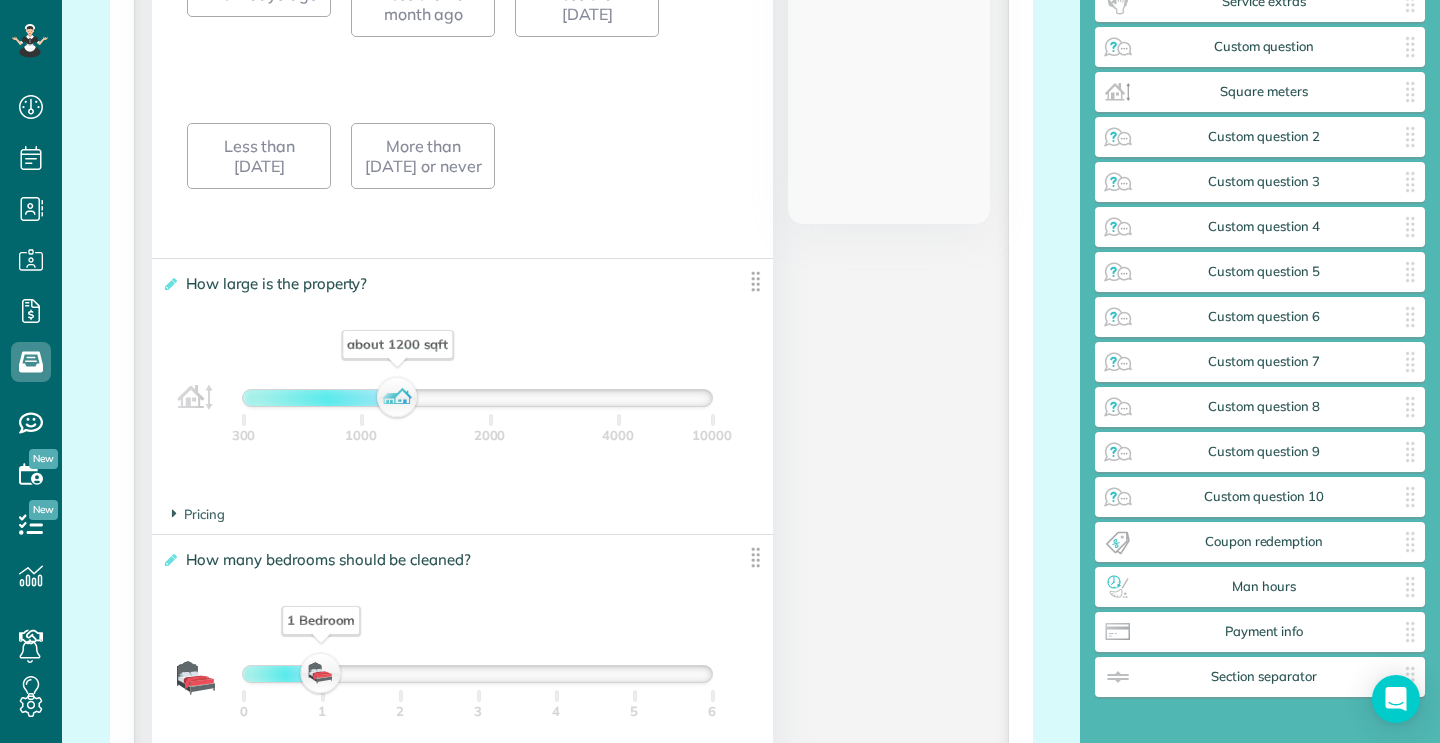scroll, scrollTop: 730, scrollLeft: 0, axis: vertical 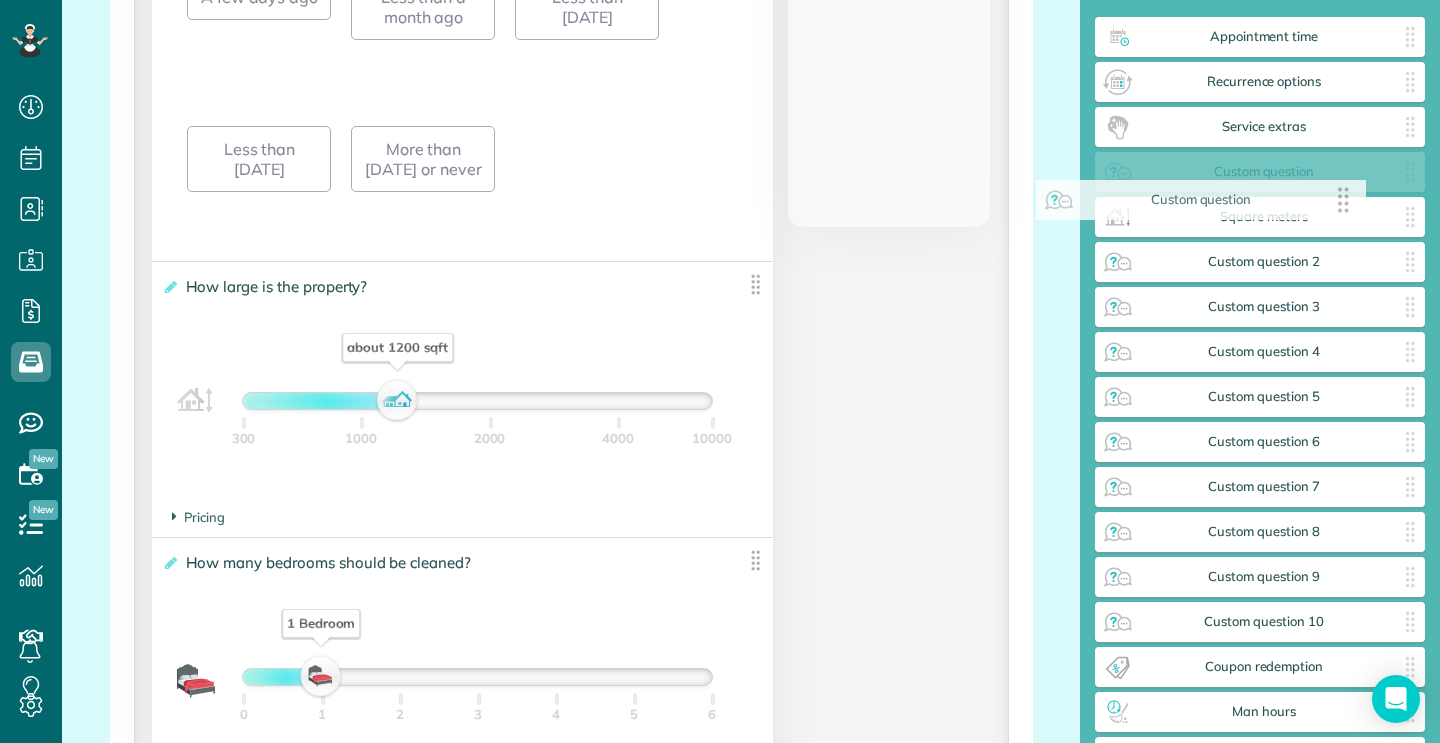 drag, startPoint x: 1232, startPoint y: 179, endPoint x: 1175, endPoint y: 208, distance: 63.953106 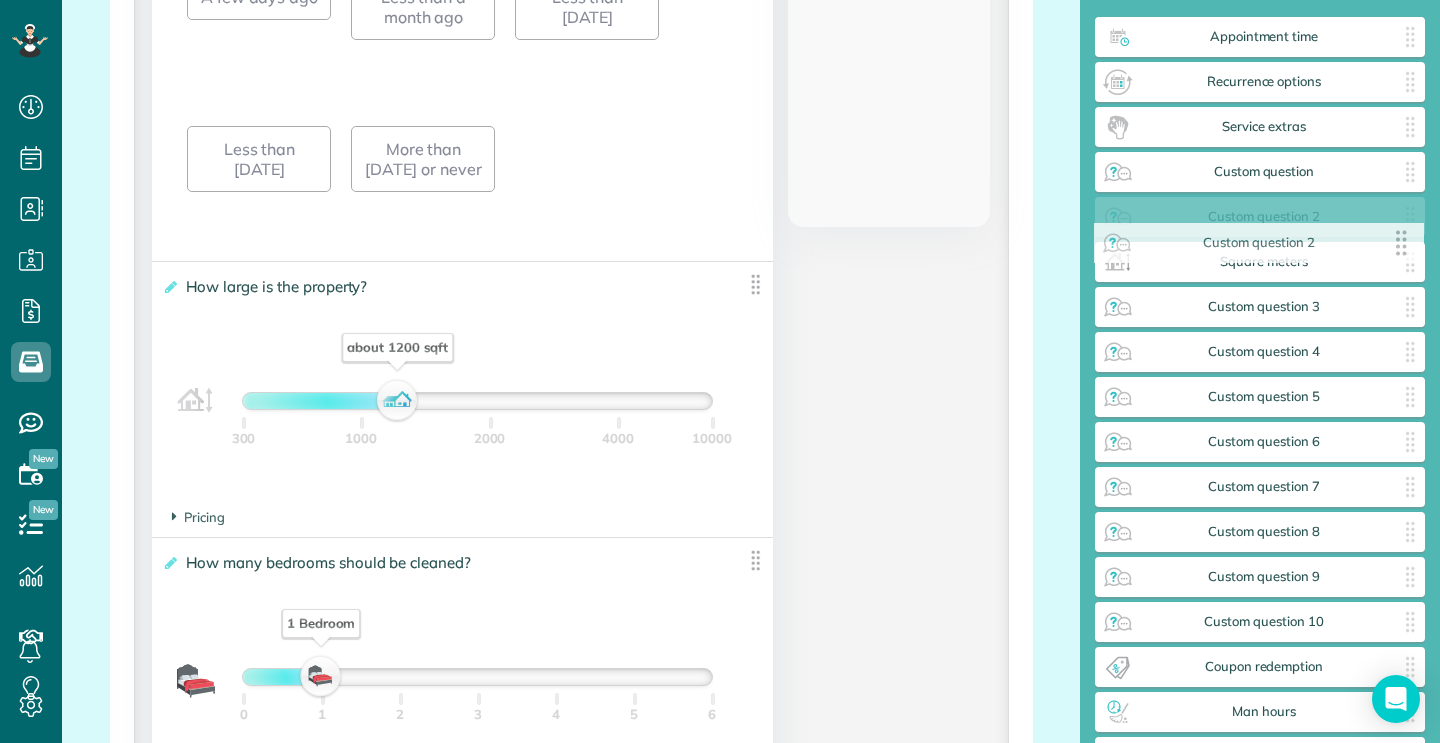 drag, startPoint x: 1213, startPoint y: 258, endPoint x: 1211, endPoint y: 239, distance: 19.104973 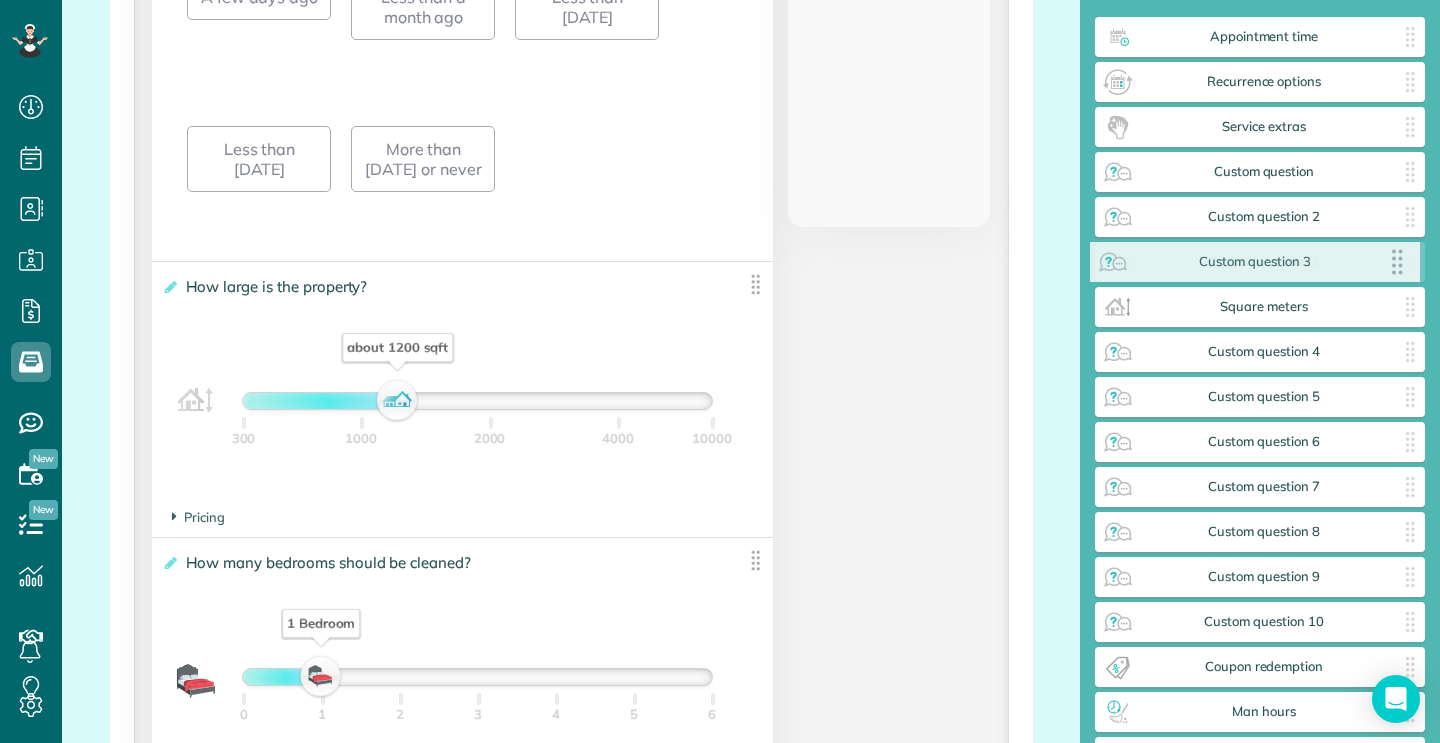 drag, startPoint x: 1233, startPoint y: 312, endPoint x: 1227, endPoint y: 267, distance: 45.39824 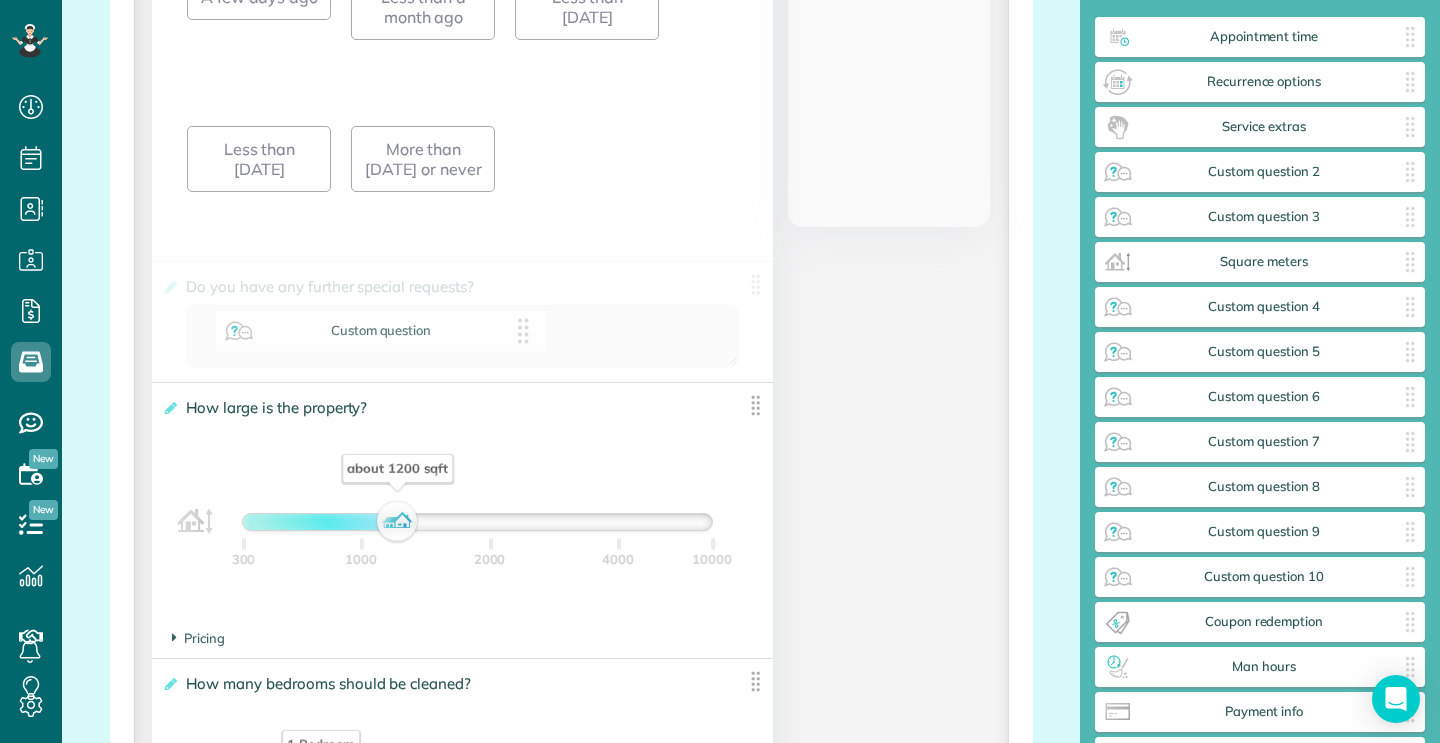 drag, startPoint x: 1258, startPoint y: 176, endPoint x: 378, endPoint y: 329, distance: 893.20154 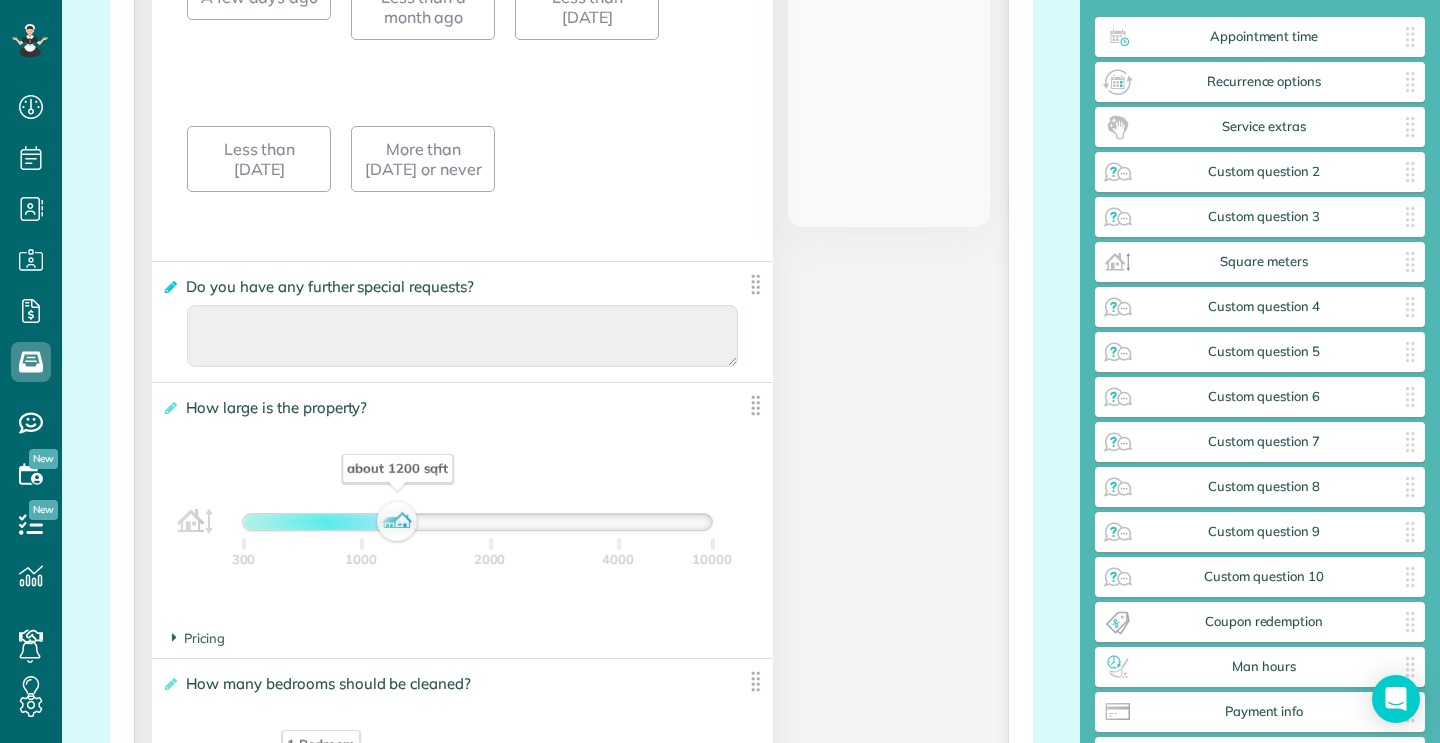 click at bounding box center [169, 287] 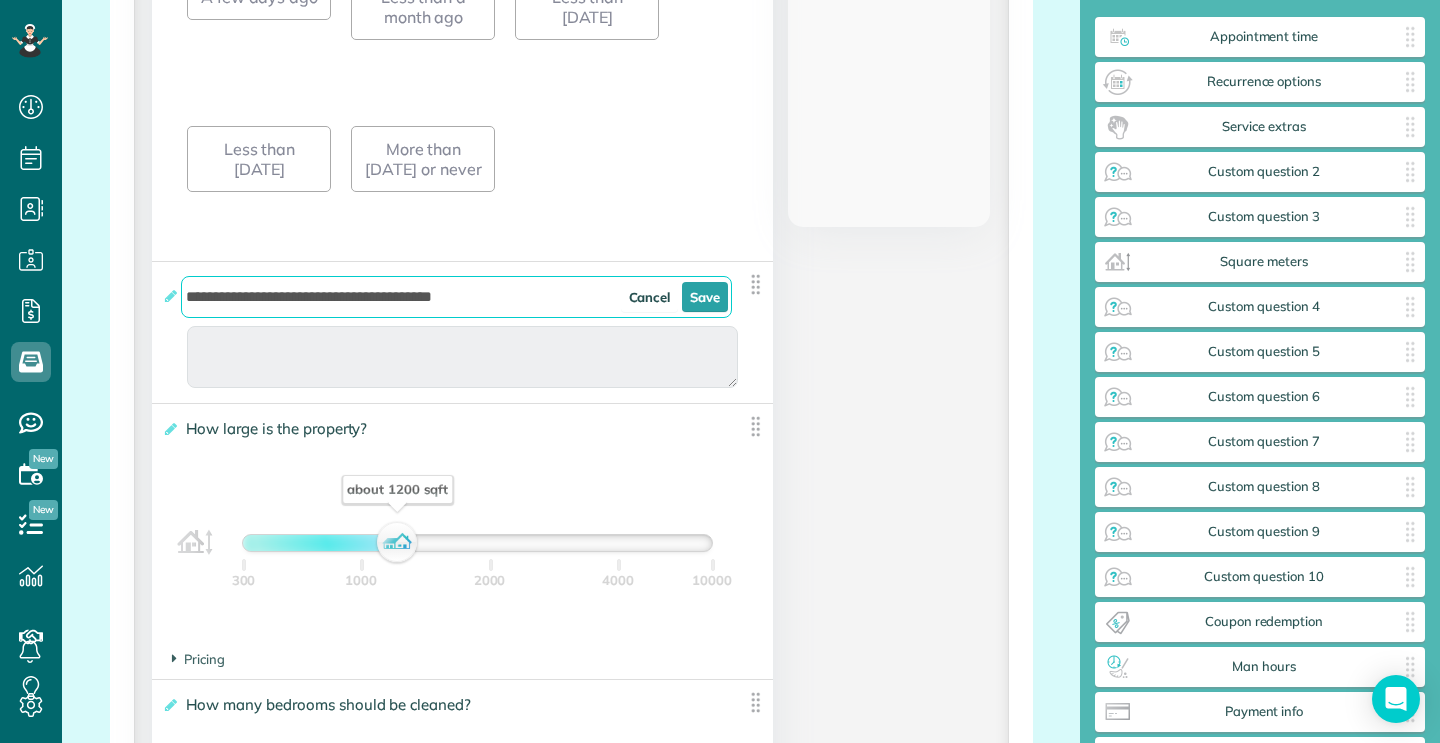 drag, startPoint x: 524, startPoint y: 283, endPoint x: 243, endPoint y: 274, distance: 281.1441 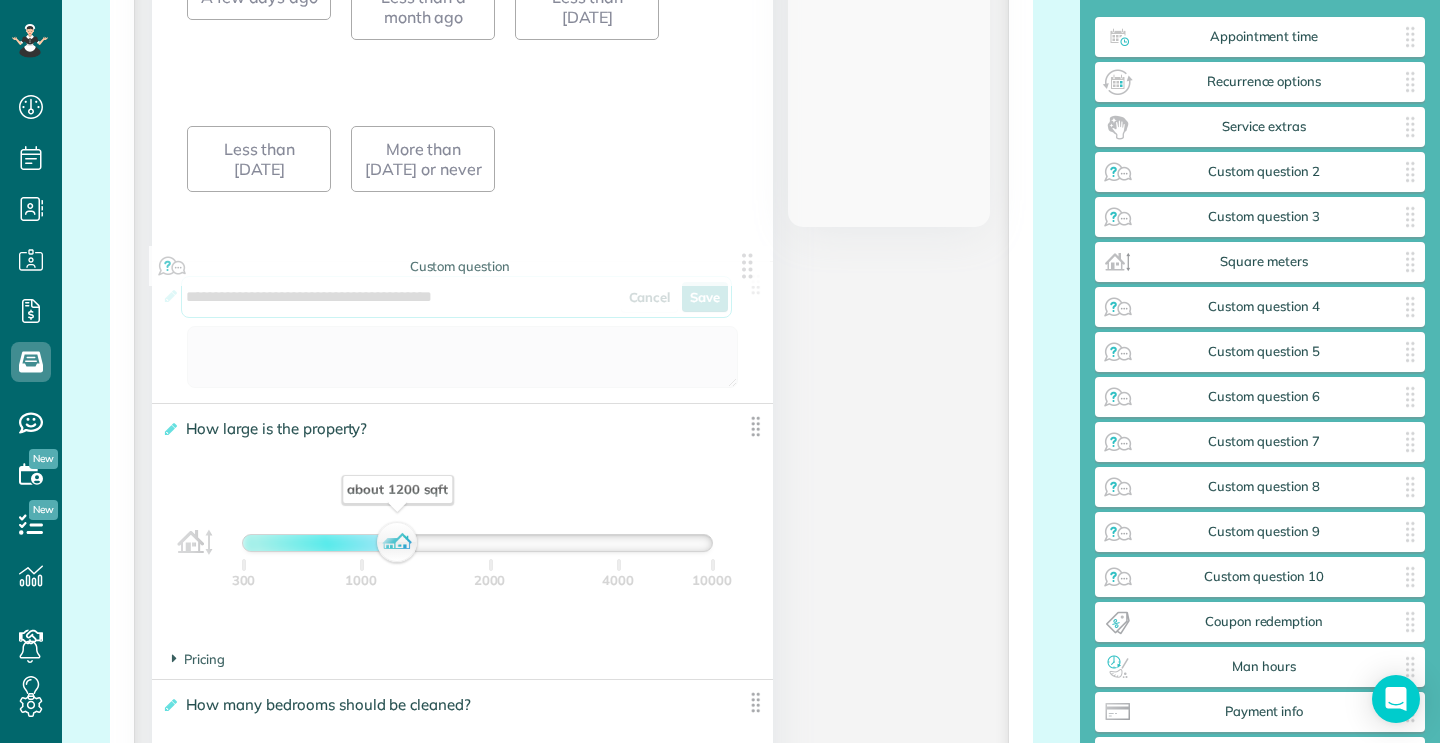 drag, startPoint x: 495, startPoint y: 291, endPoint x: 178, endPoint y: 292, distance: 317.0016 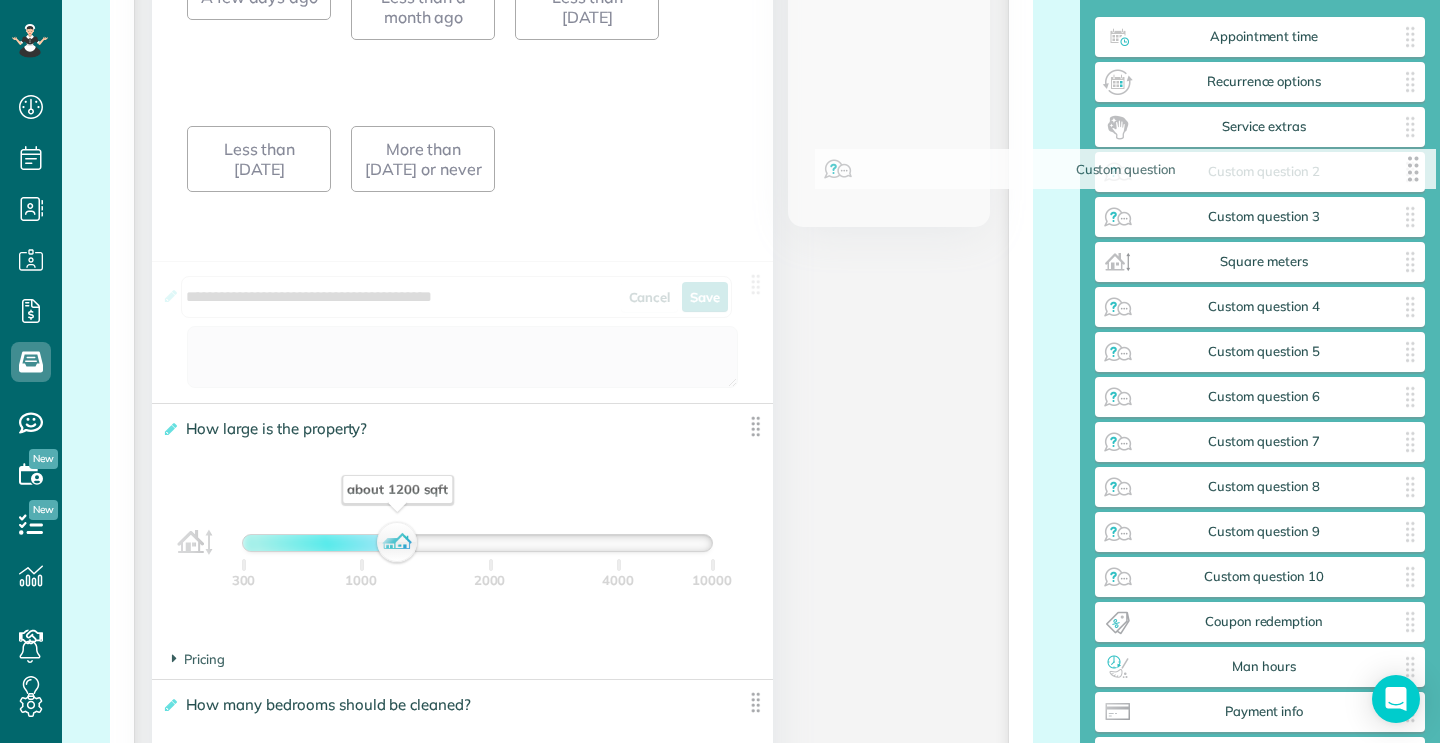drag, startPoint x: 761, startPoint y: 266, endPoint x: 1425, endPoint y: 170, distance: 670.9039 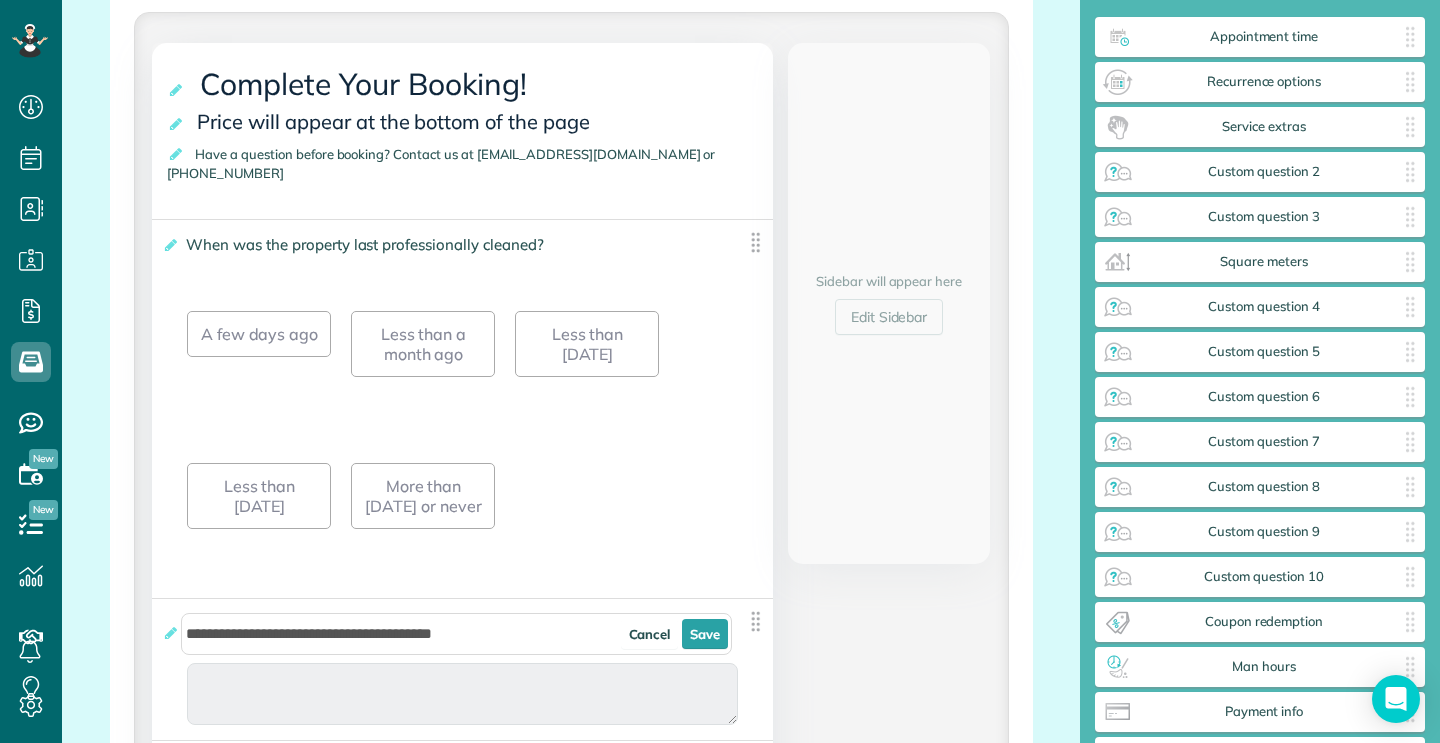 scroll, scrollTop: 392, scrollLeft: 0, axis: vertical 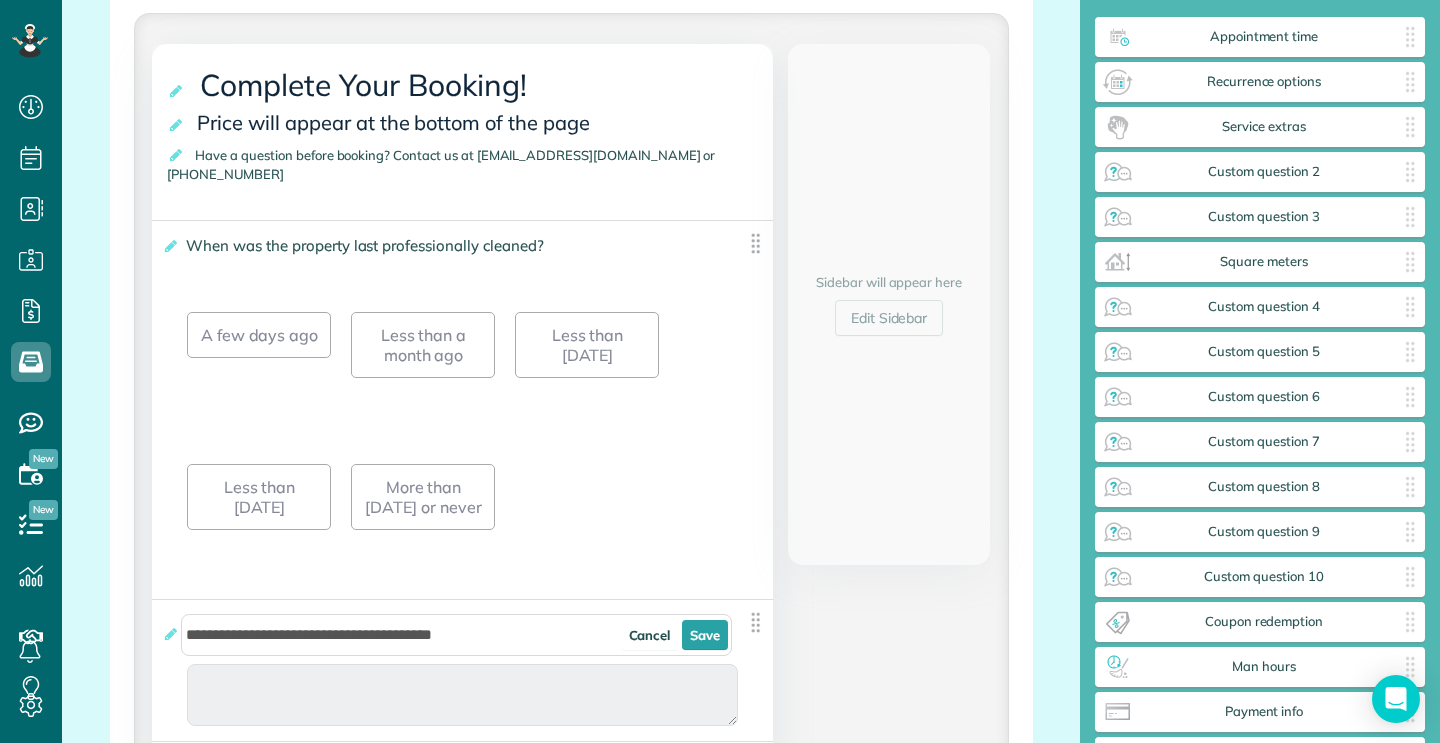 click at bounding box center [755, 243] 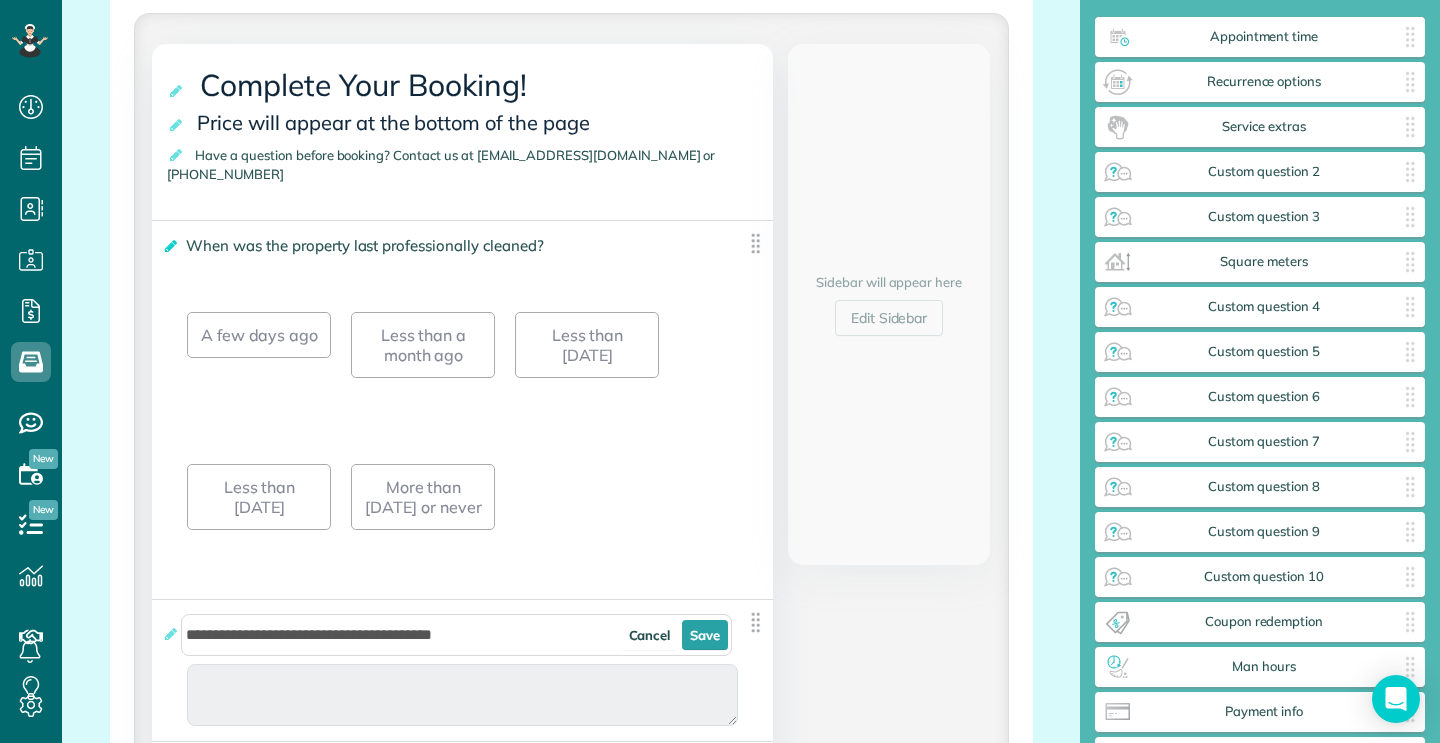 click at bounding box center [169, 246] 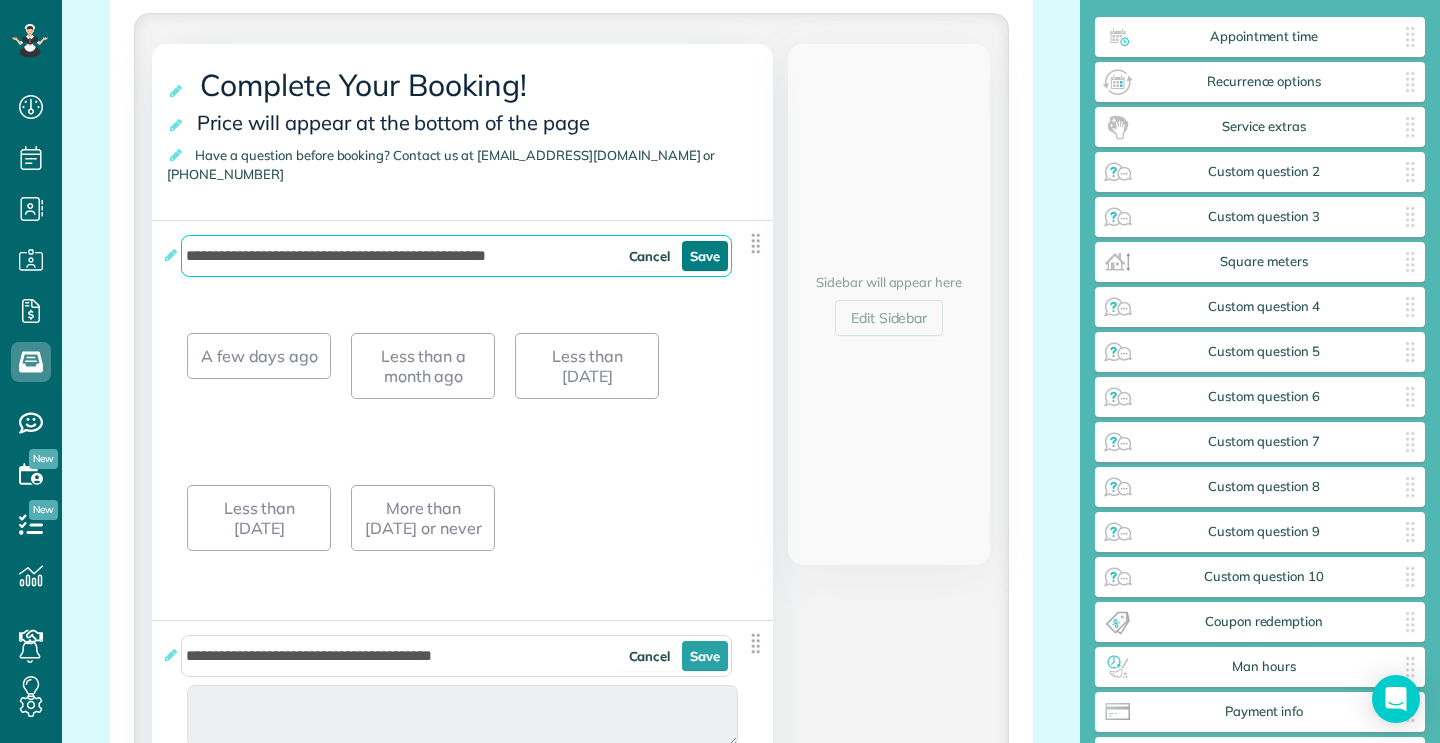 click on "Save" at bounding box center (705, 256) 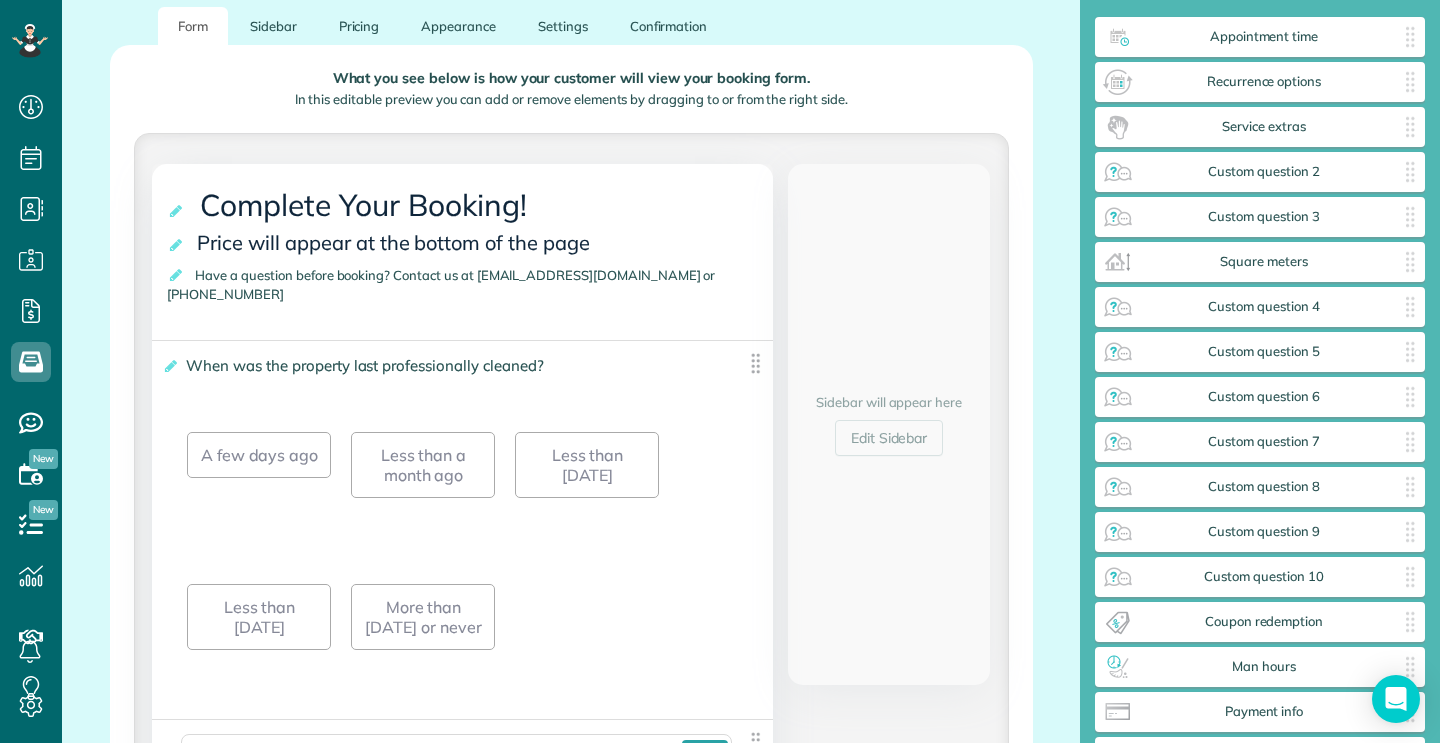 scroll, scrollTop: 246, scrollLeft: 0, axis: vertical 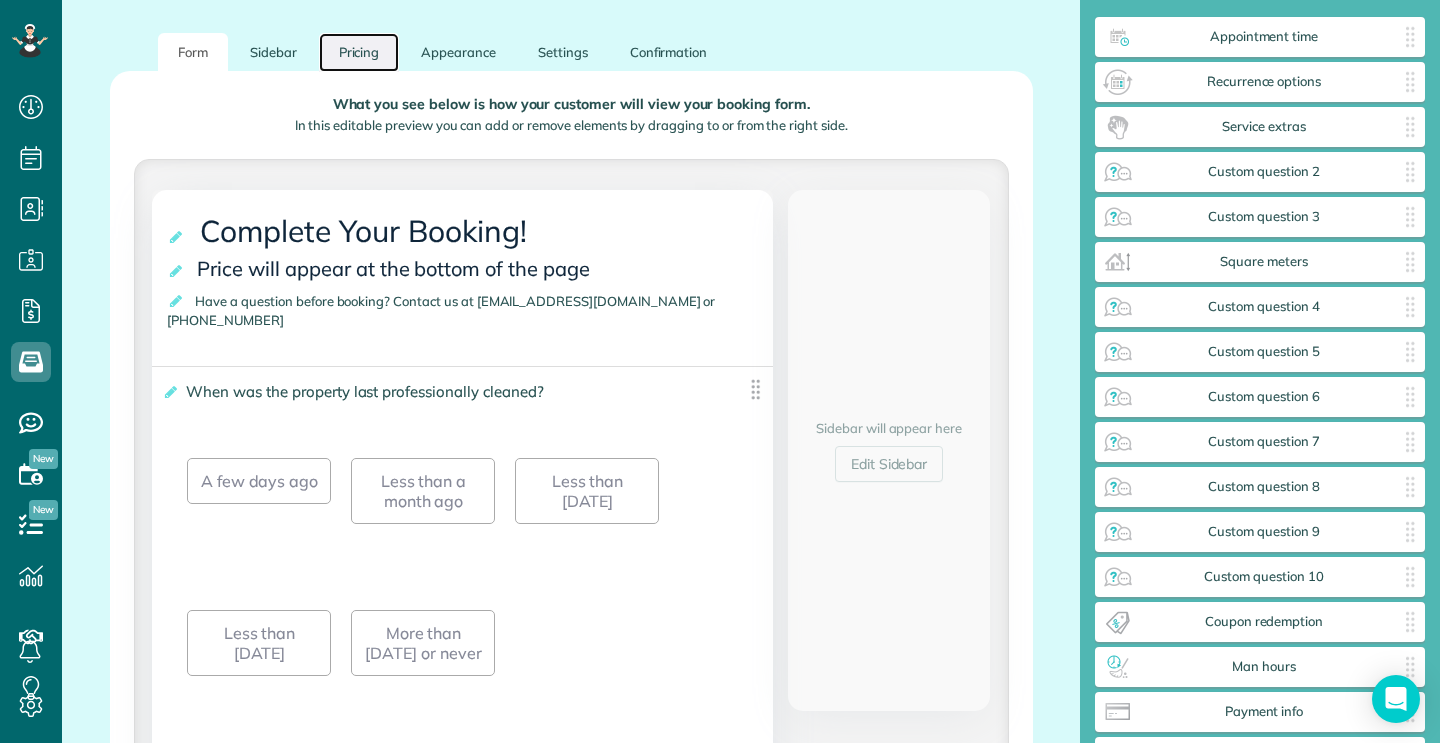 click on "Pricing" at bounding box center (359, 52) 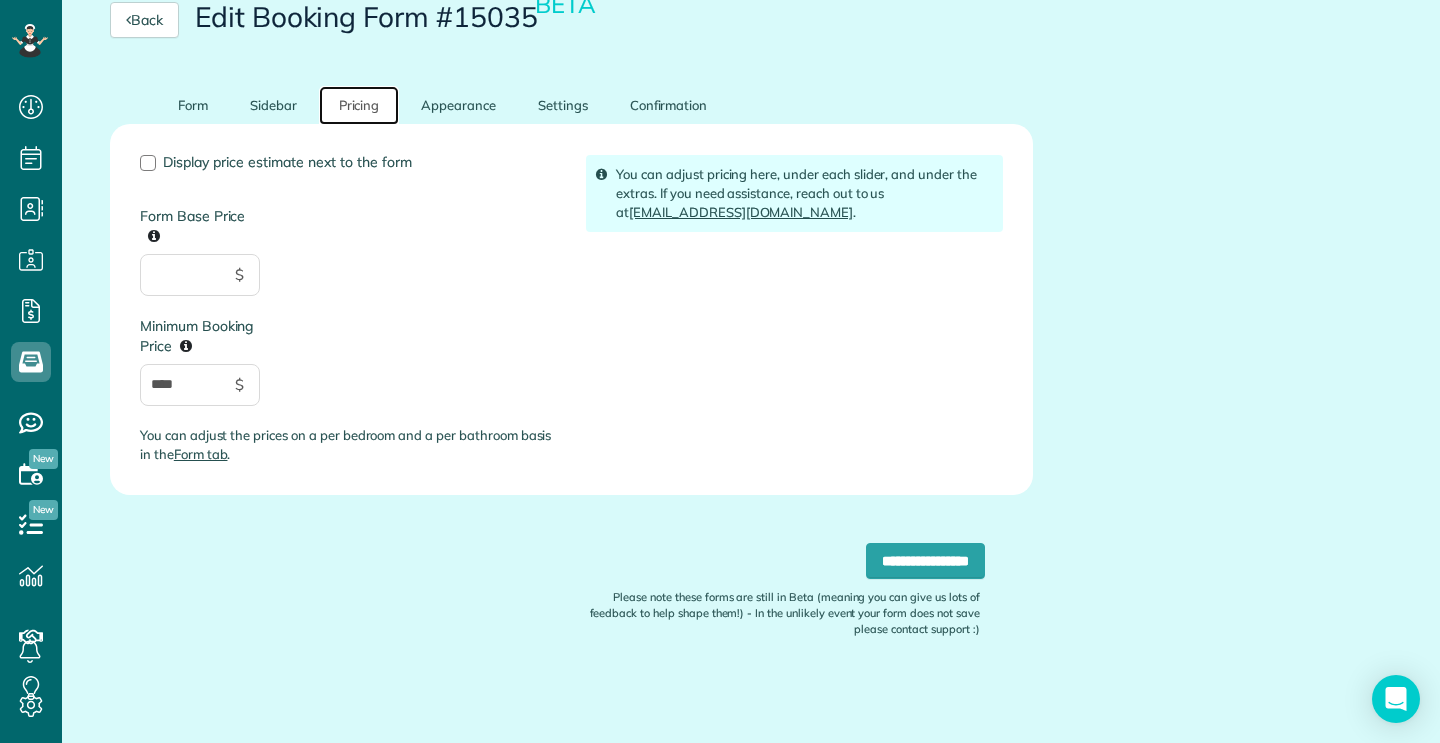 scroll, scrollTop: 171, scrollLeft: 0, axis: vertical 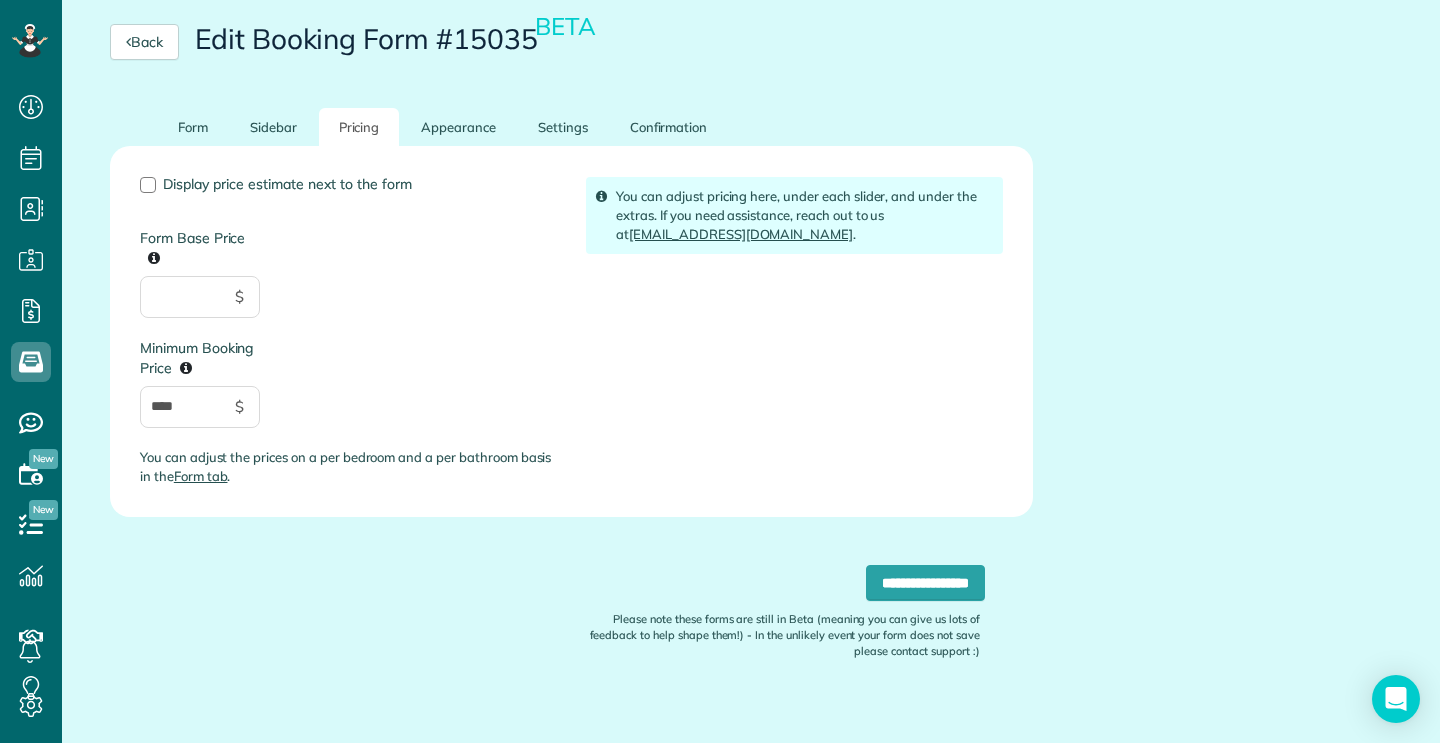 click on "Edit Booking Form #15035  BETA" at bounding box center (397, 39) 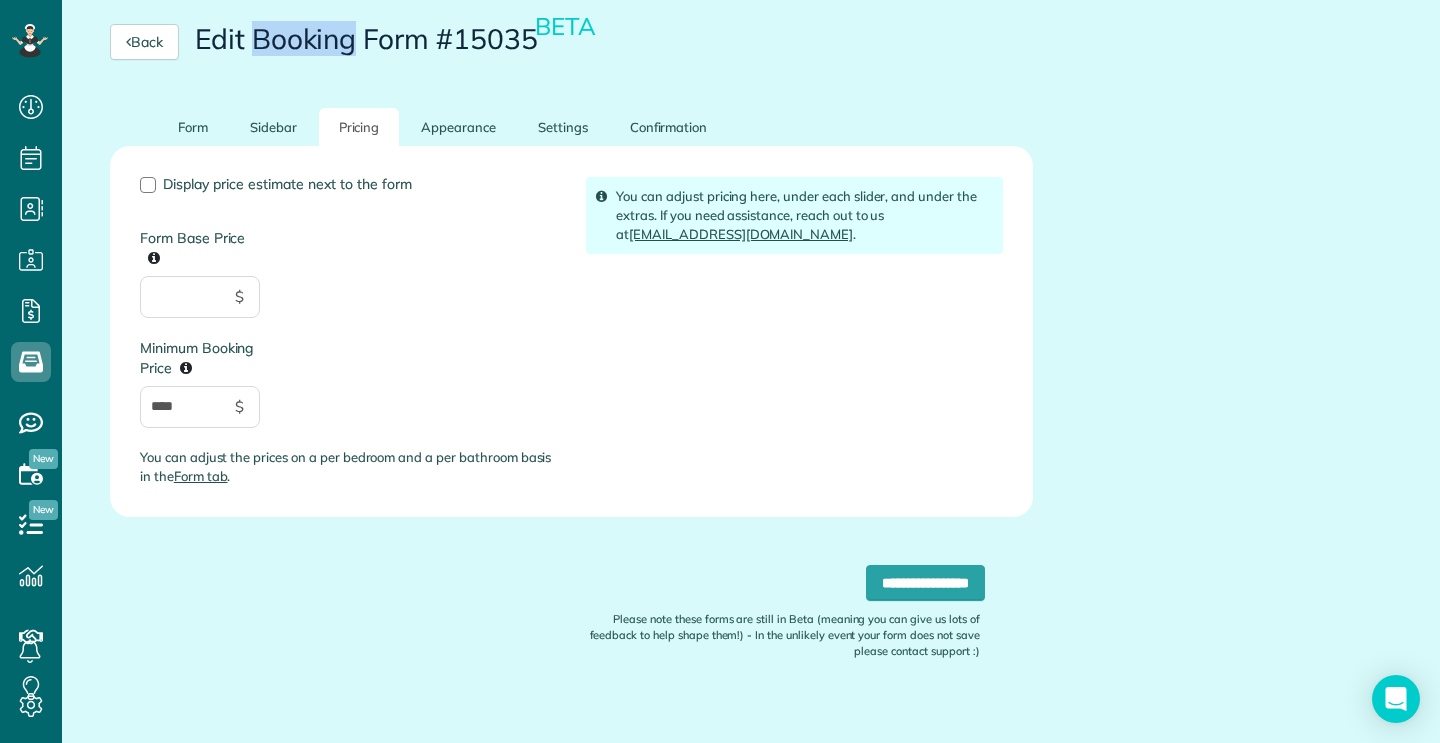 click on "Edit Booking Form #15035  BETA" at bounding box center [397, 39] 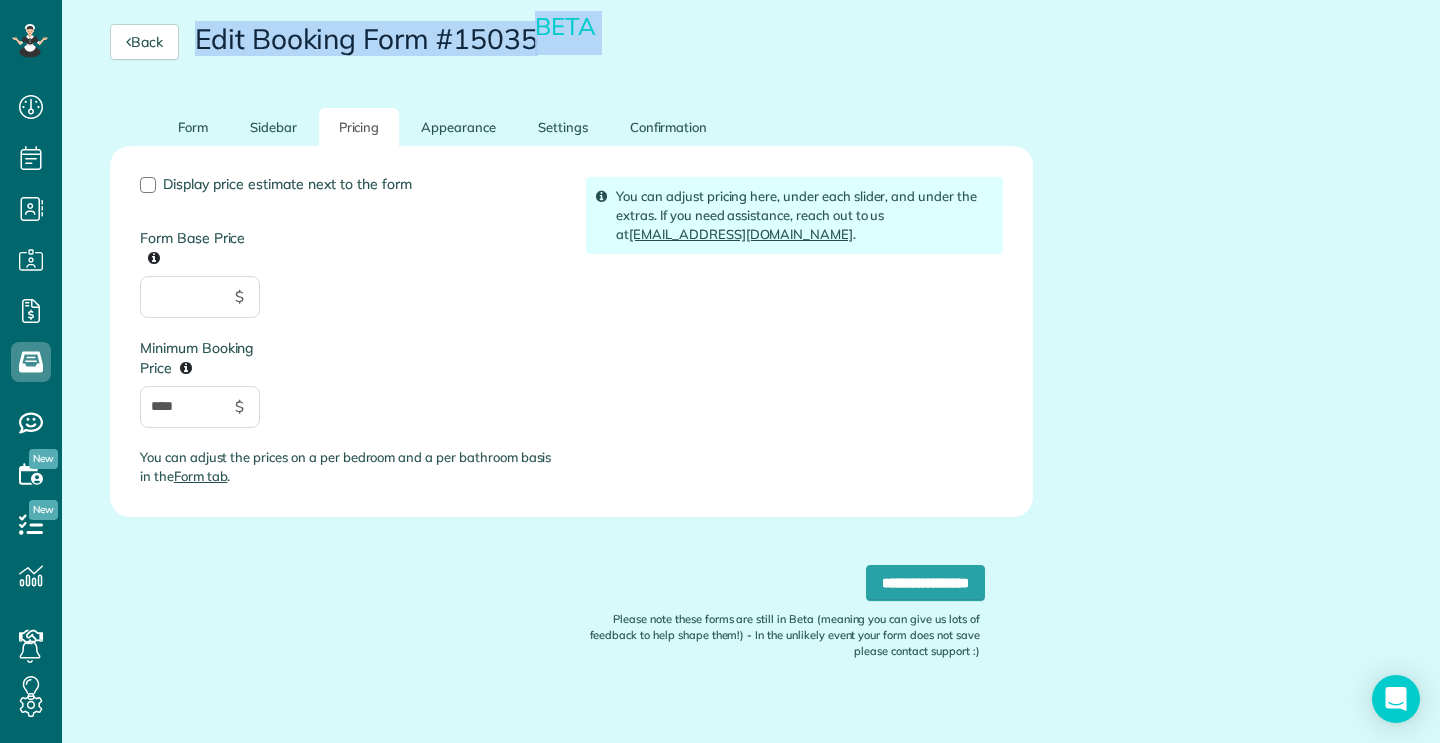 click on "Edit Booking Form #15035  BETA" at bounding box center (397, 39) 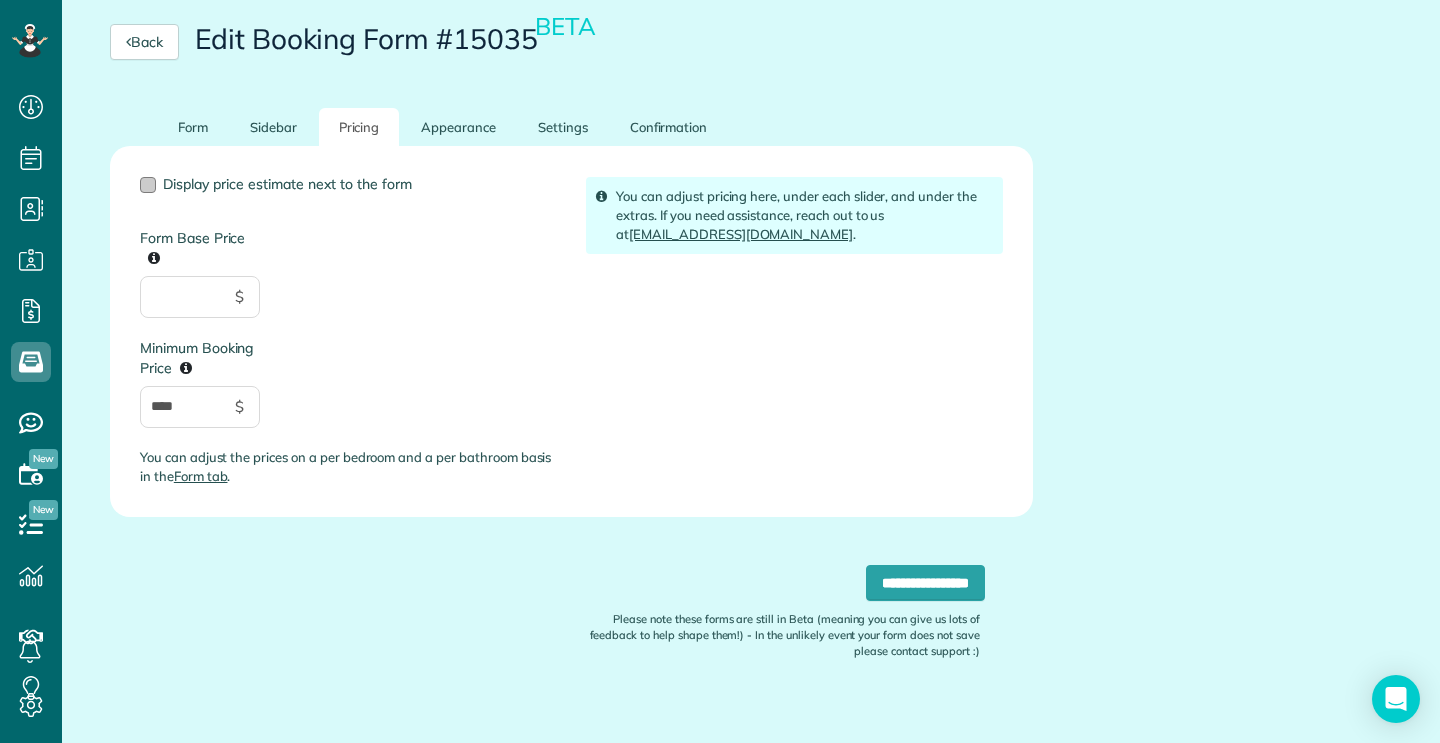 click at bounding box center [148, 185] 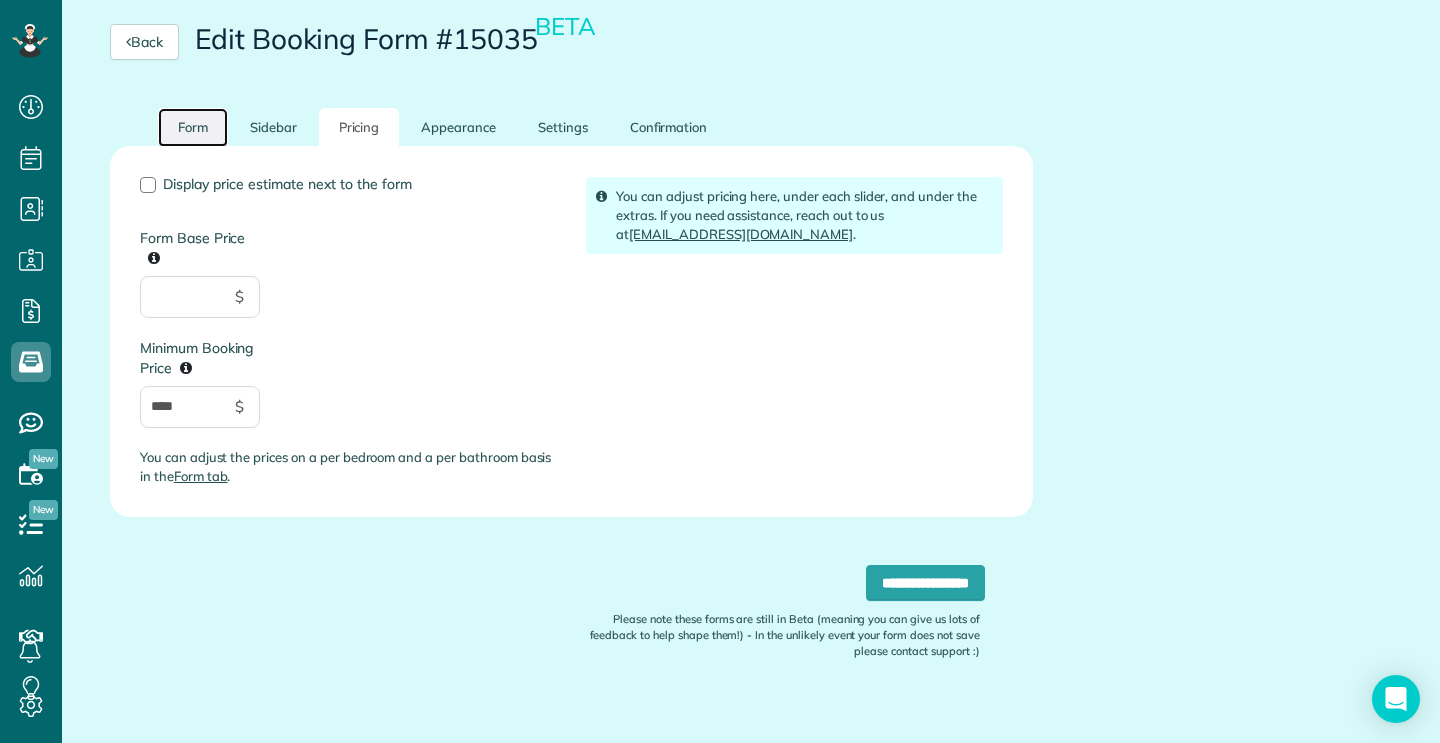 click on "Form" at bounding box center (193, 127) 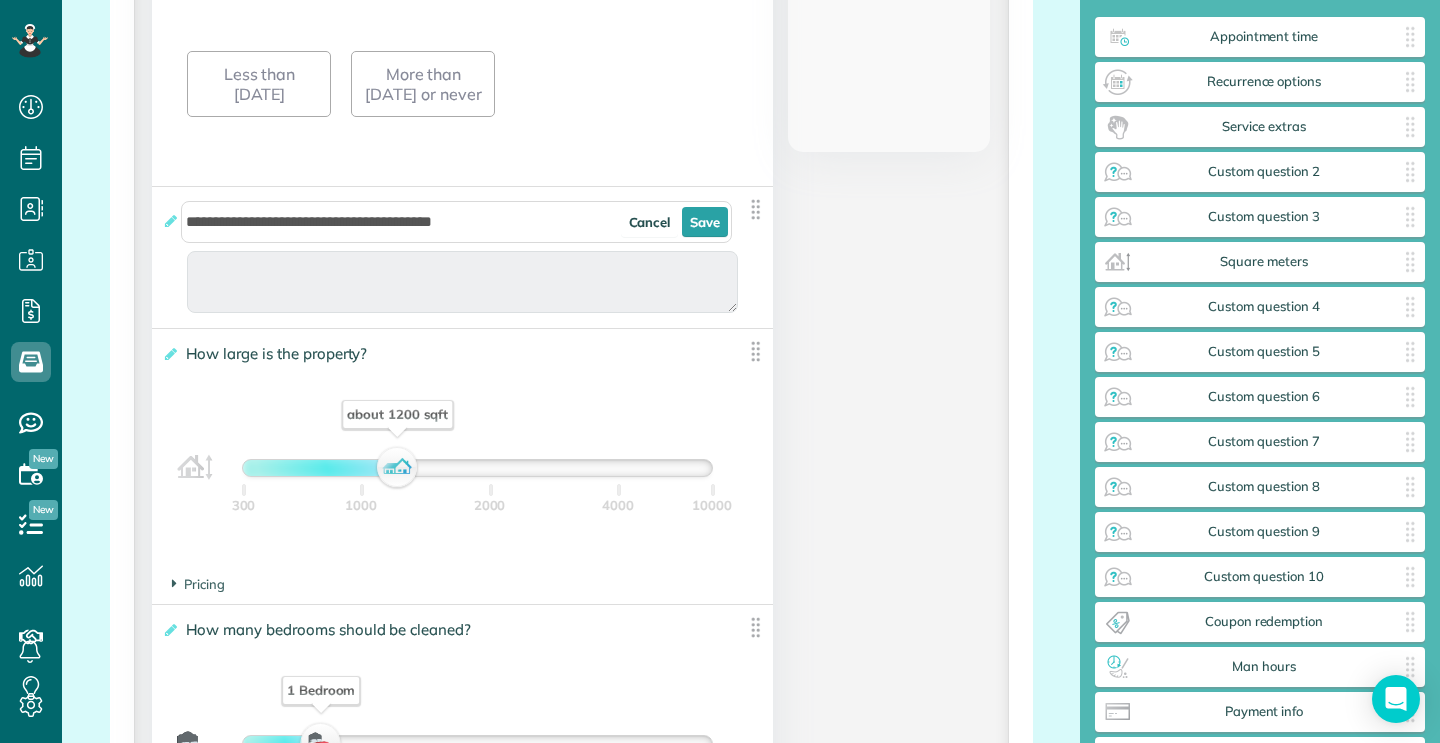 scroll, scrollTop: 813, scrollLeft: 0, axis: vertical 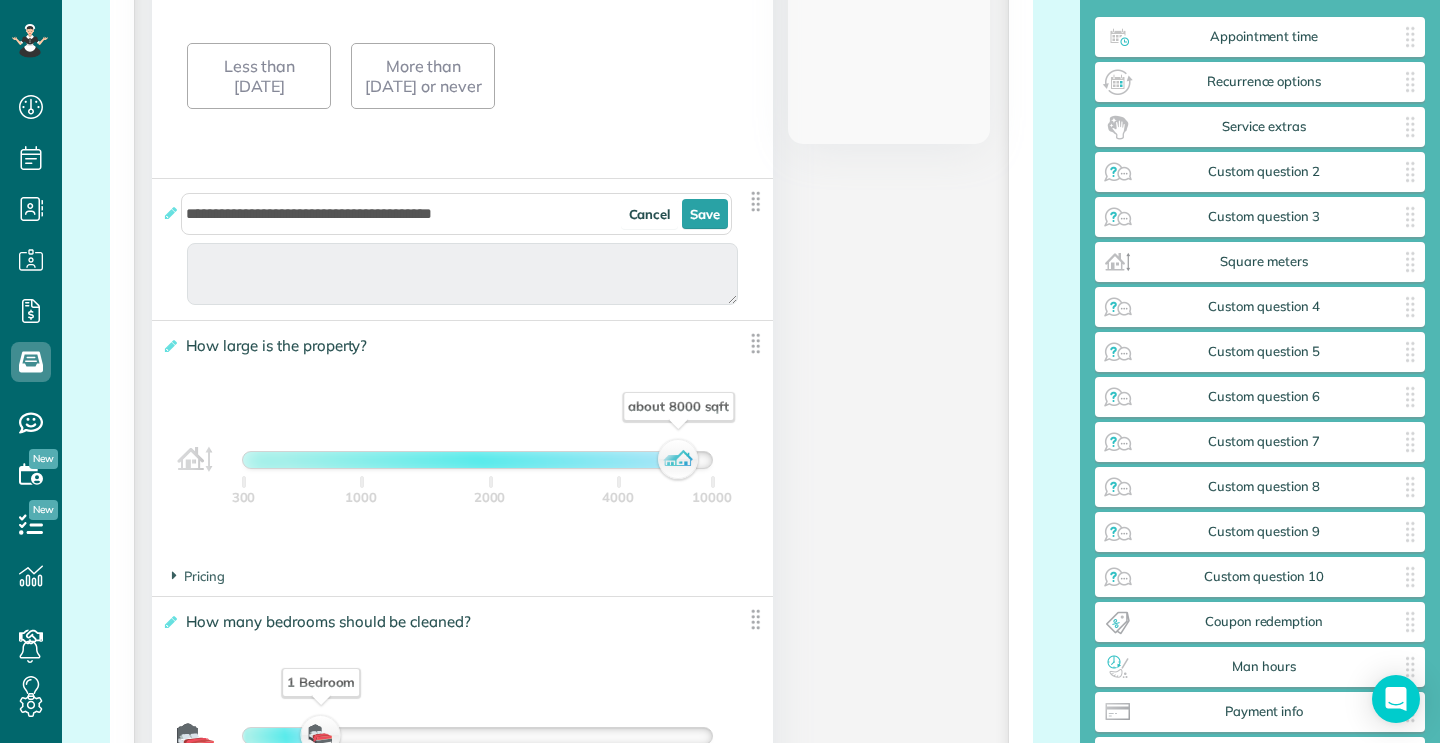 drag, startPoint x: 400, startPoint y: 444, endPoint x: 654, endPoint y: 439, distance: 254.04921 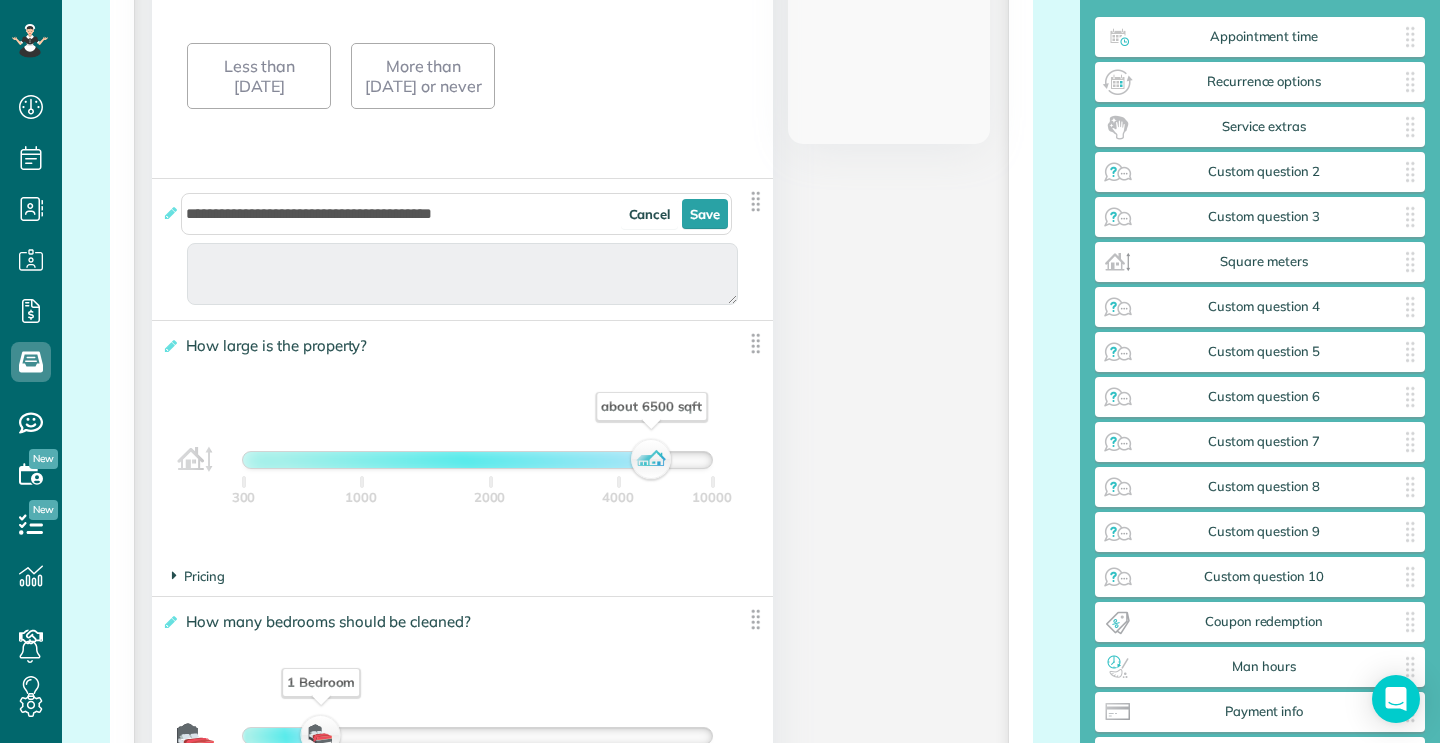 click at bounding box center [174, 575] 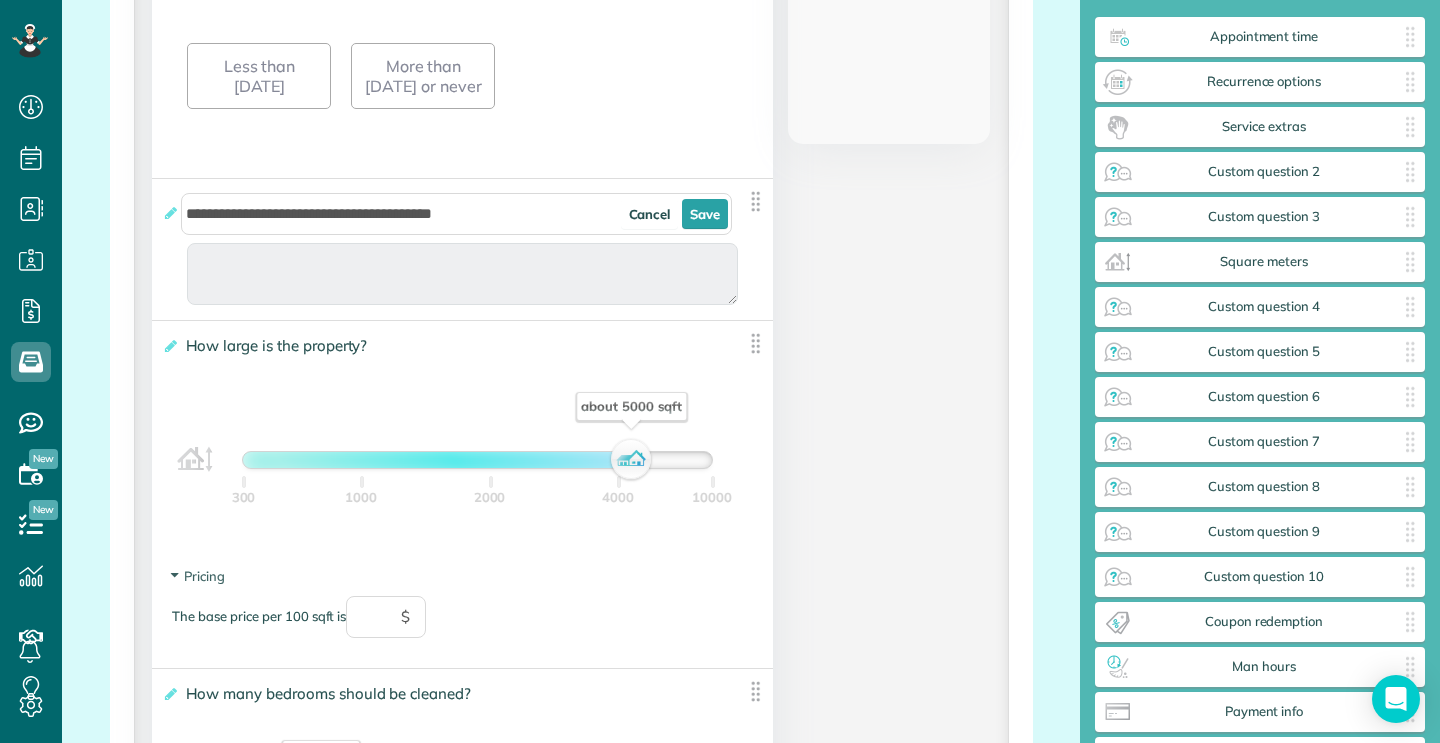 drag, startPoint x: 650, startPoint y: 445, endPoint x: 630, endPoint y: 444, distance: 20.024984 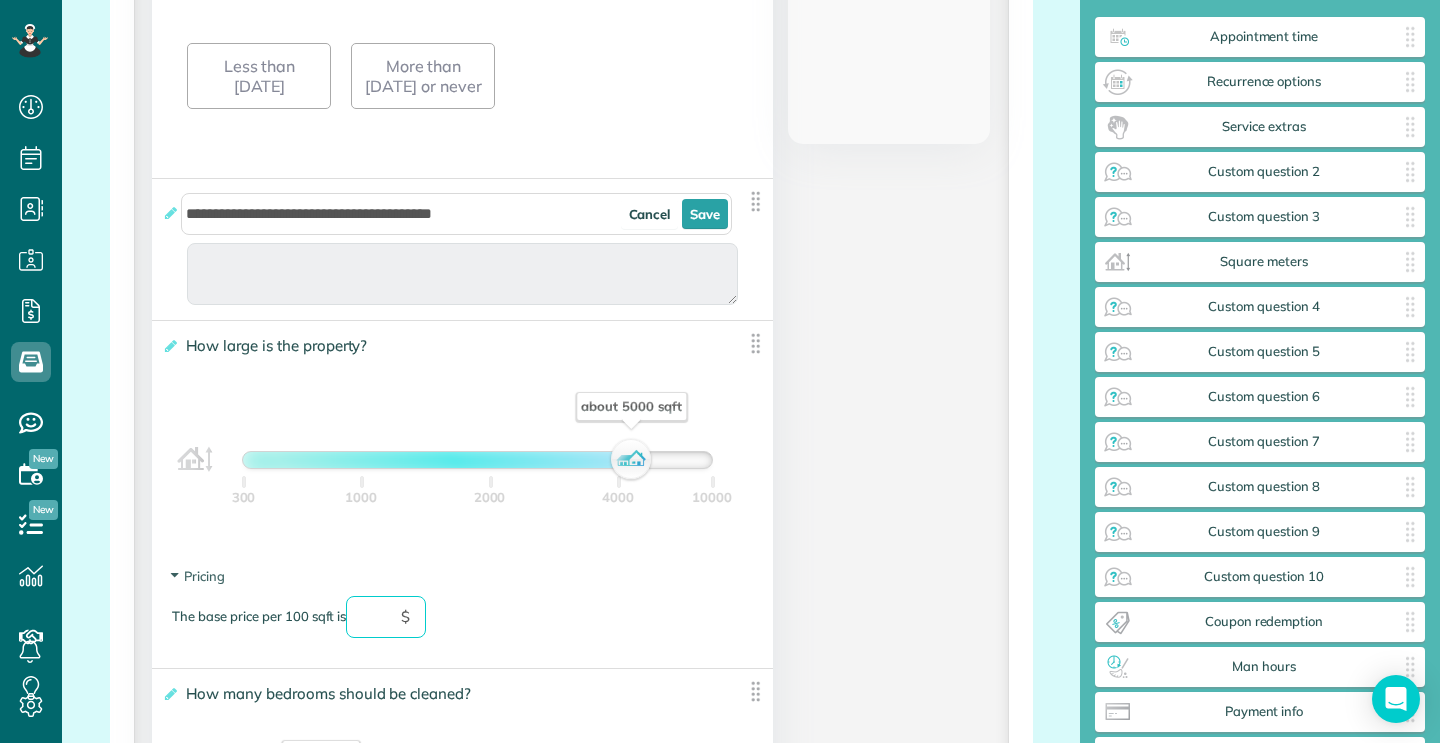 click at bounding box center [386, 617] 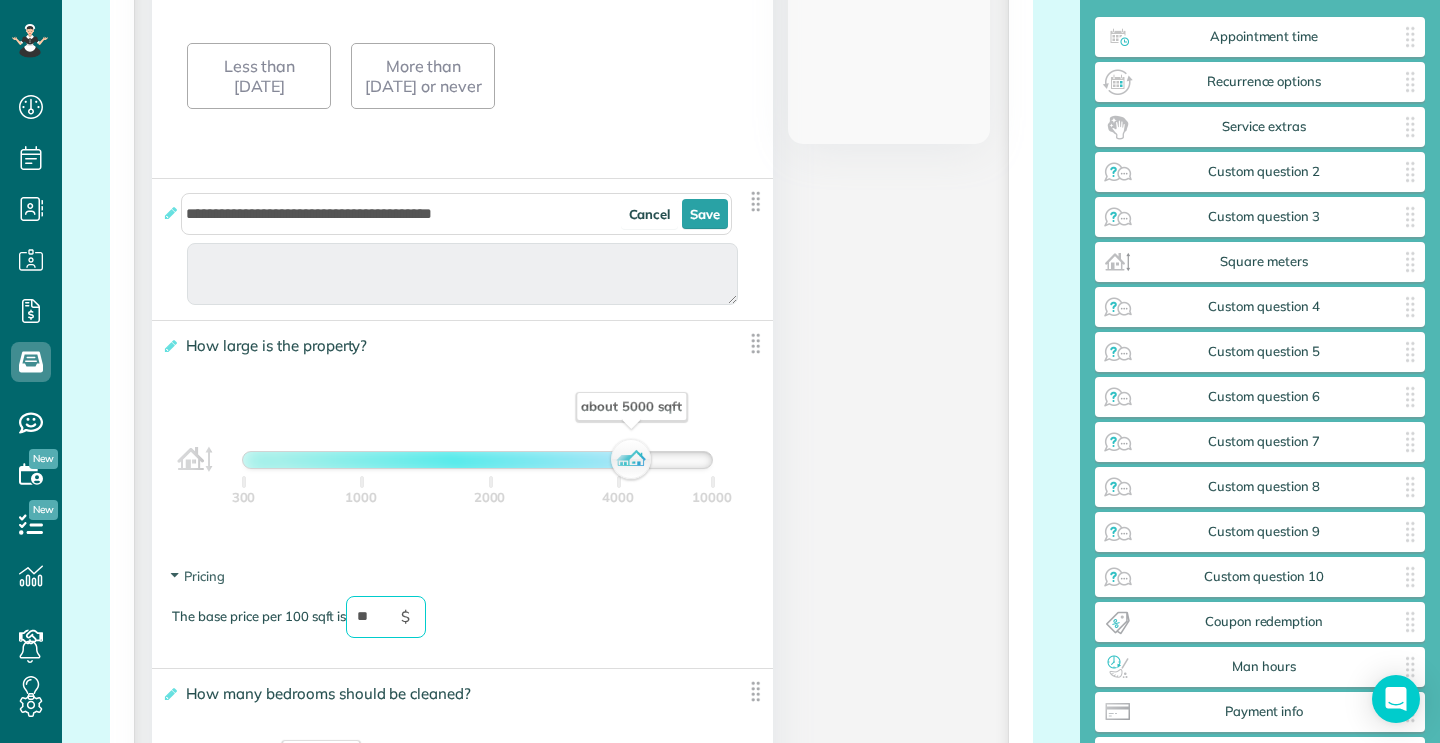 click on "The base price per 100 sqft is
**
$" at bounding box center [462, 627] 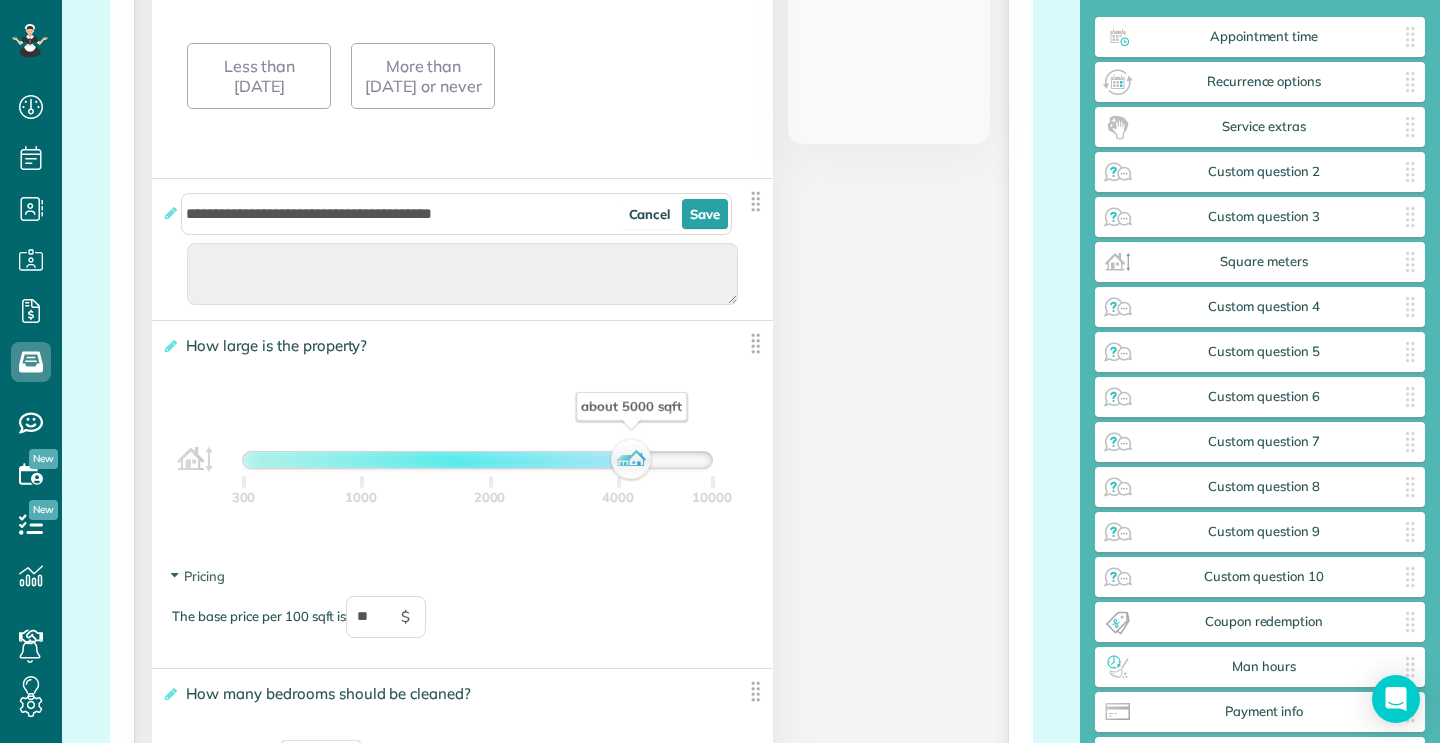 click on "**********" at bounding box center (571, 896) 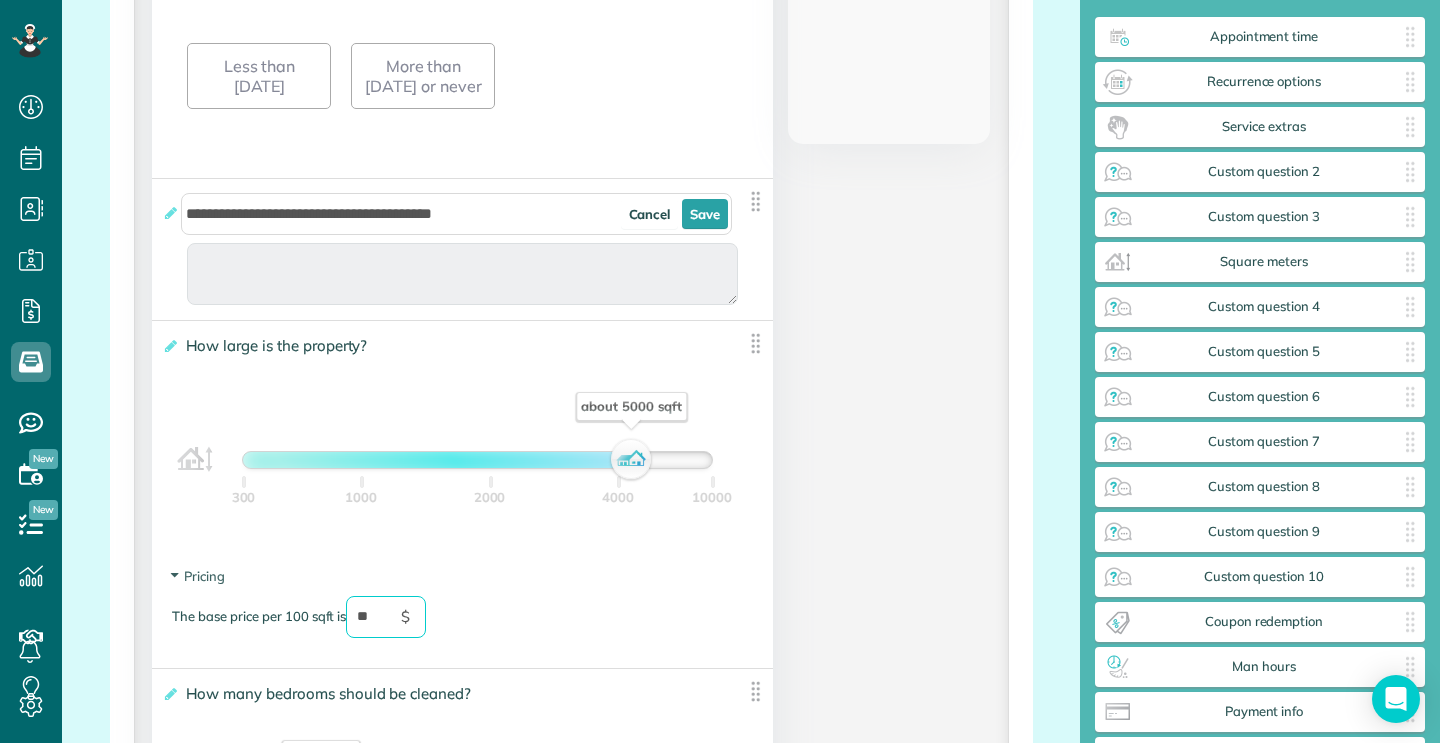 click on "**" at bounding box center (386, 617) 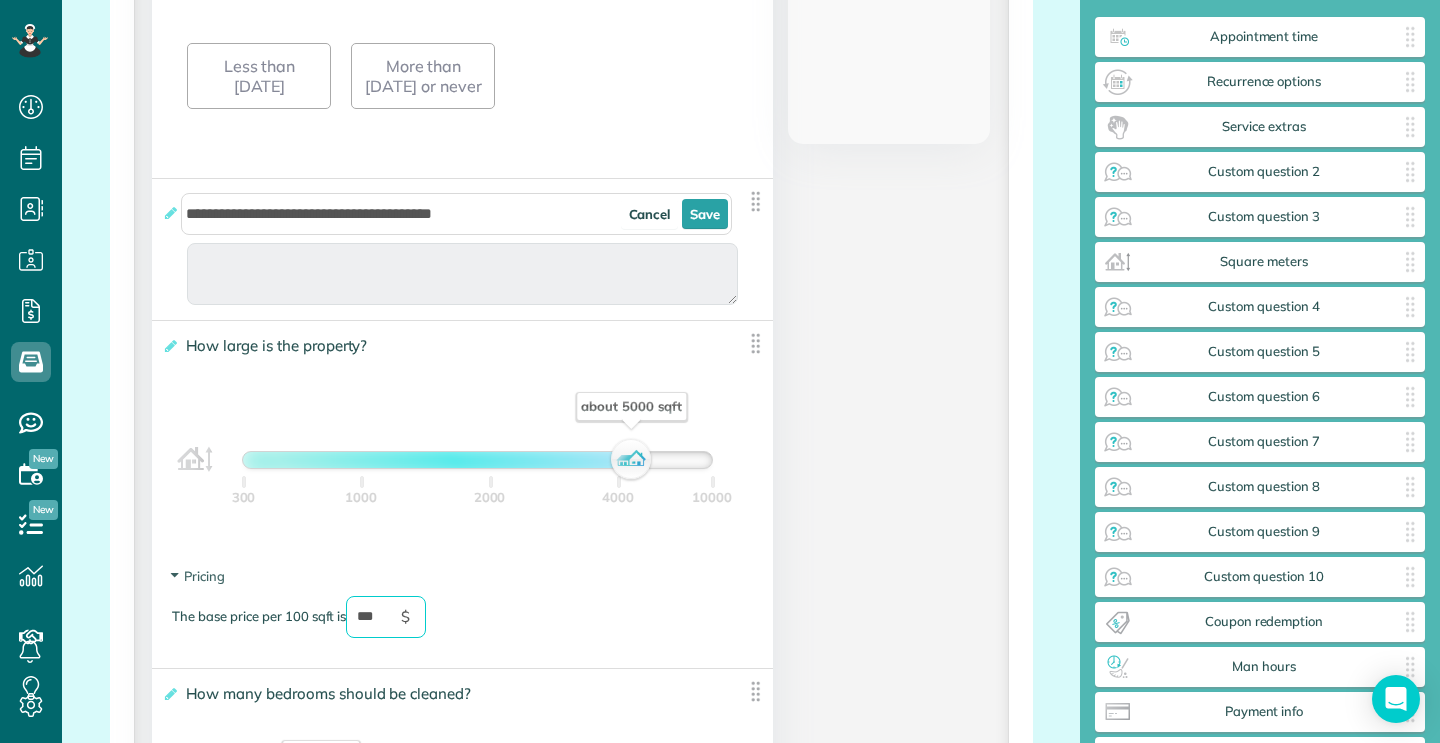click on "The base price per 100 sqft is
***
$" at bounding box center (462, 627) 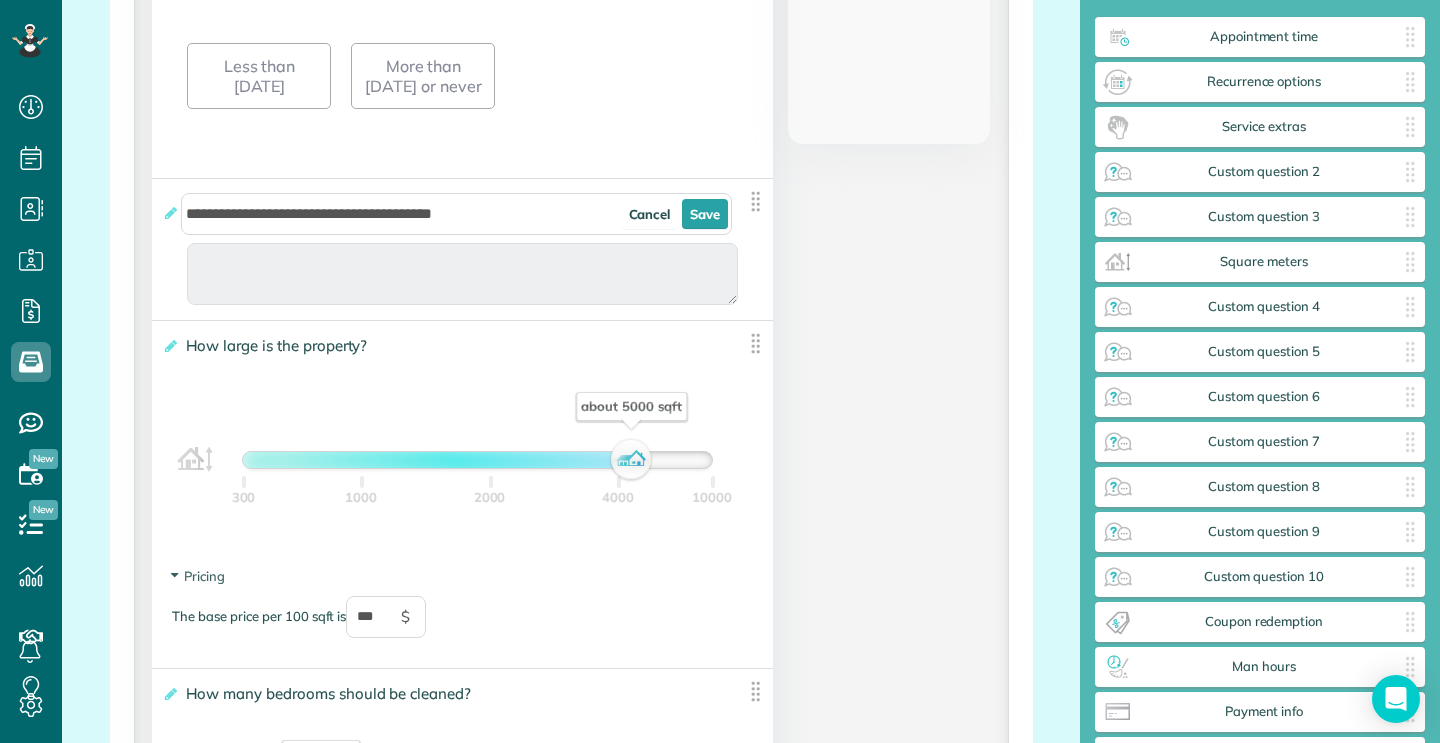 click on "**********" at bounding box center (571, 896) 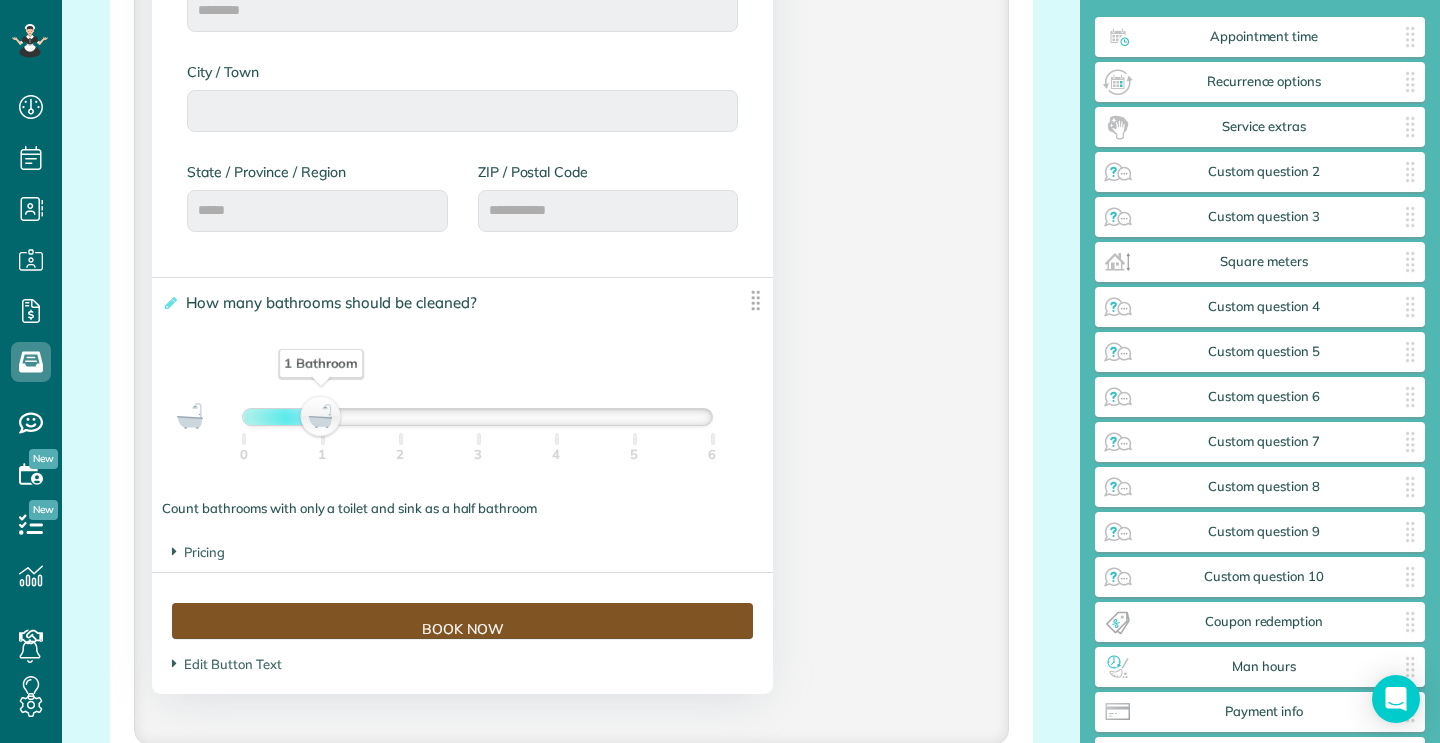 scroll, scrollTop: 2554, scrollLeft: 0, axis: vertical 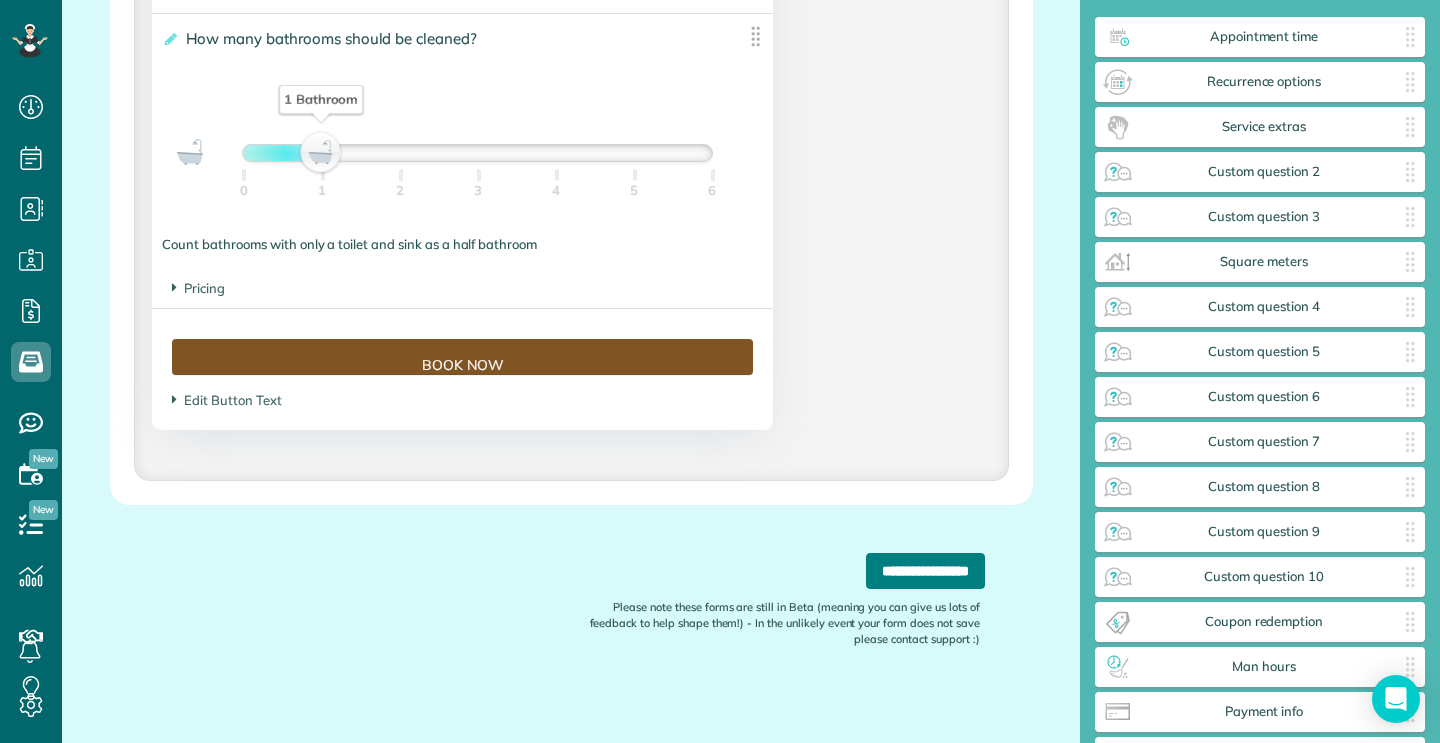 click on "**********" at bounding box center (925, 571) 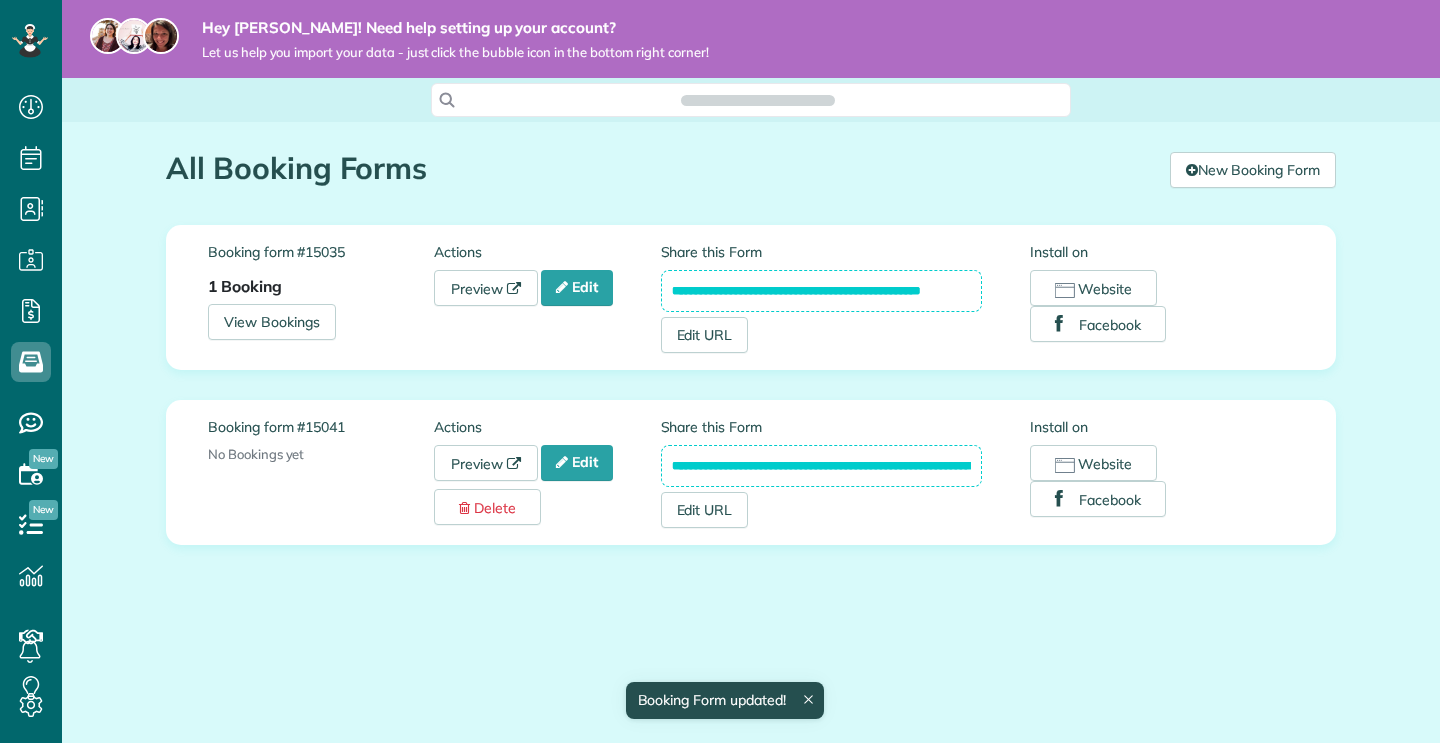 scroll, scrollTop: 0, scrollLeft: 0, axis: both 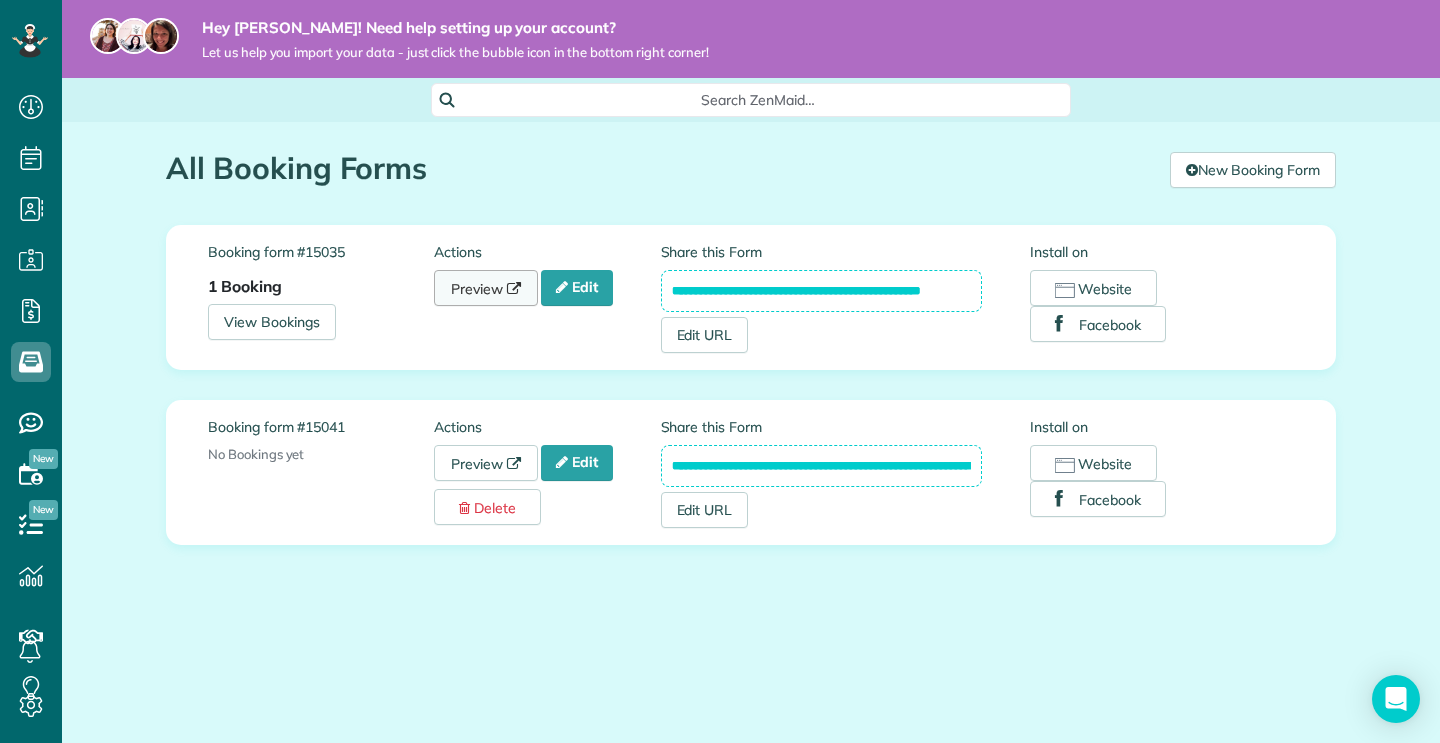 click on "Preview" at bounding box center [486, 288] 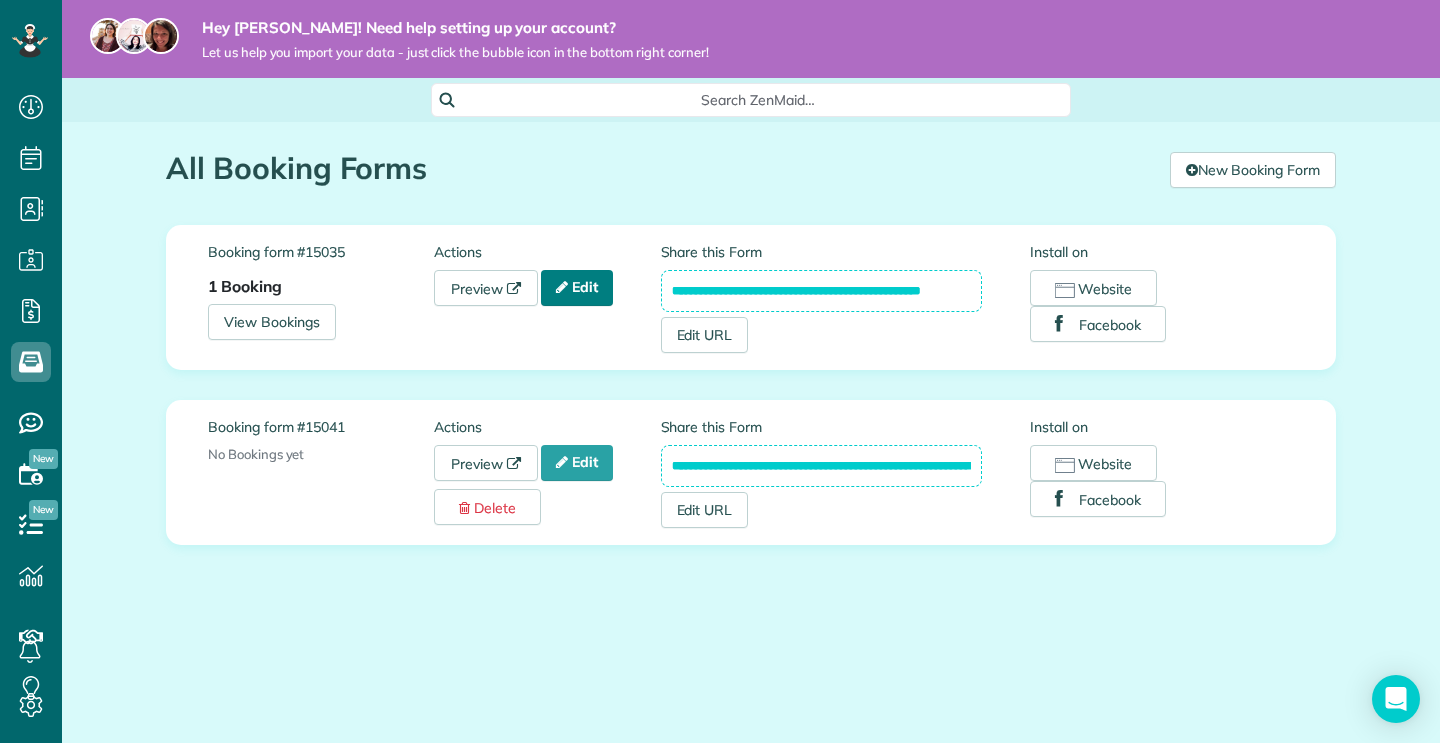 click on "Edit" at bounding box center (577, 288) 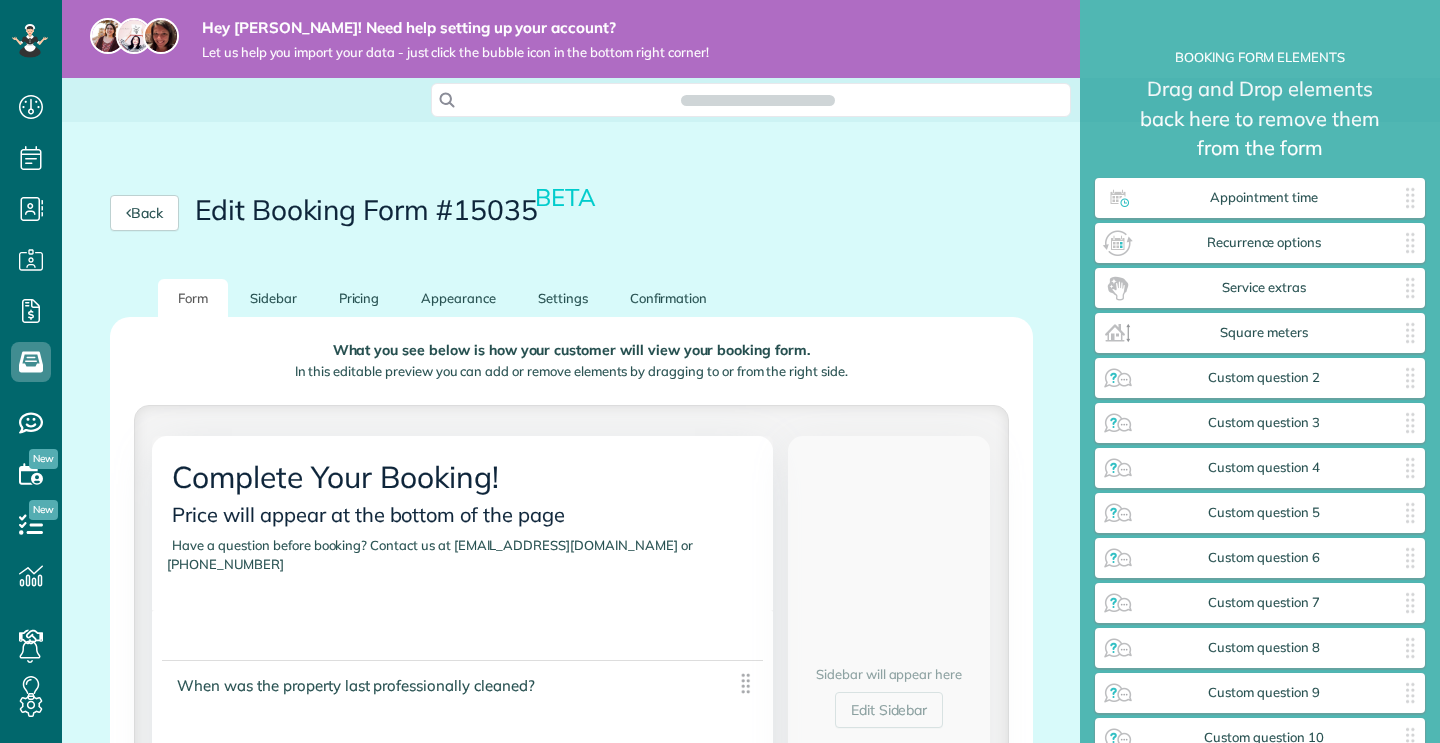 scroll, scrollTop: 0, scrollLeft: 0, axis: both 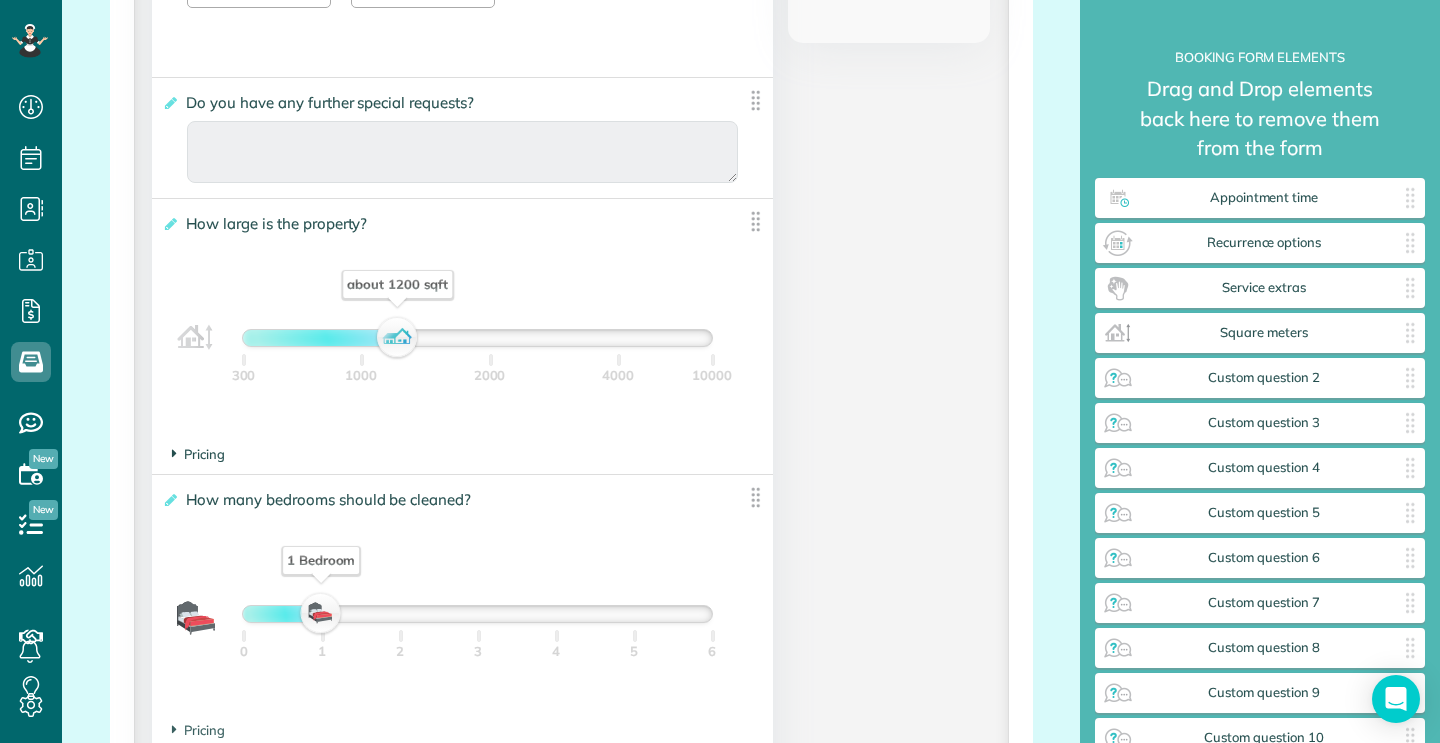 click on "Pricing" at bounding box center [198, 454] 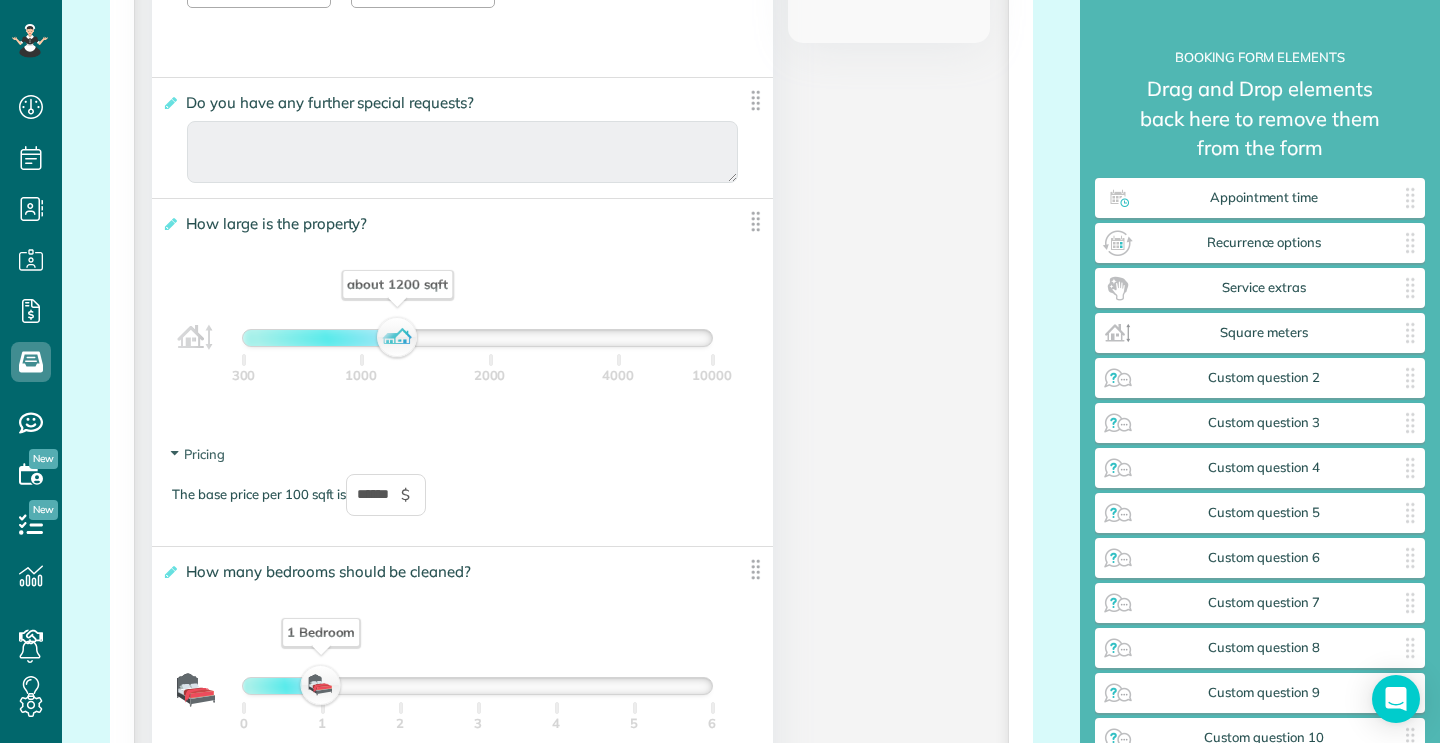 click on "$" at bounding box center (405, 495) 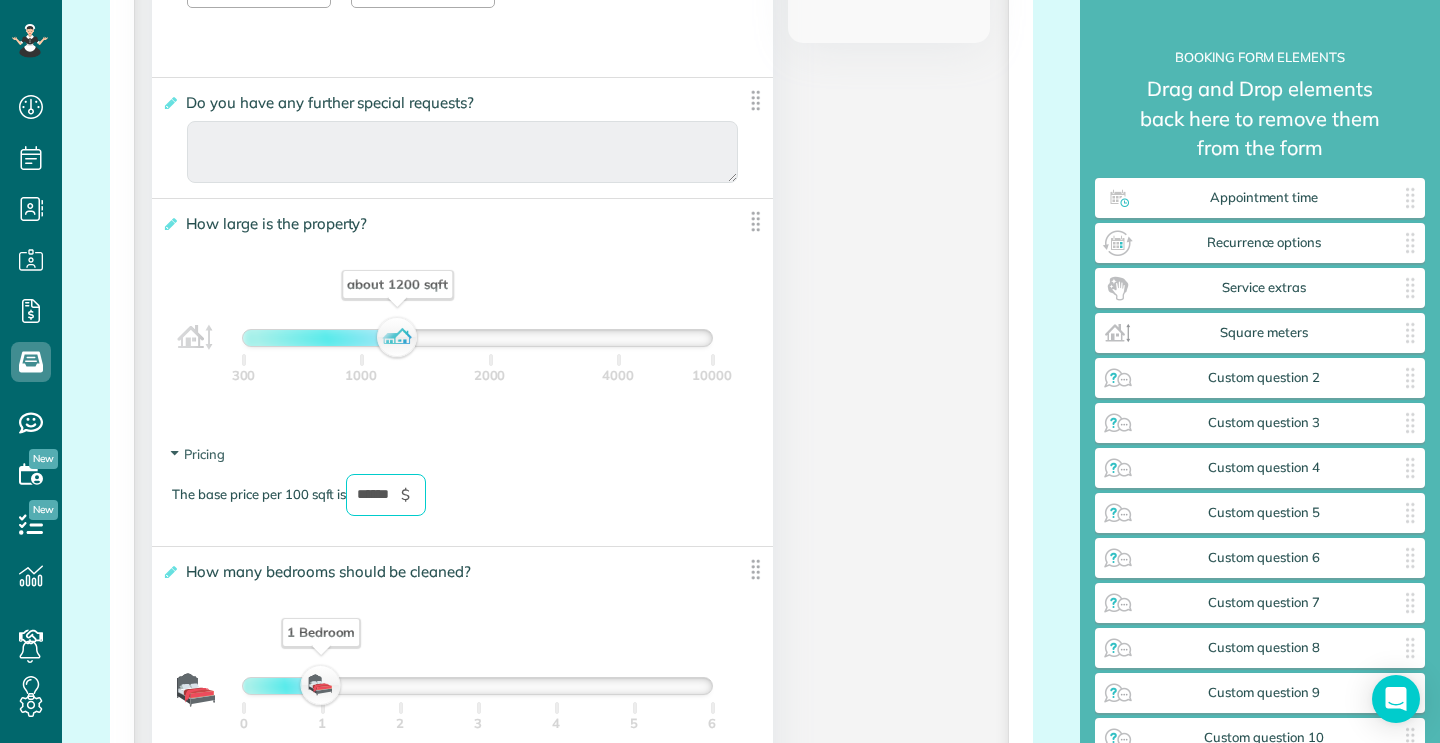click on "******" at bounding box center (386, 495) 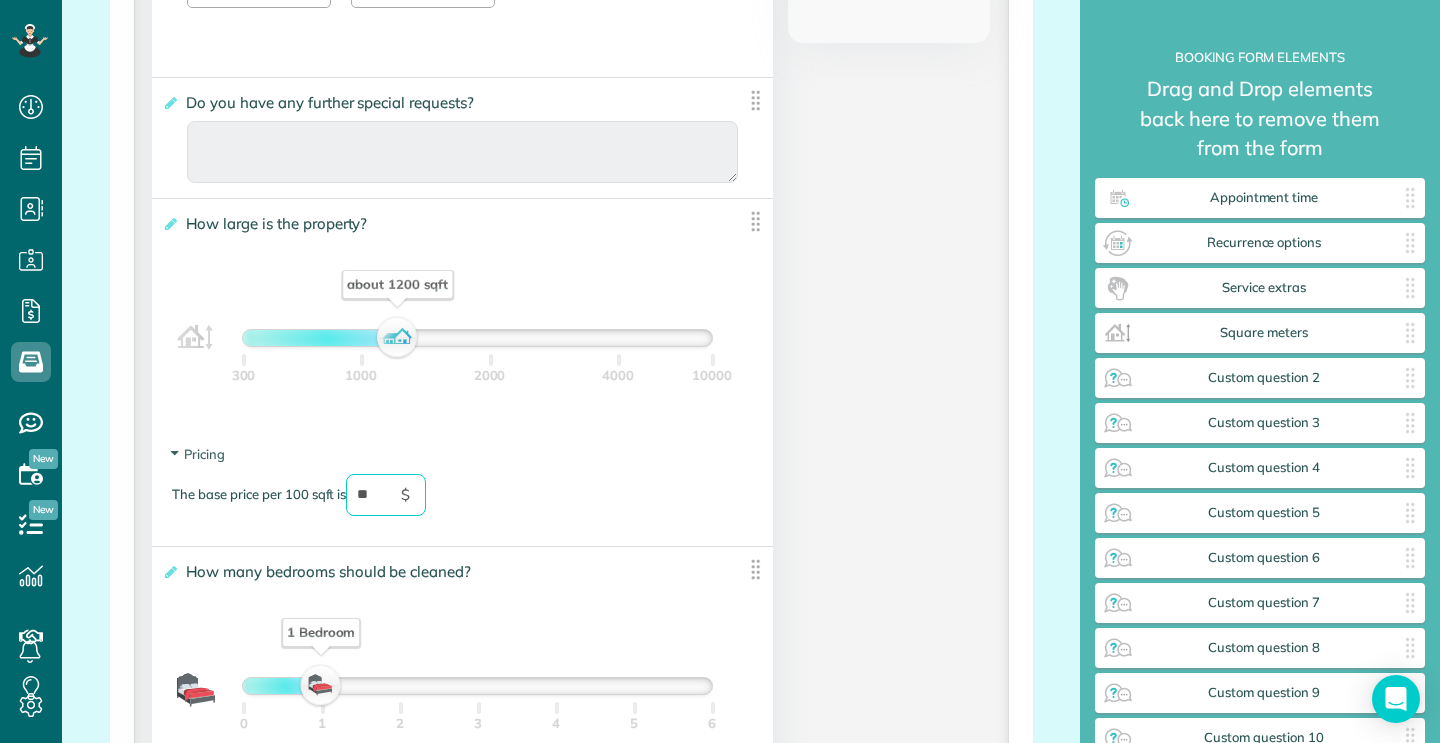 type on "*" 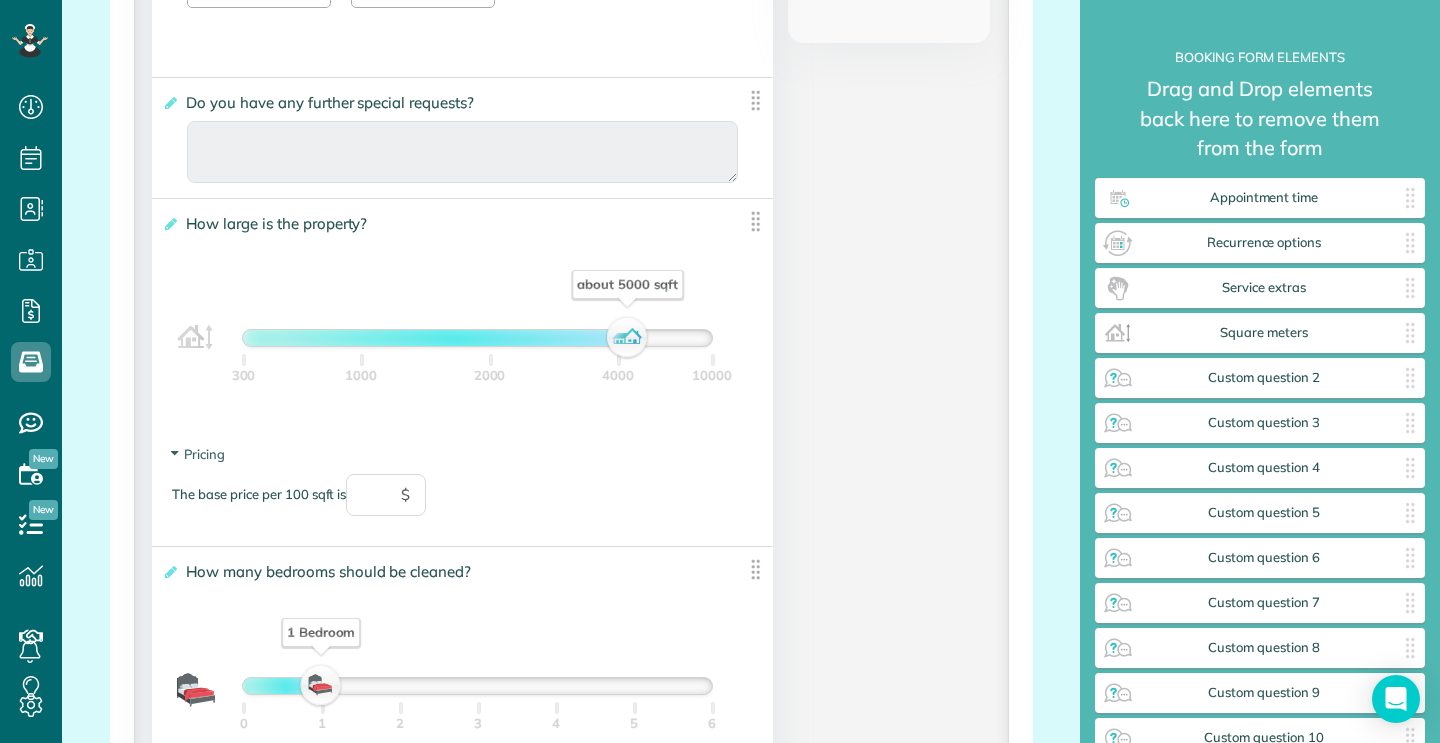 drag, startPoint x: 400, startPoint y: 325, endPoint x: 628, endPoint y: 307, distance: 228.70943 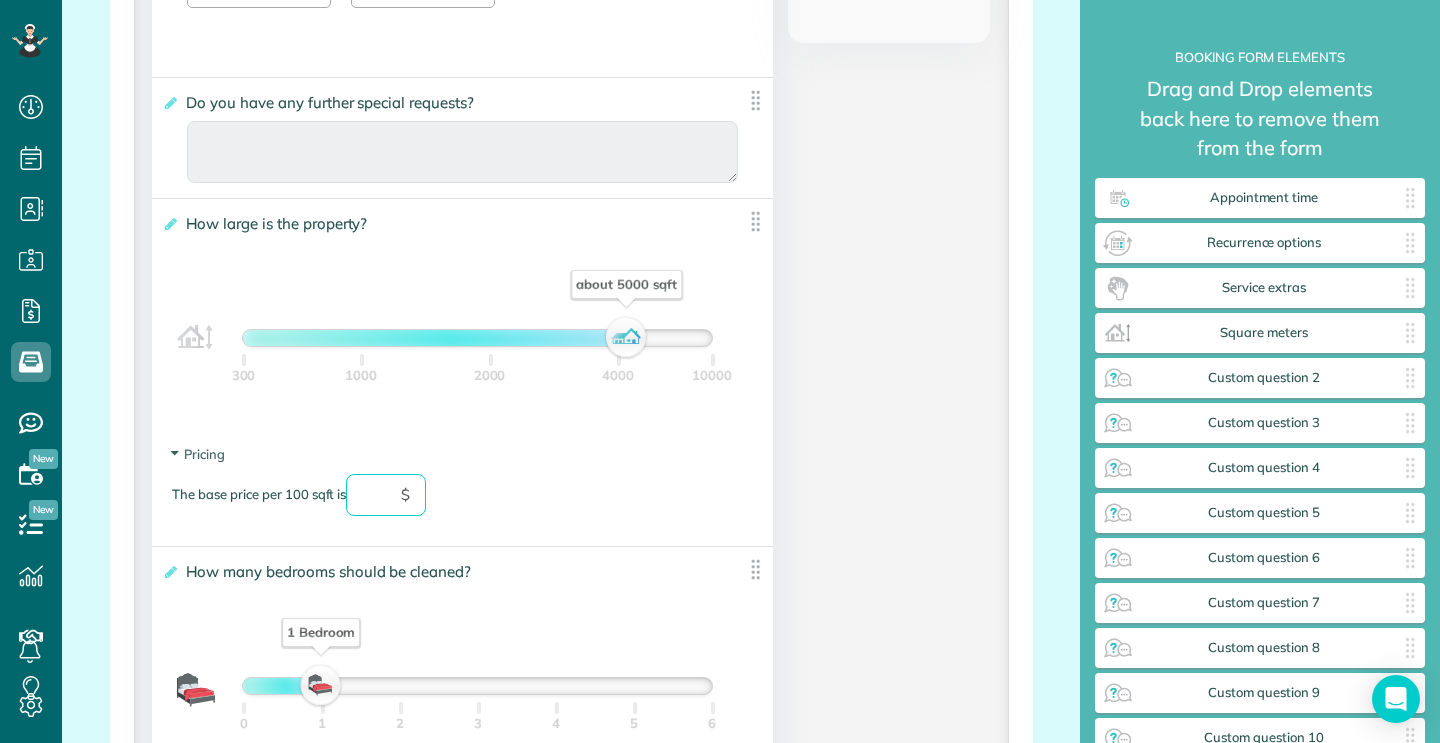 click at bounding box center (386, 495) 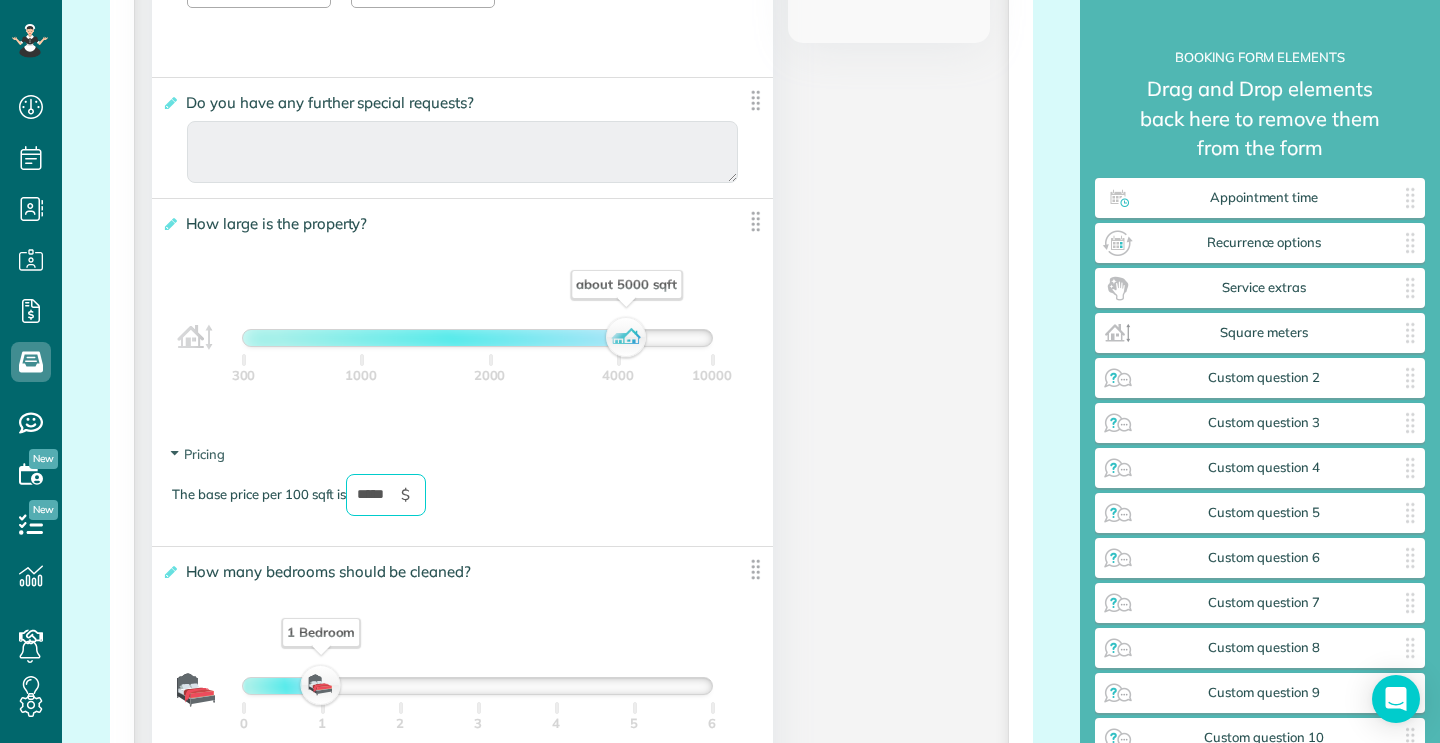 click on "The base price per 100 sqft is
*****
$" at bounding box center [462, 505] 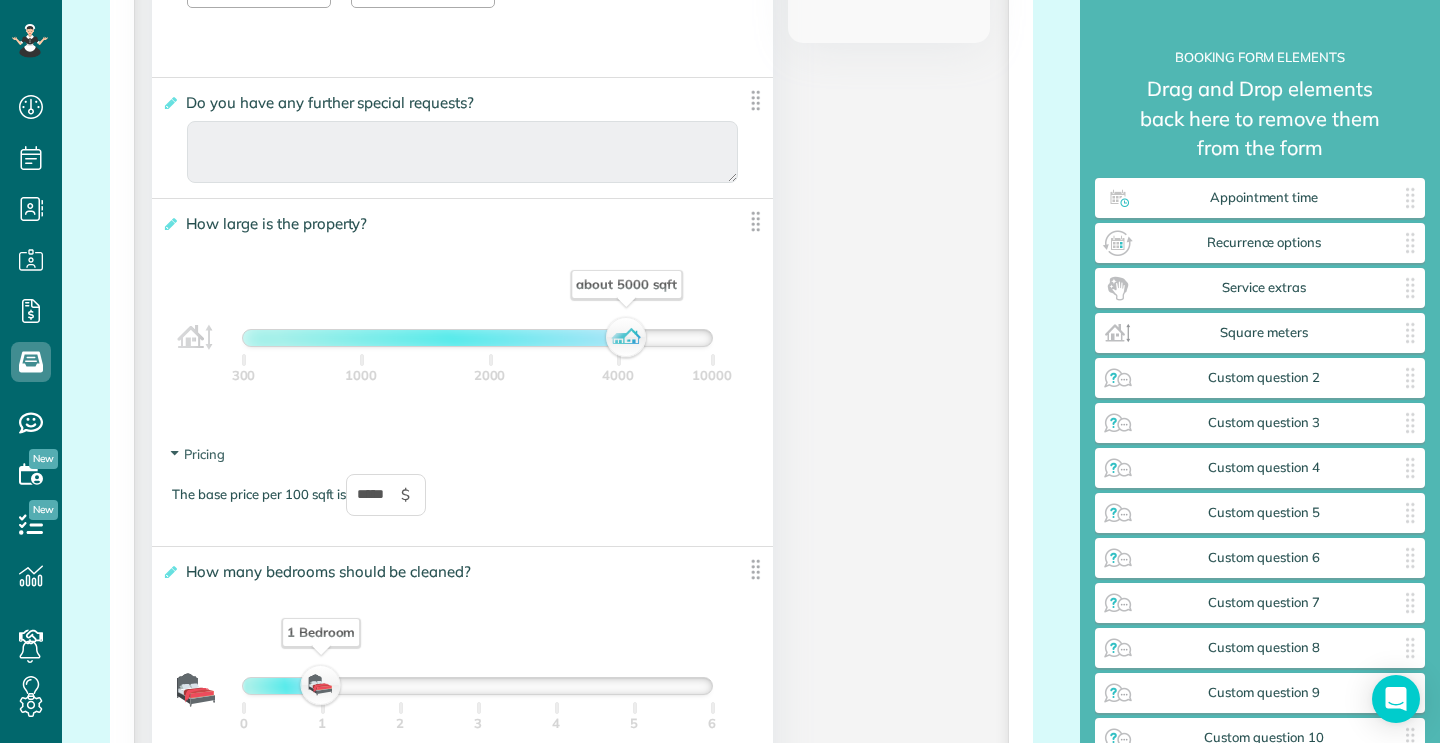 click on "**********" at bounding box center [571, 785] 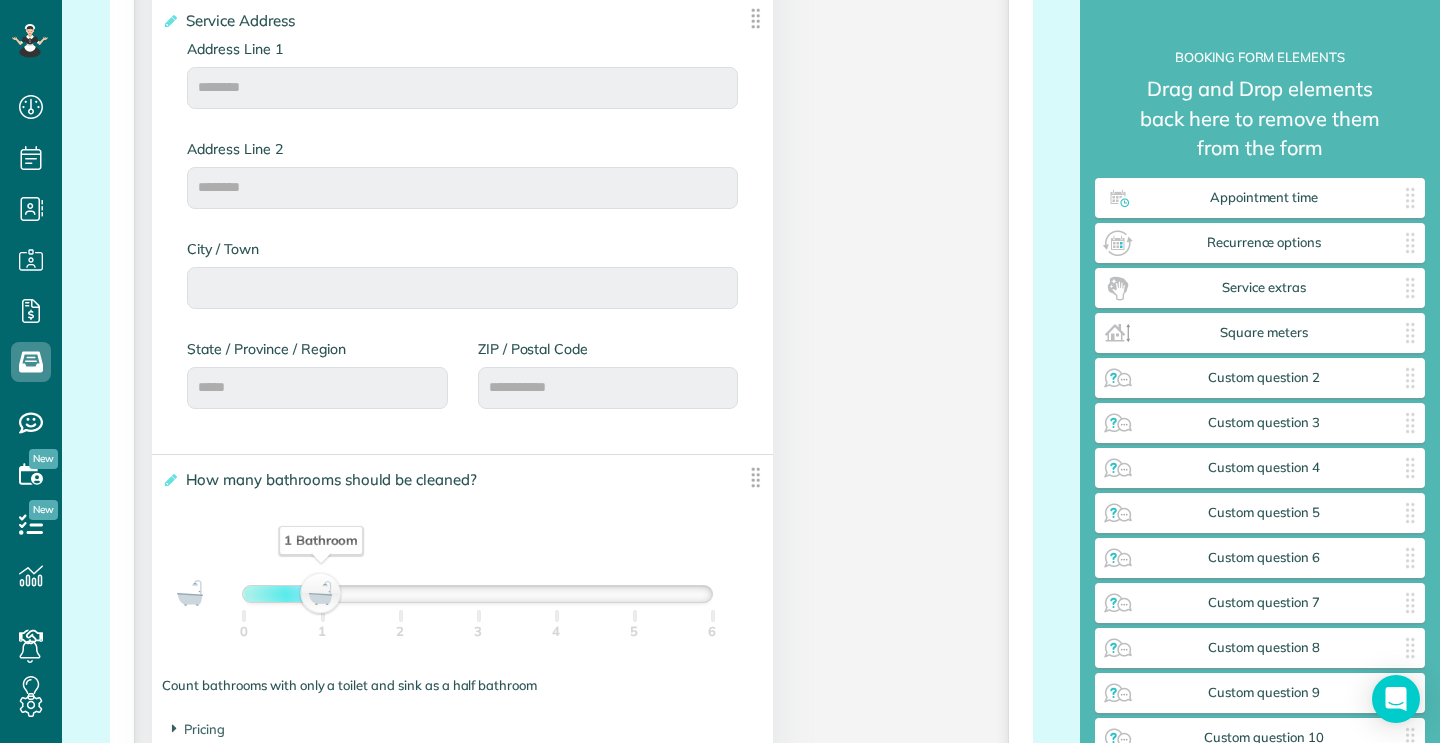scroll, scrollTop: 2534, scrollLeft: 0, axis: vertical 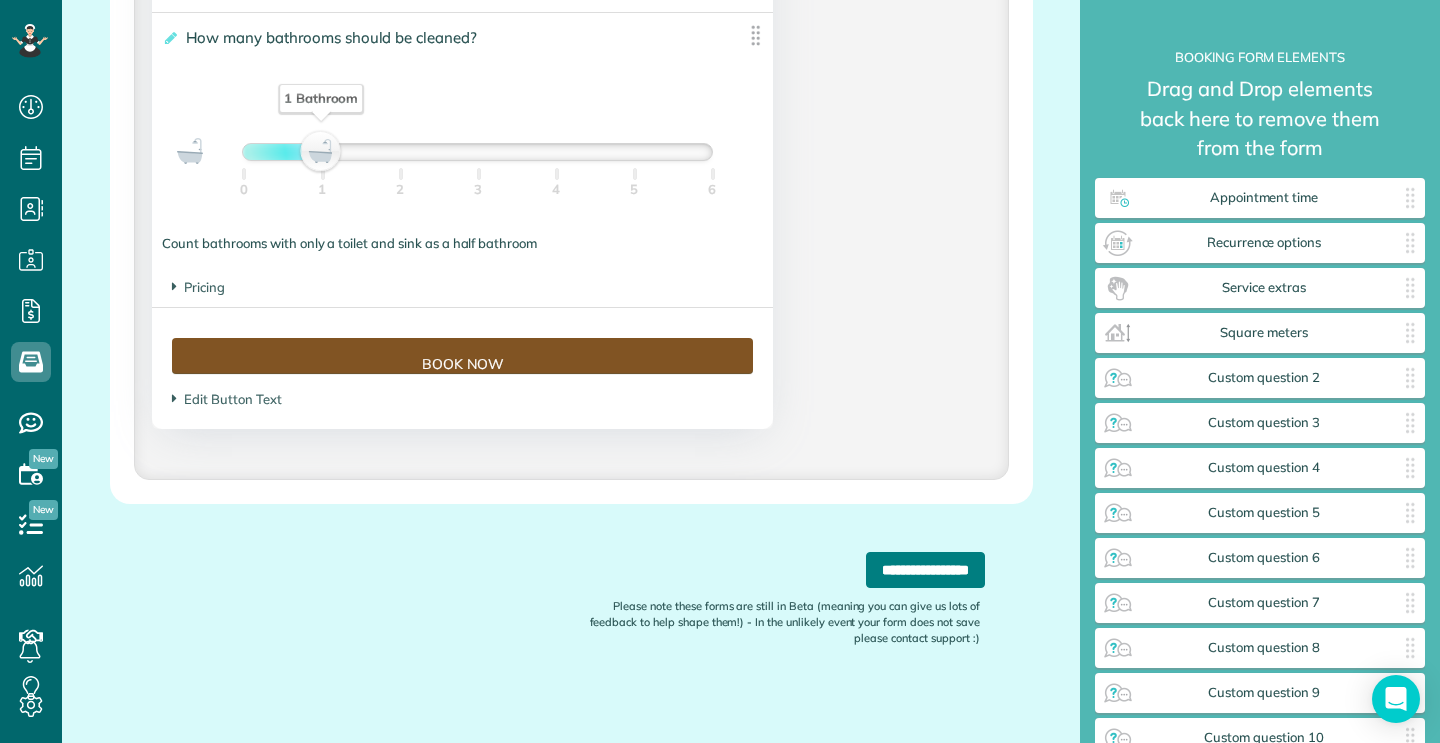 click on "**********" at bounding box center [925, 570] 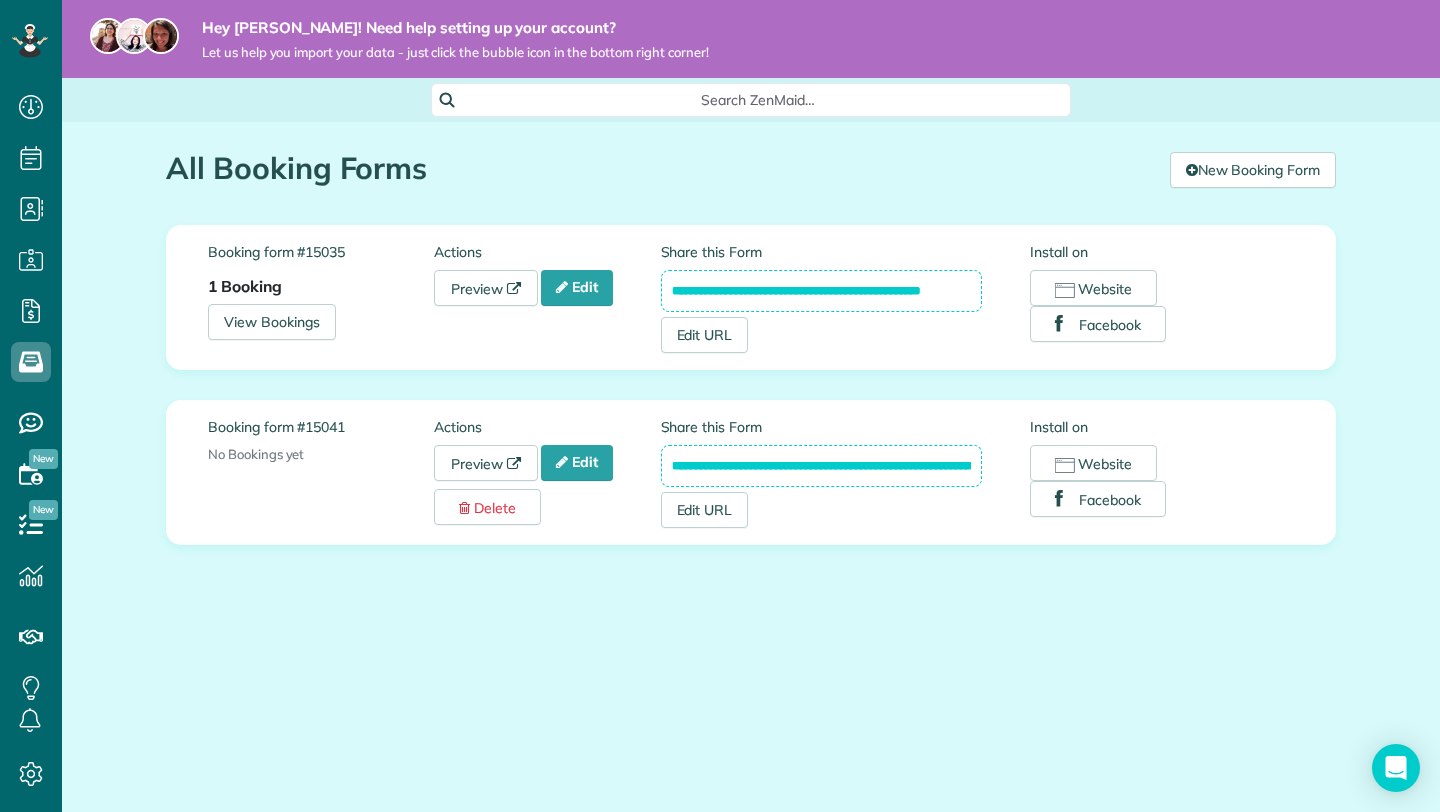 scroll, scrollTop: 0, scrollLeft: 0, axis: both 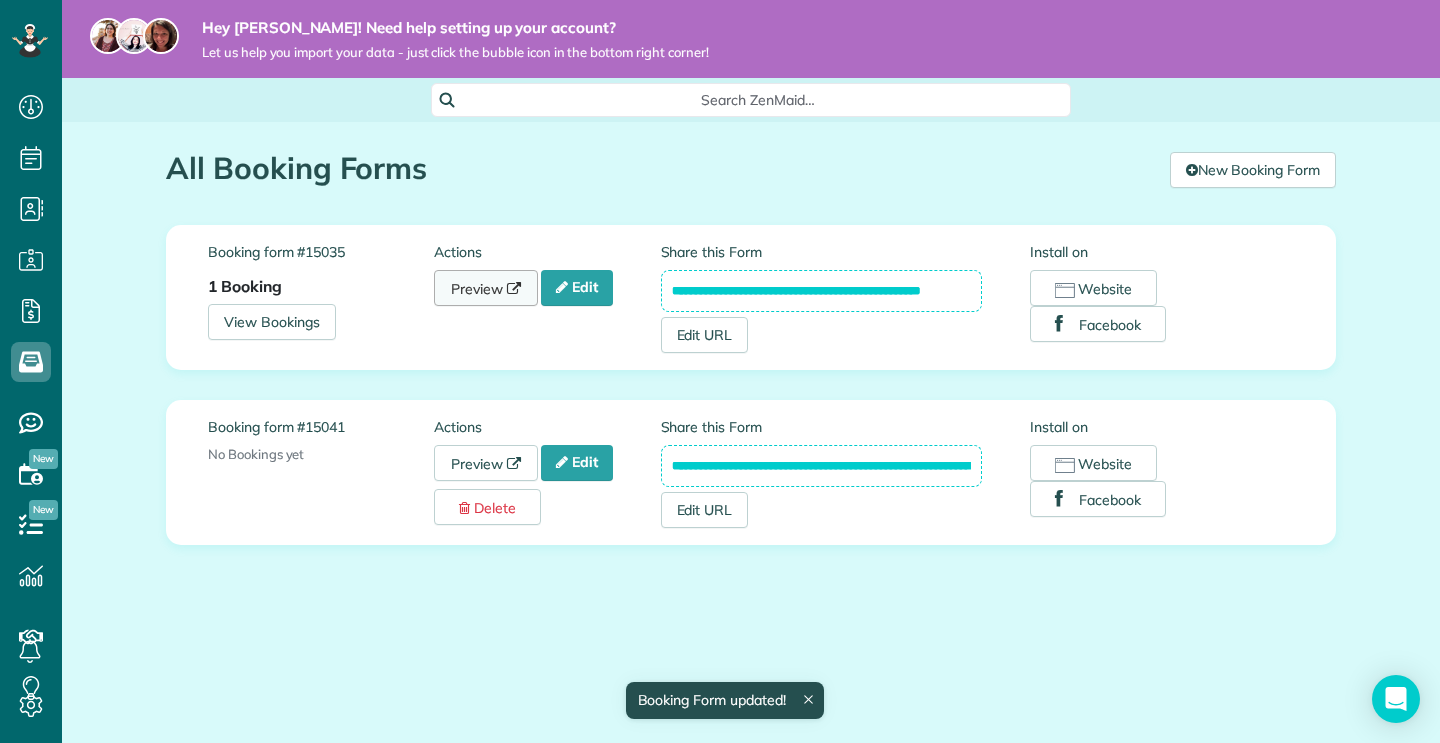 click on "Preview" at bounding box center [486, 288] 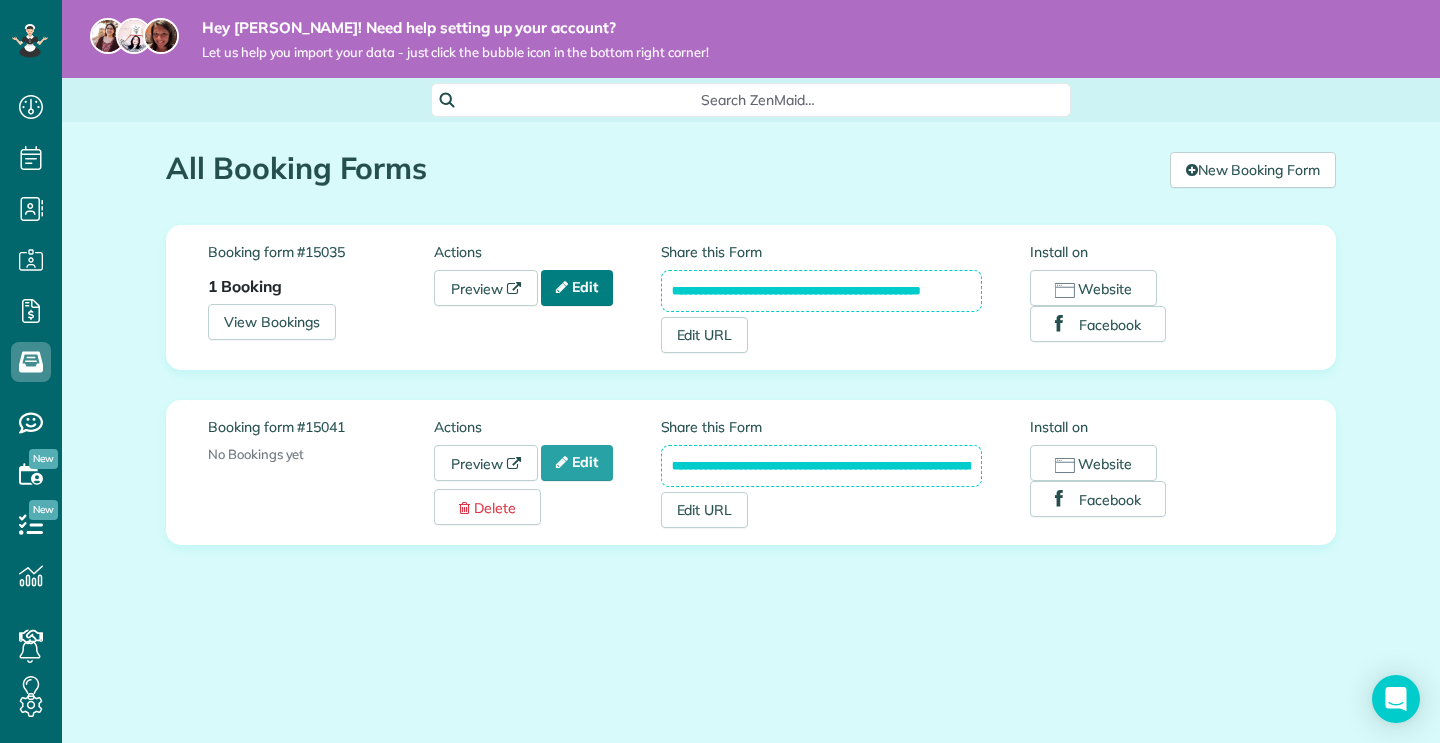 click on "Edit" at bounding box center (577, 288) 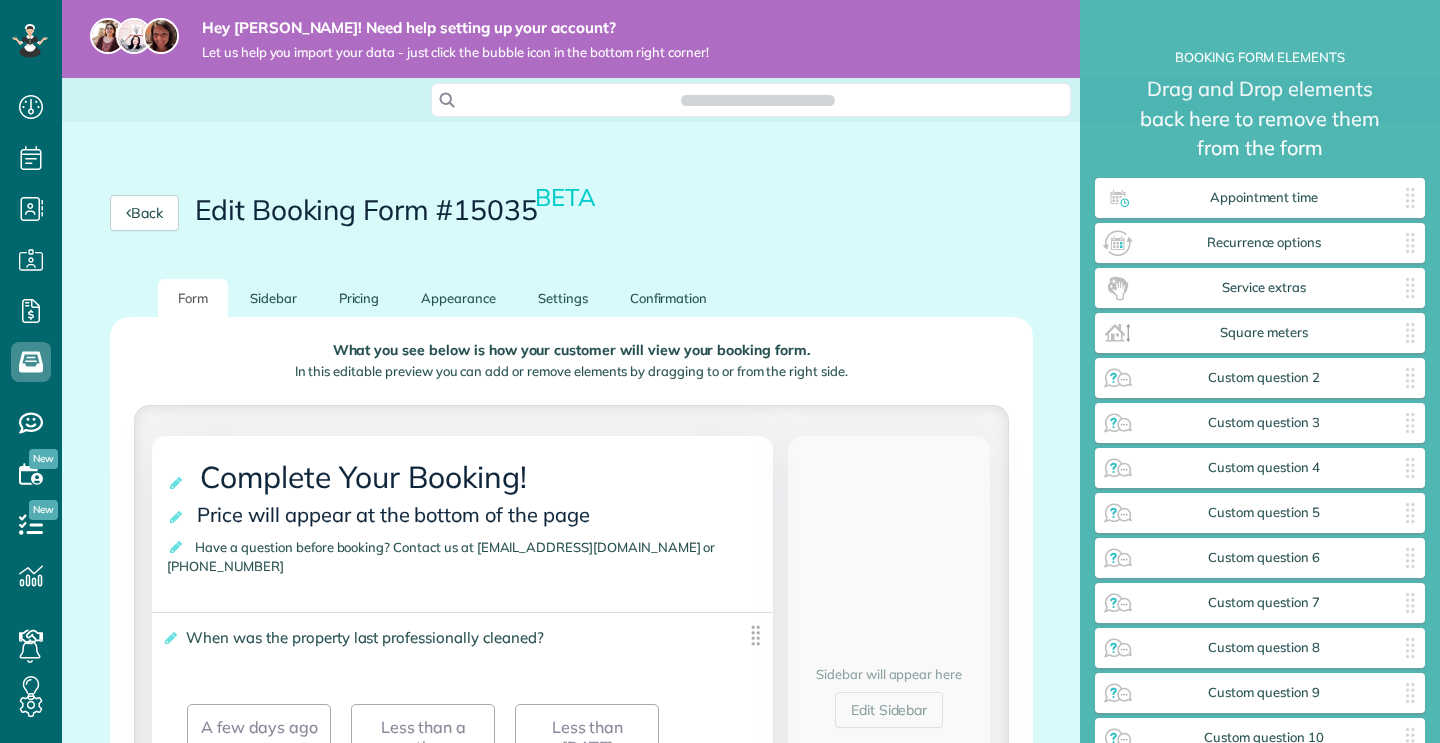 scroll, scrollTop: 0, scrollLeft: 0, axis: both 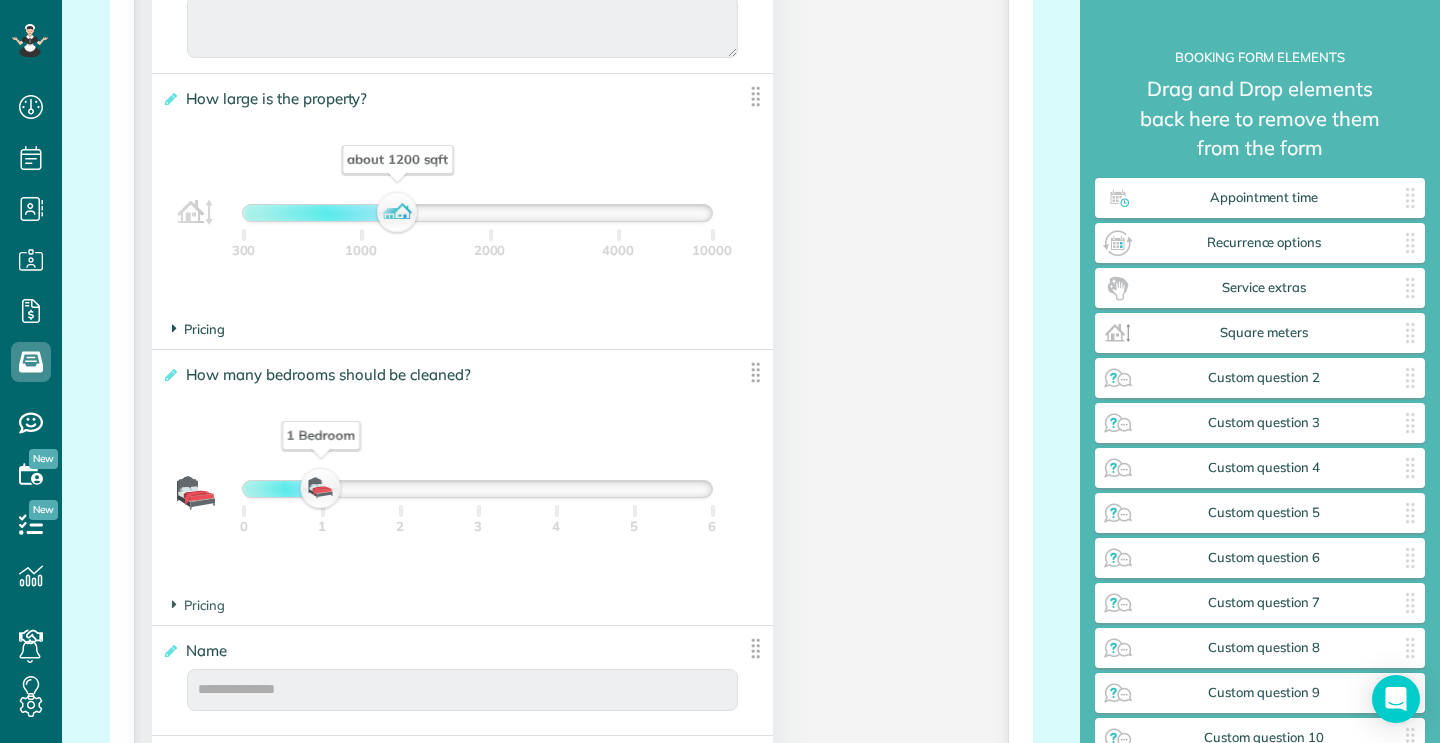 click on "Pricing" at bounding box center [198, 329] 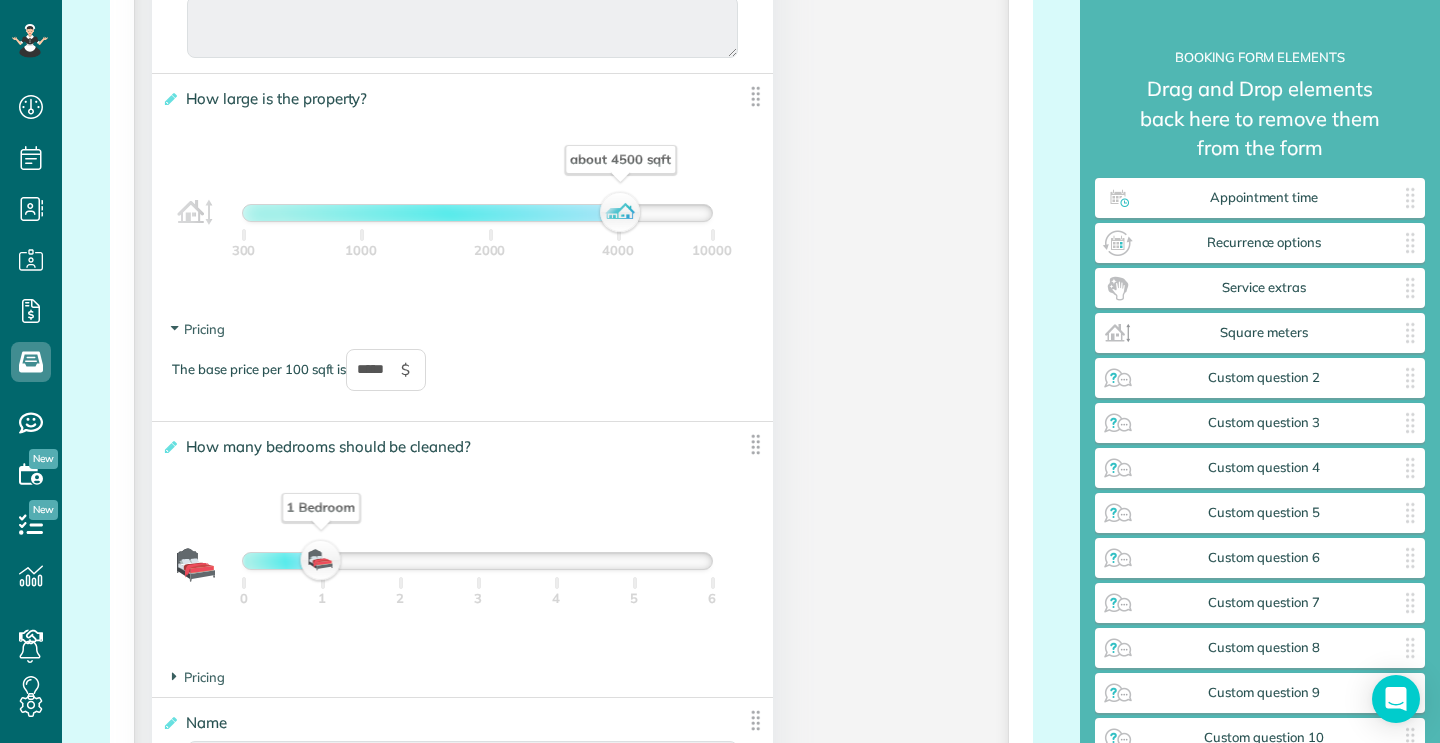 drag, startPoint x: 400, startPoint y: 197, endPoint x: 623, endPoint y: 180, distance: 223.64705 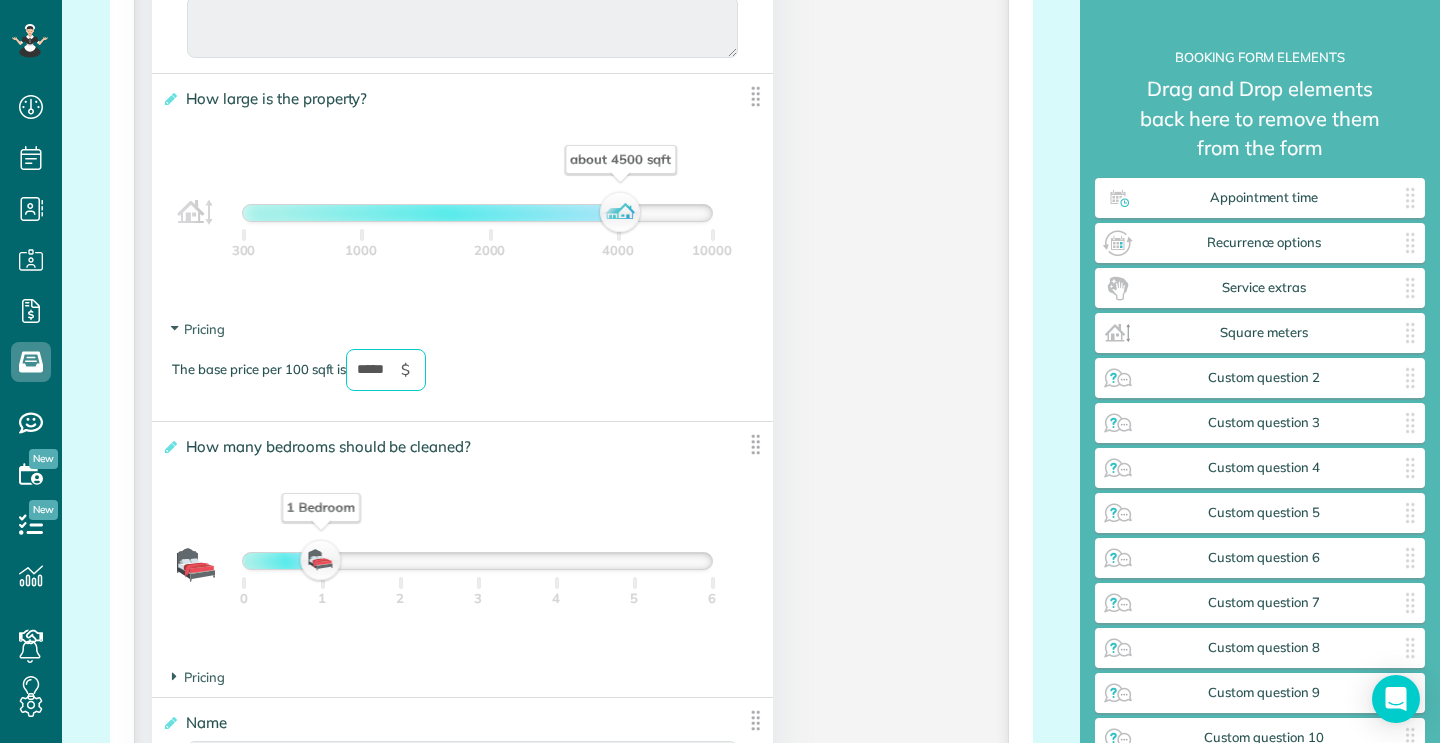 click on "*****" at bounding box center [386, 370] 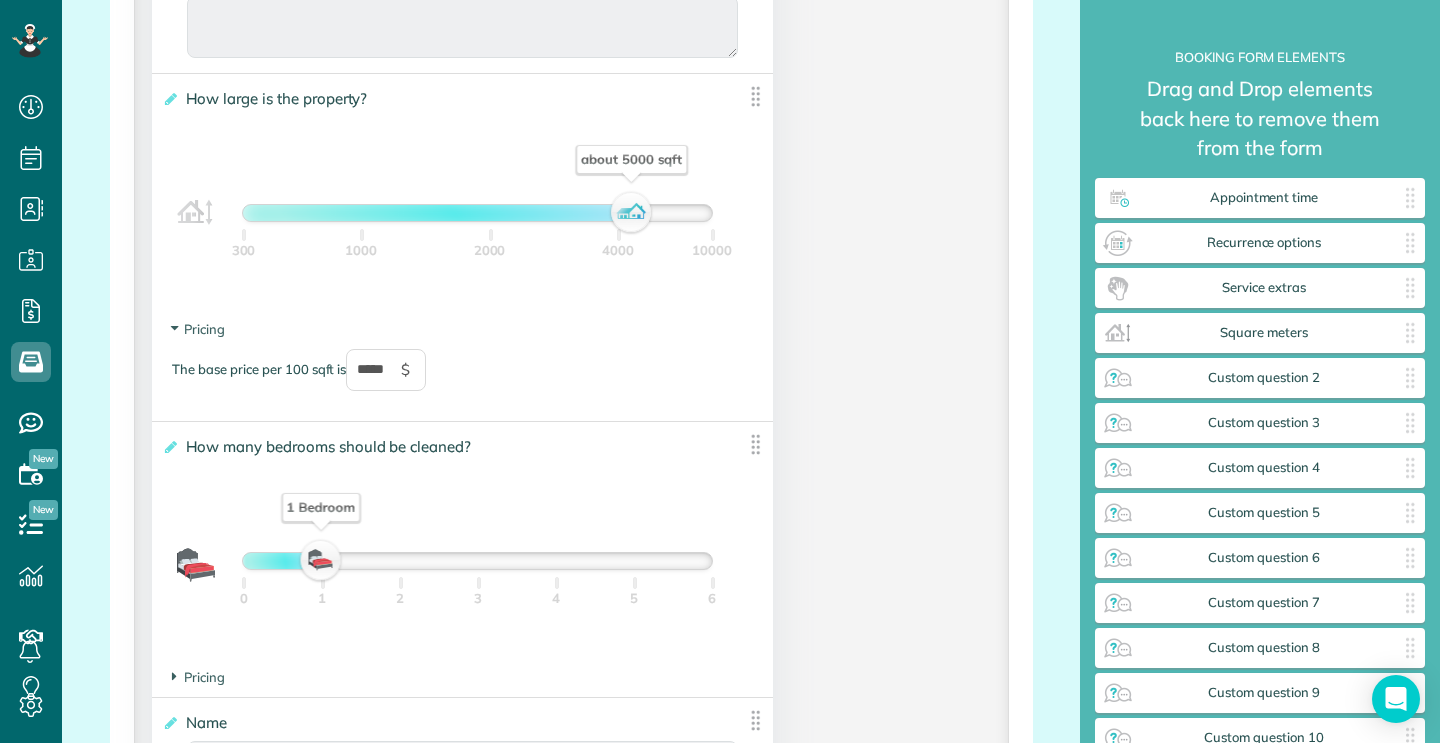 drag, startPoint x: 617, startPoint y: 203, endPoint x: 628, endPoint y: 192, distance: 15.556349 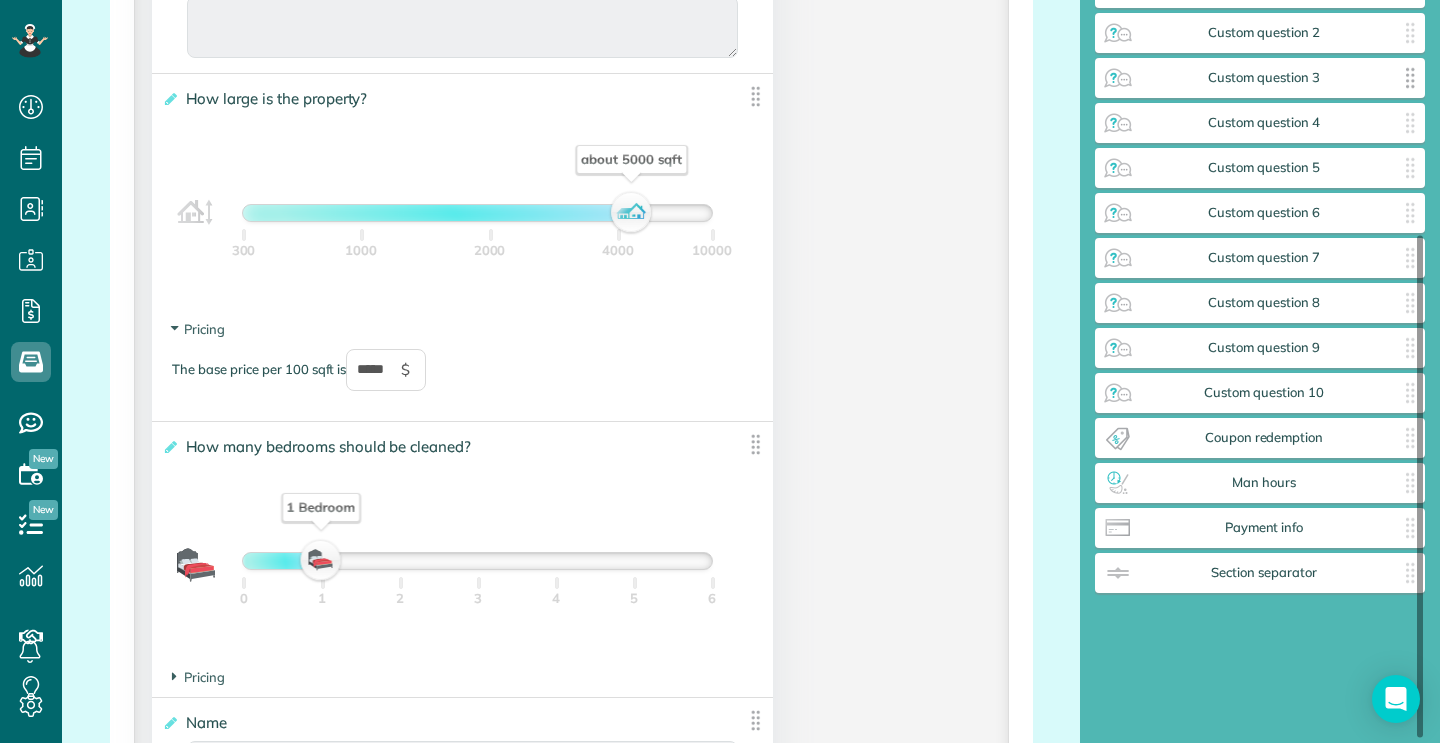 scroll, scrollTop: 350, scrollLeft: 0, axis: vertical 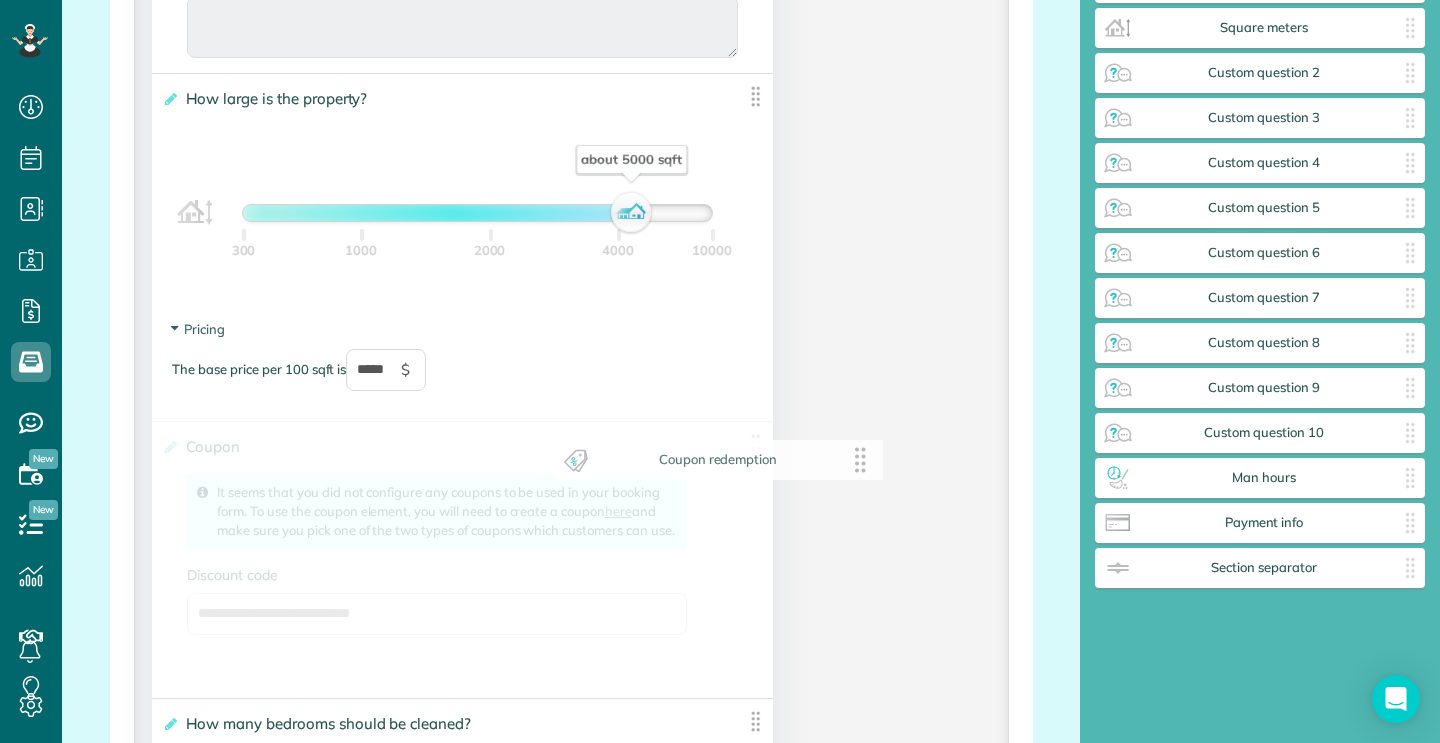 drag, startPoint x: 1197, startPoint y: 436, endPoint x: 654, endPoint y: 463, distance: 543.67084 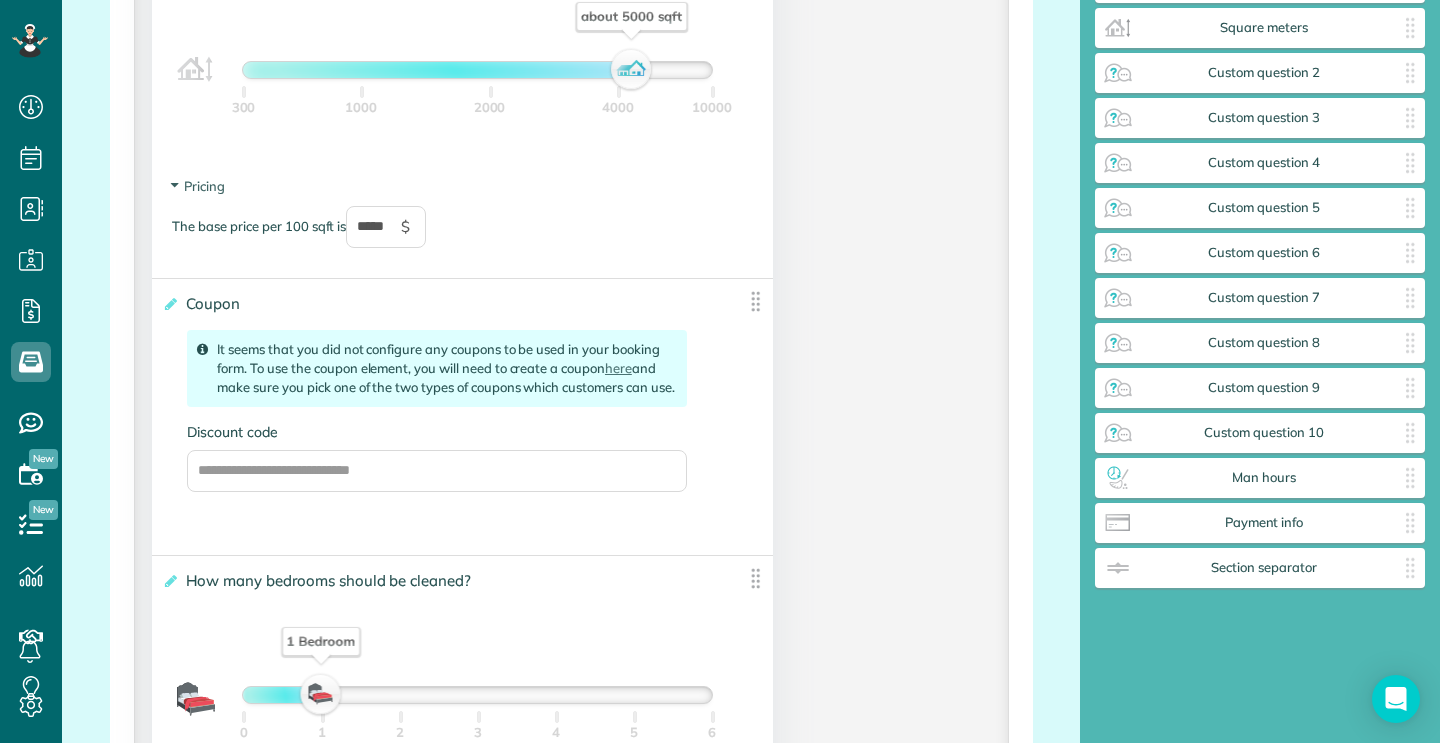 scroll, scrollTop: 1197, scrollLeft: 0, axis: vertical 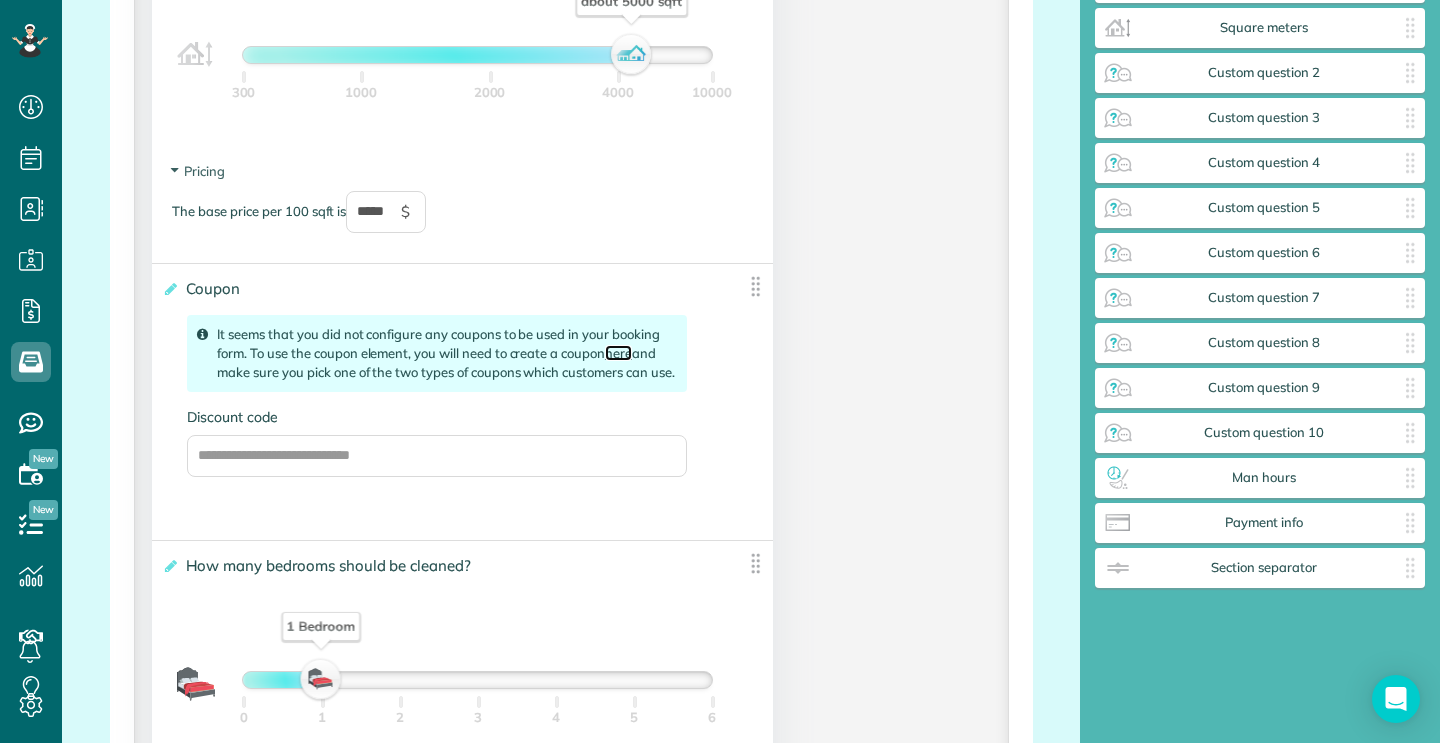 click on "here" at bounding box center [618, 353] 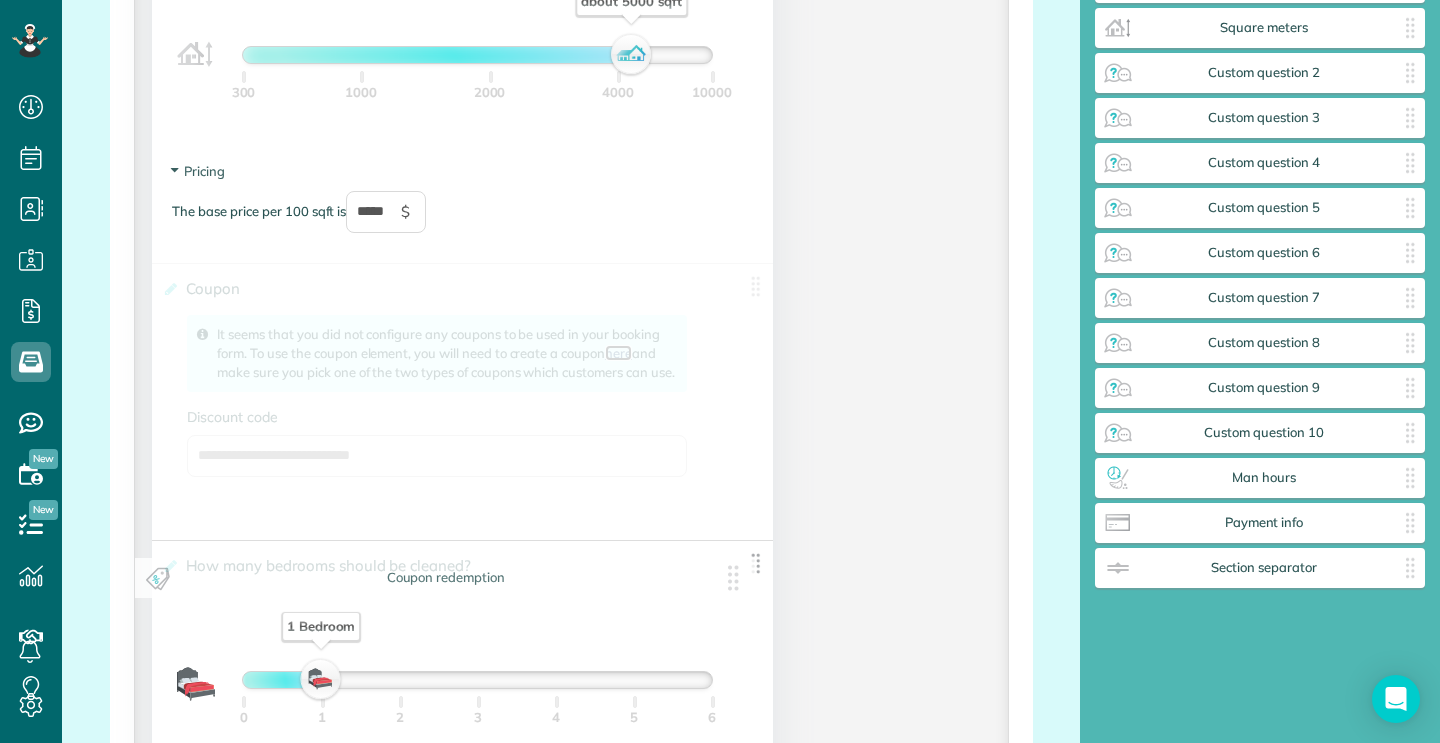 drag, startPoint x: 759, startPoint y: 266, endPoint x: 744, endPoint y: 568, distance: 302.37228 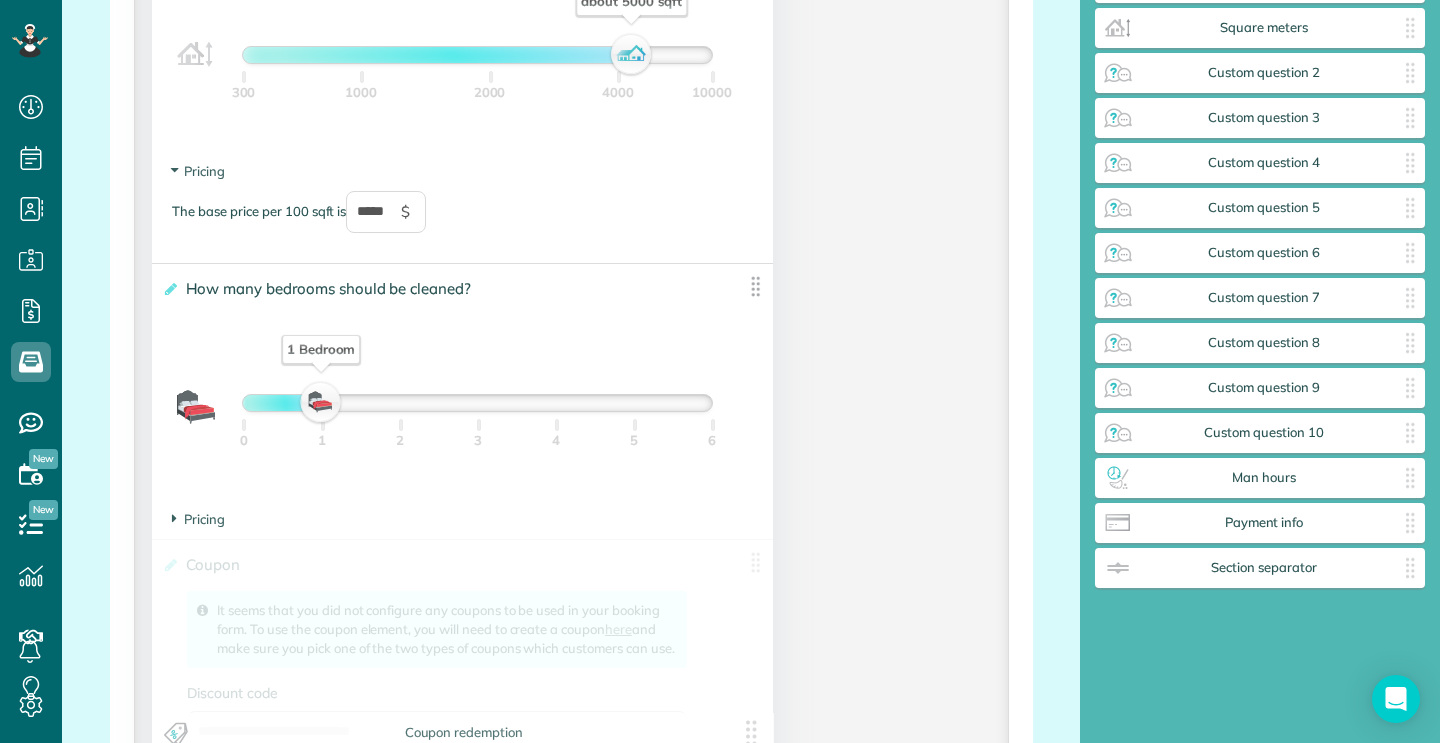 drag, startPoint x: 760, startPoint y: 275, endPoint x: 761, endPoint y: 733, distance: 458.0011 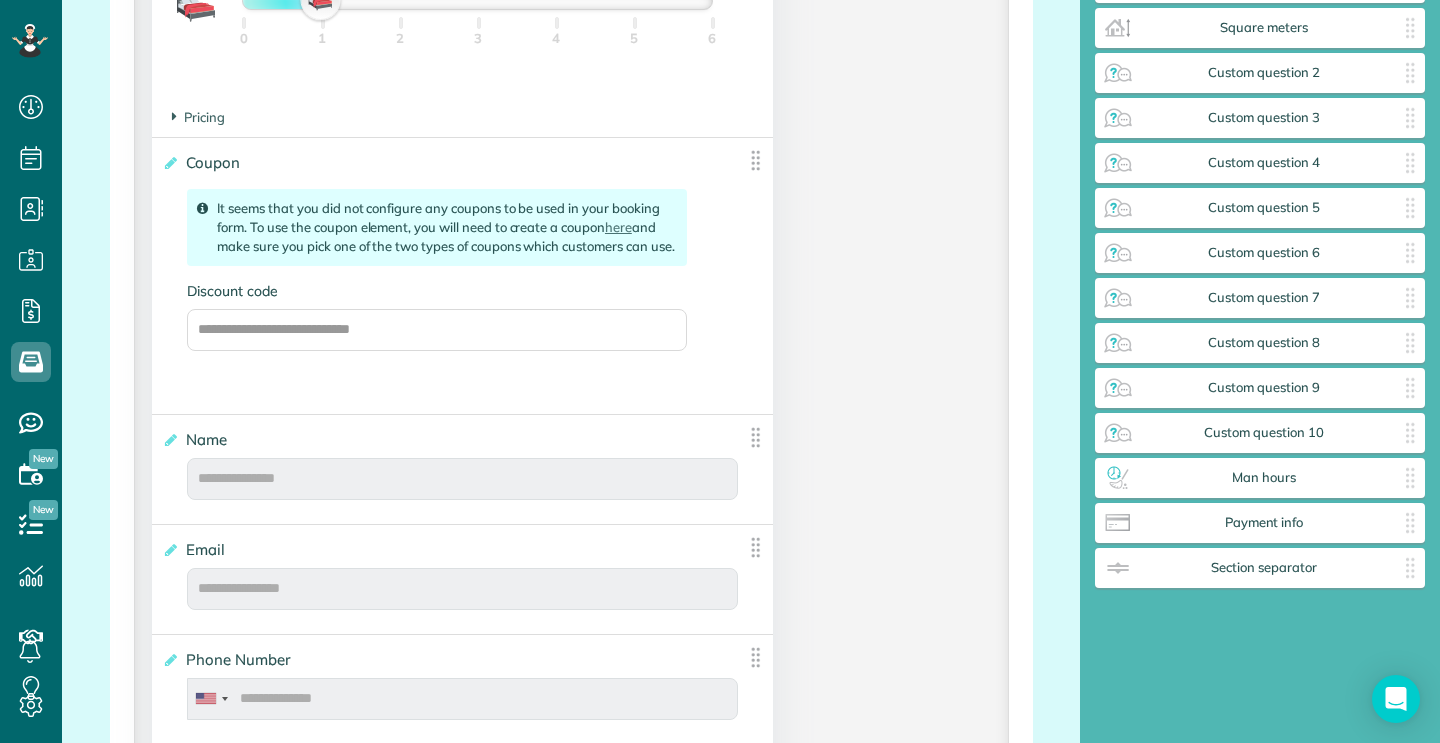 scroll, scrollTop: 1630, scrollLeft: 0, axis: vertical 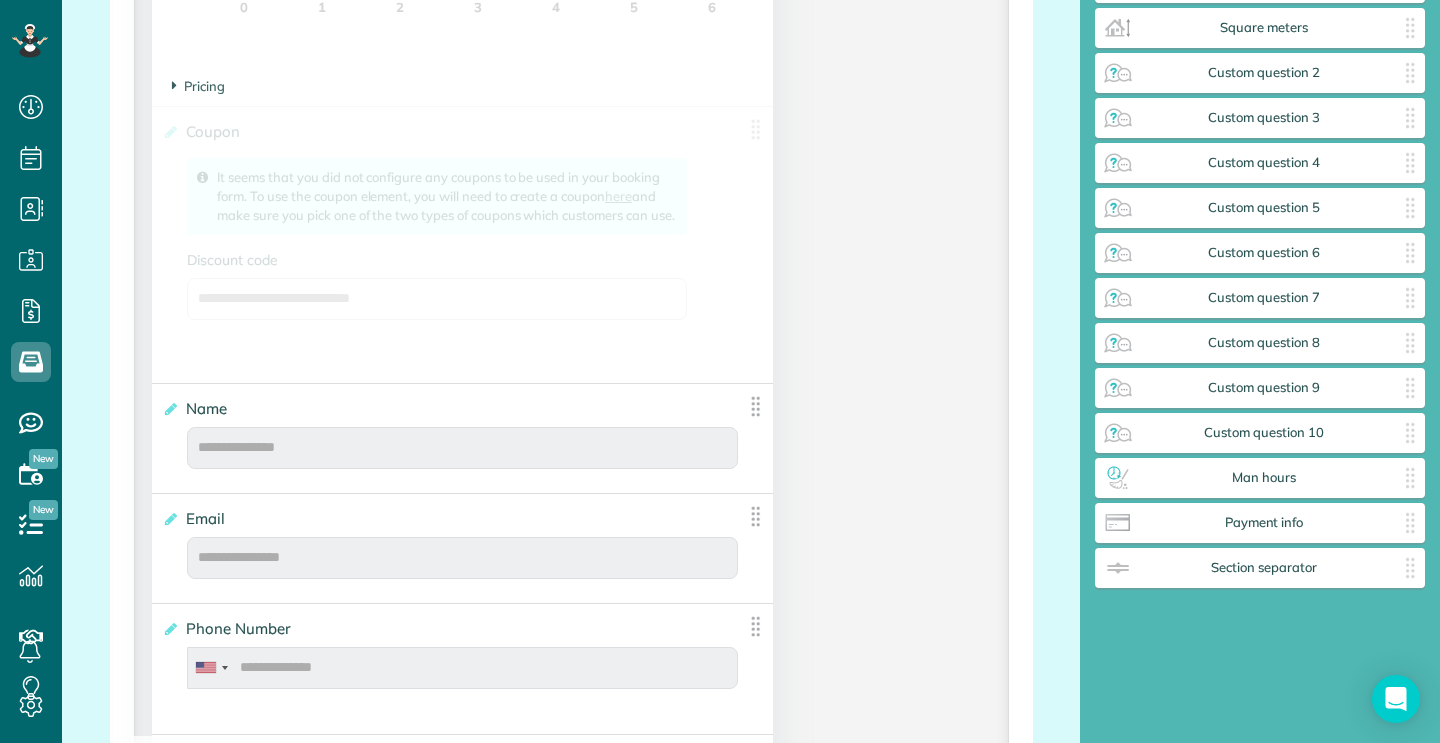 drag, startPoint x: 754, startPoint y: 121, endPoint x: 733, endPoint y: 762, distance: 641.3439 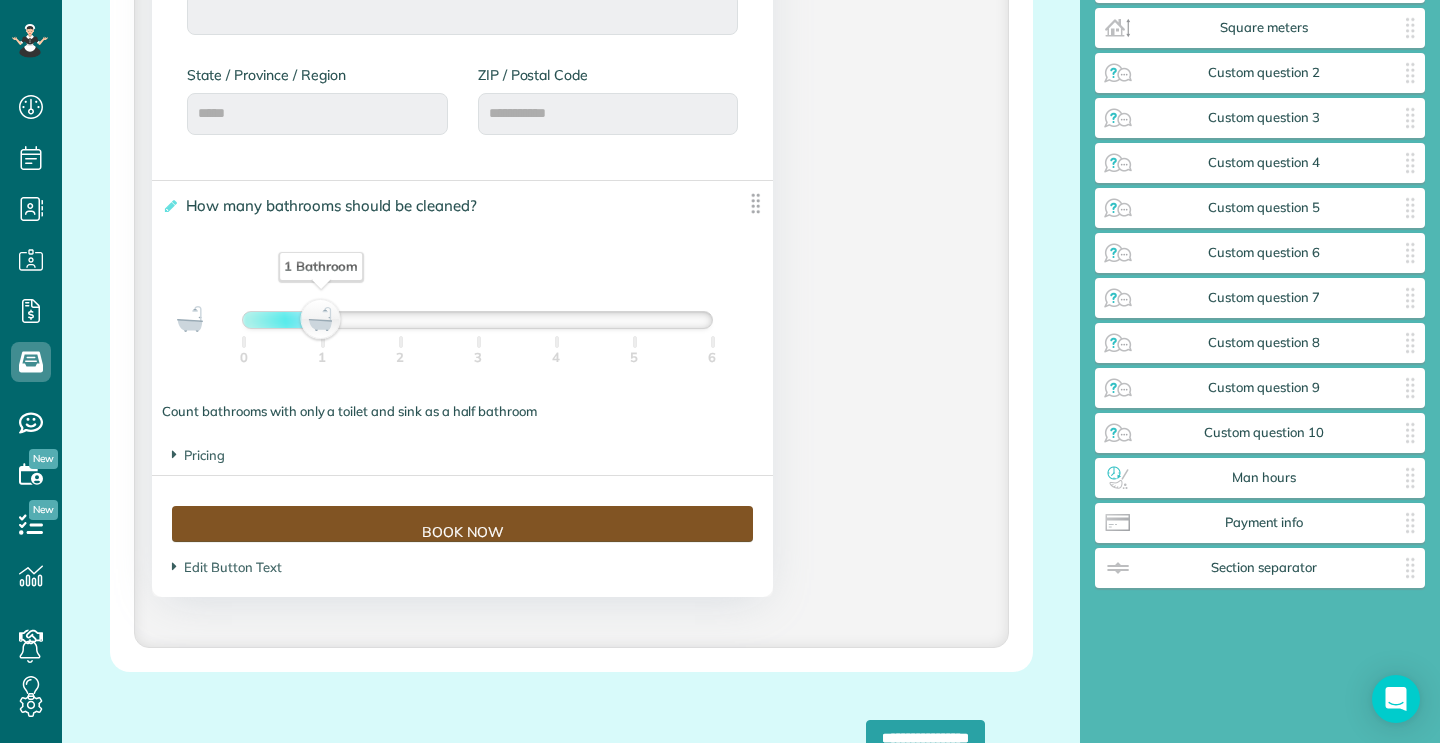 scroll, scrollTop: 2831, scrollLeft: 0, axis: vertical 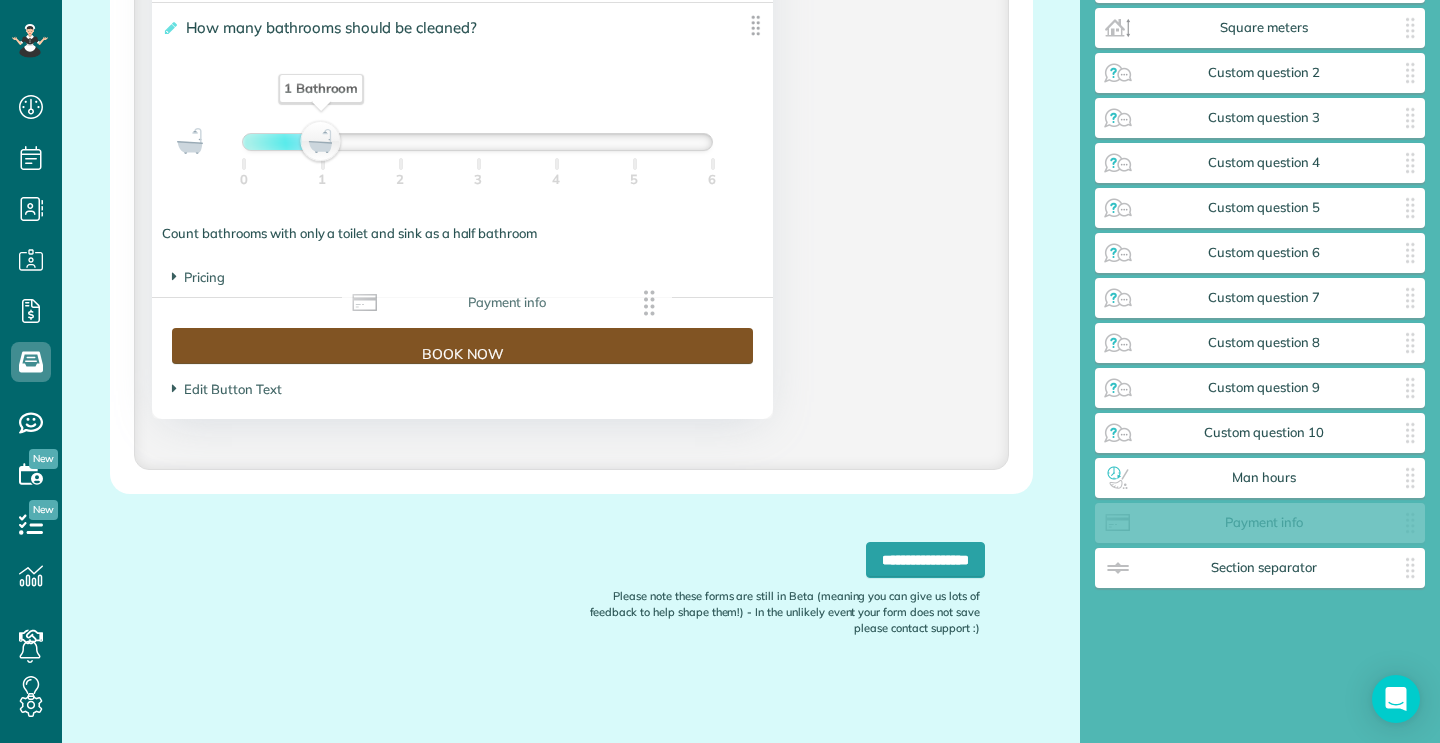 drag, startPoint x: 1266, startPoint y: 521, endPoint x: 512, endPoint y: 301, distance: 785.44 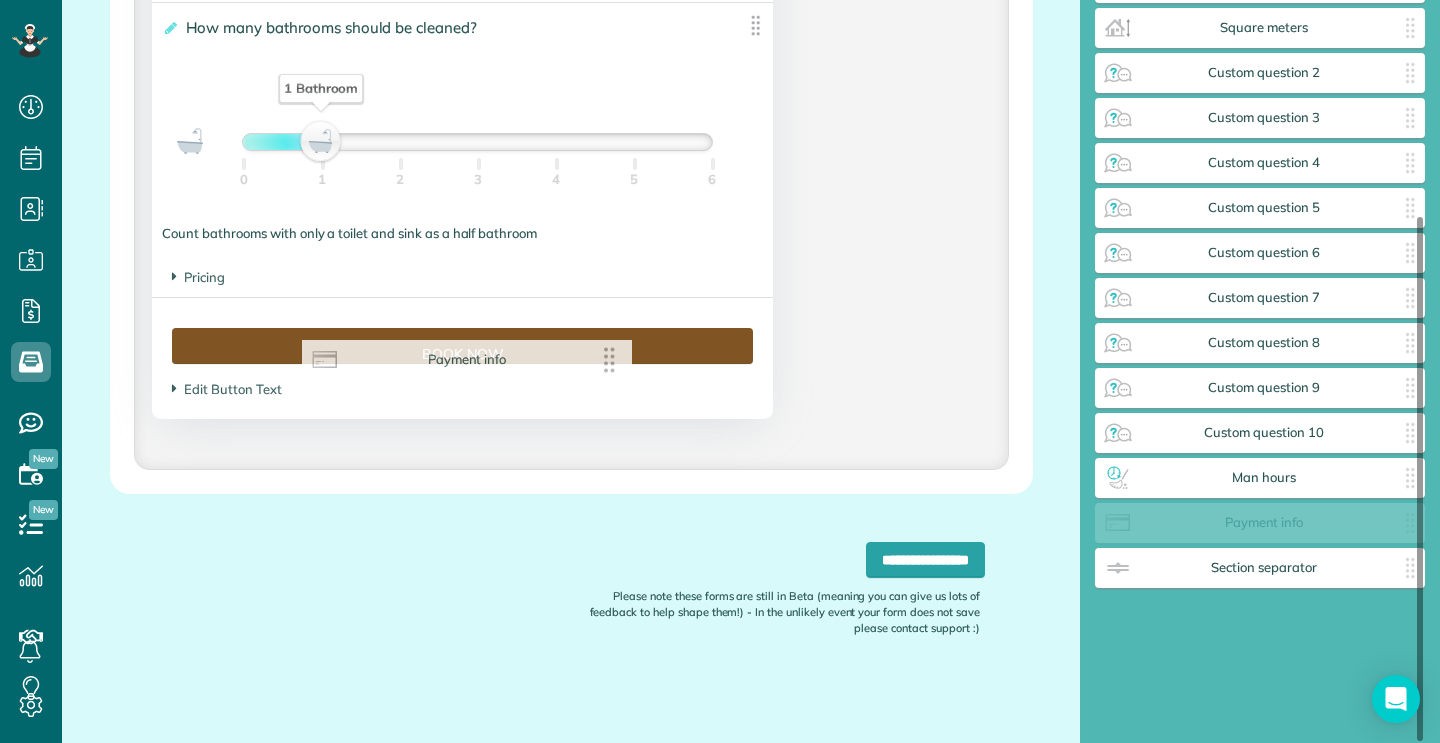 scroll, scrollTop: 260, scrollLeft: 0, axis: vertical 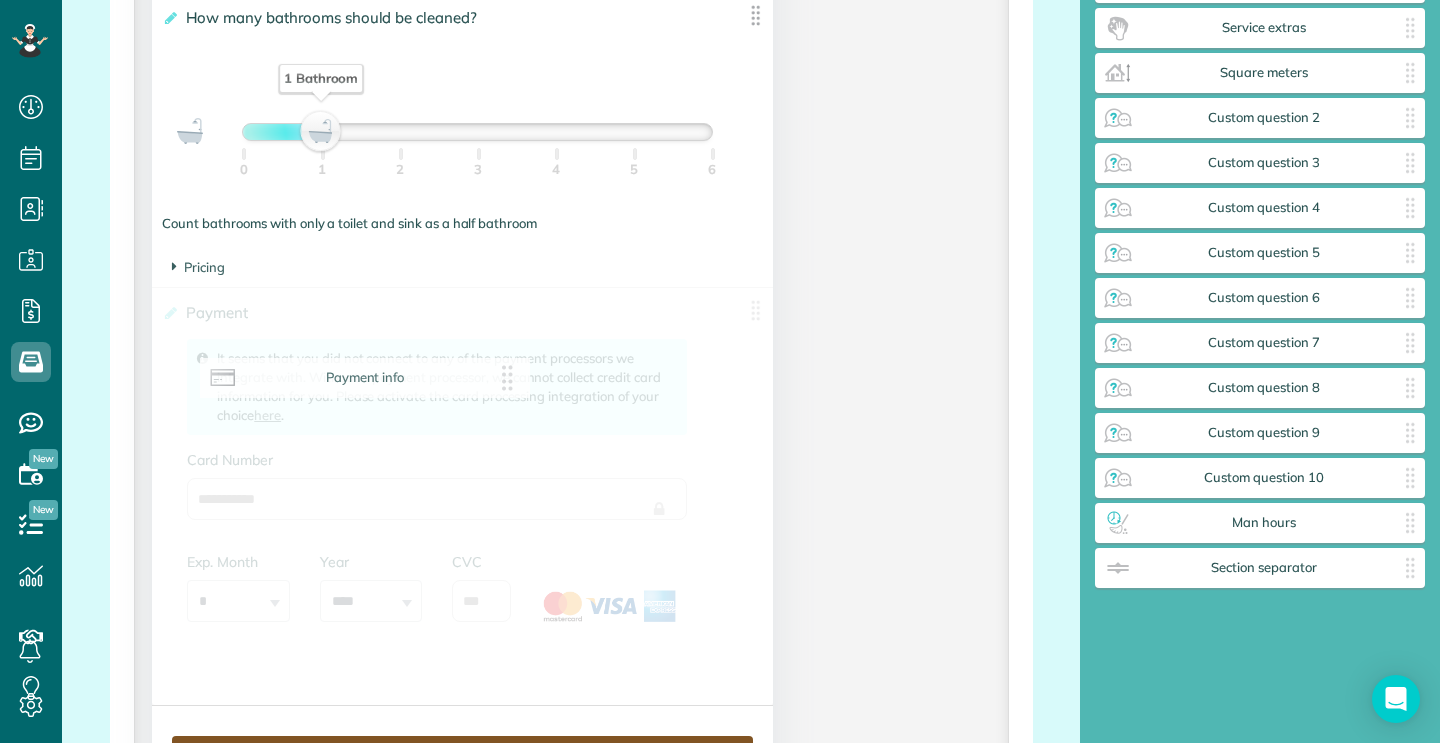 drag, startPoint x: 1409, startPoint y: 528, endPoint x: 516, endPoint y: 357, distance: 909.2249 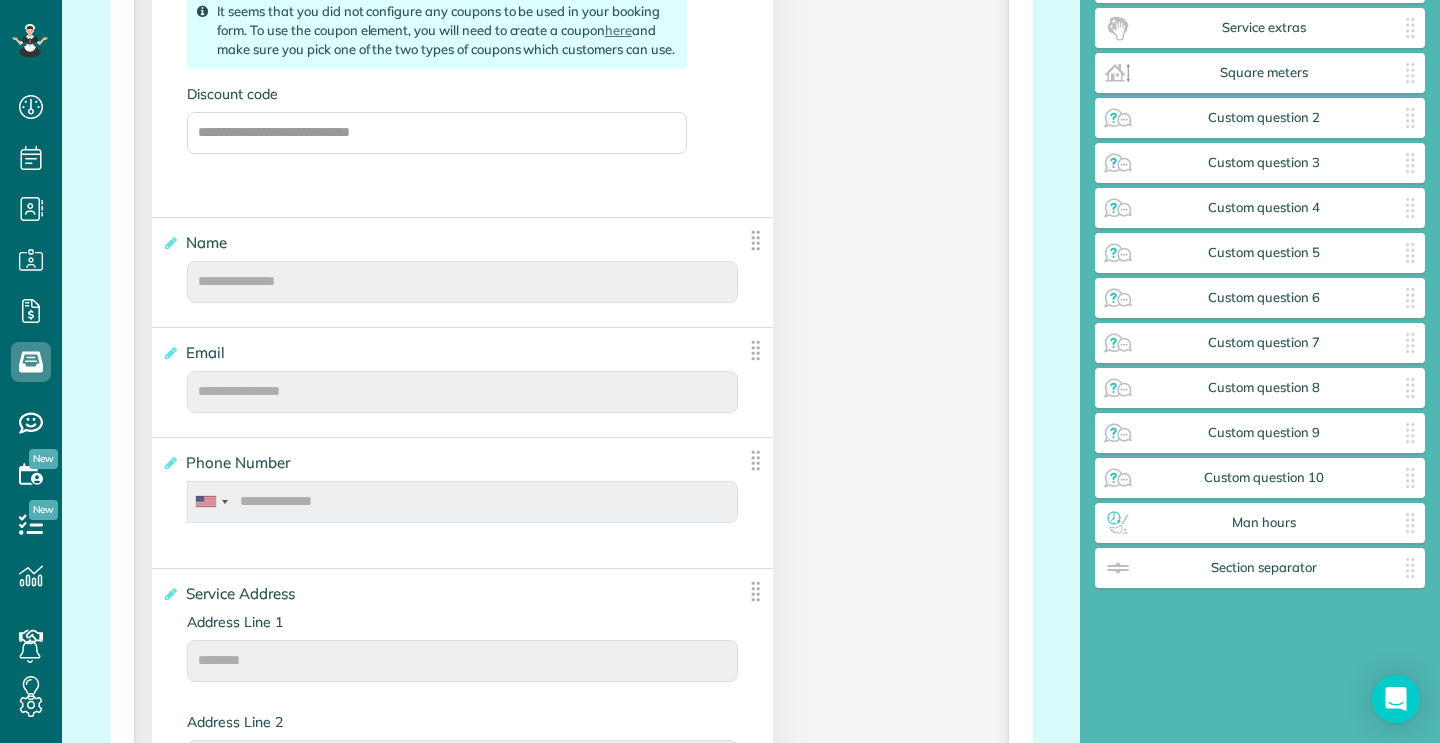 scroll, scrollTop: 1926, scrollLeft: 0, axis: vertical 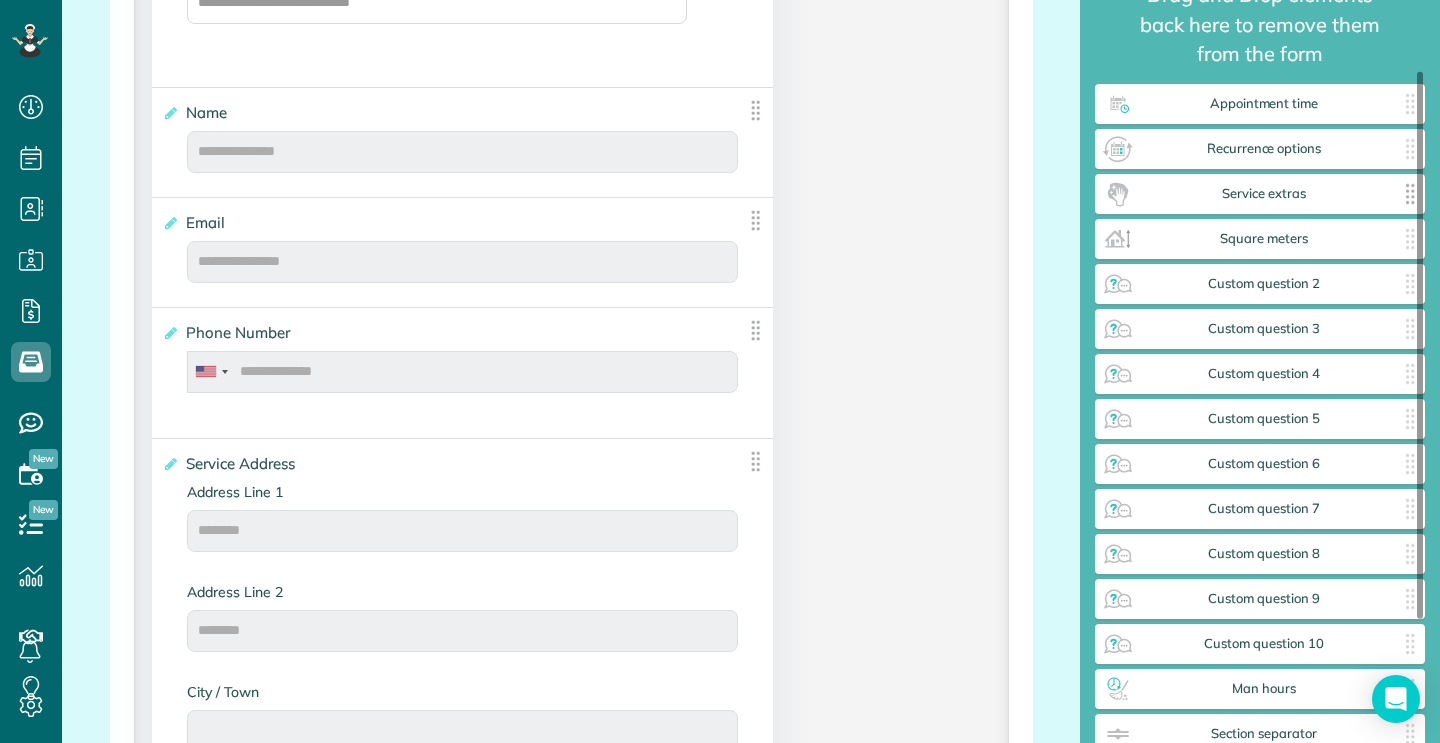 click on "Service extras" at bounding box center (1264, 194) 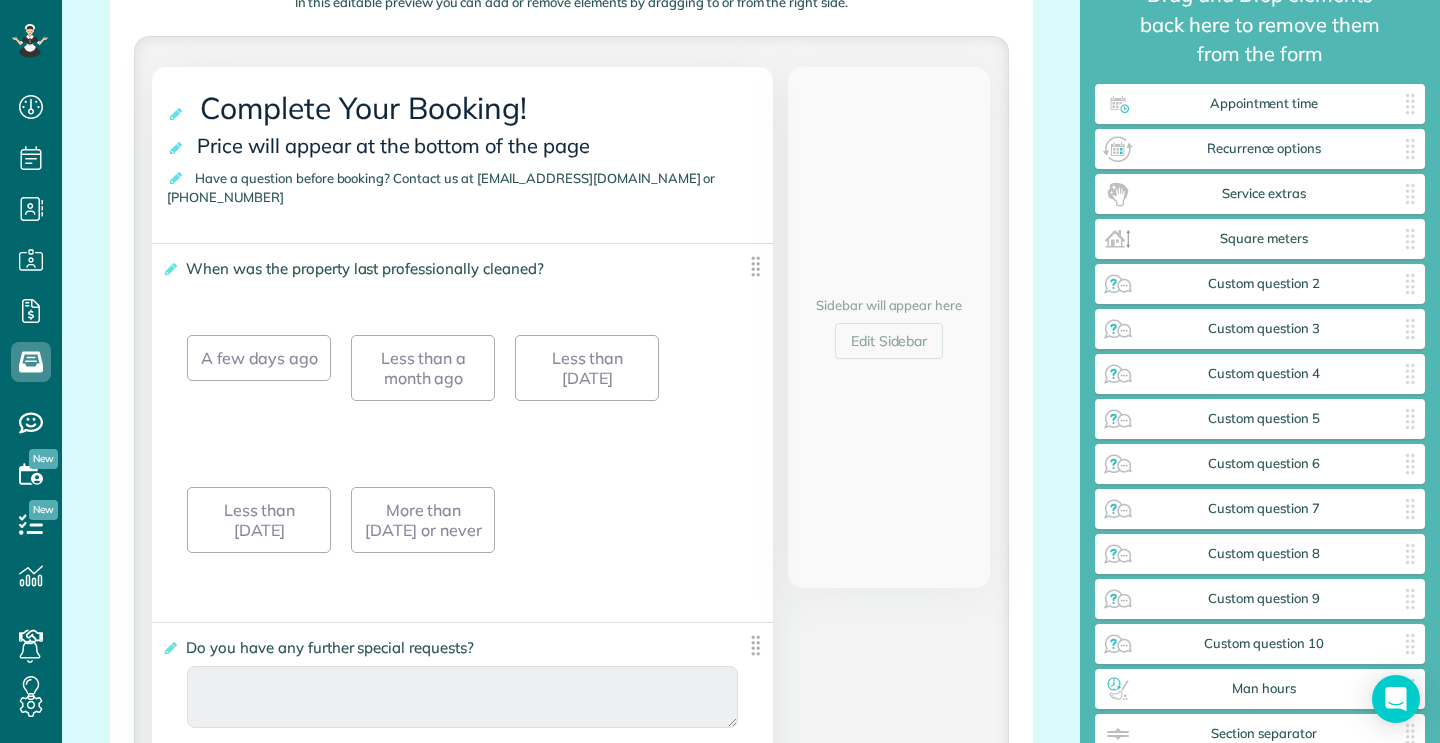 scroll, scrollTop: 0, scrollLeft: 0, axis: both 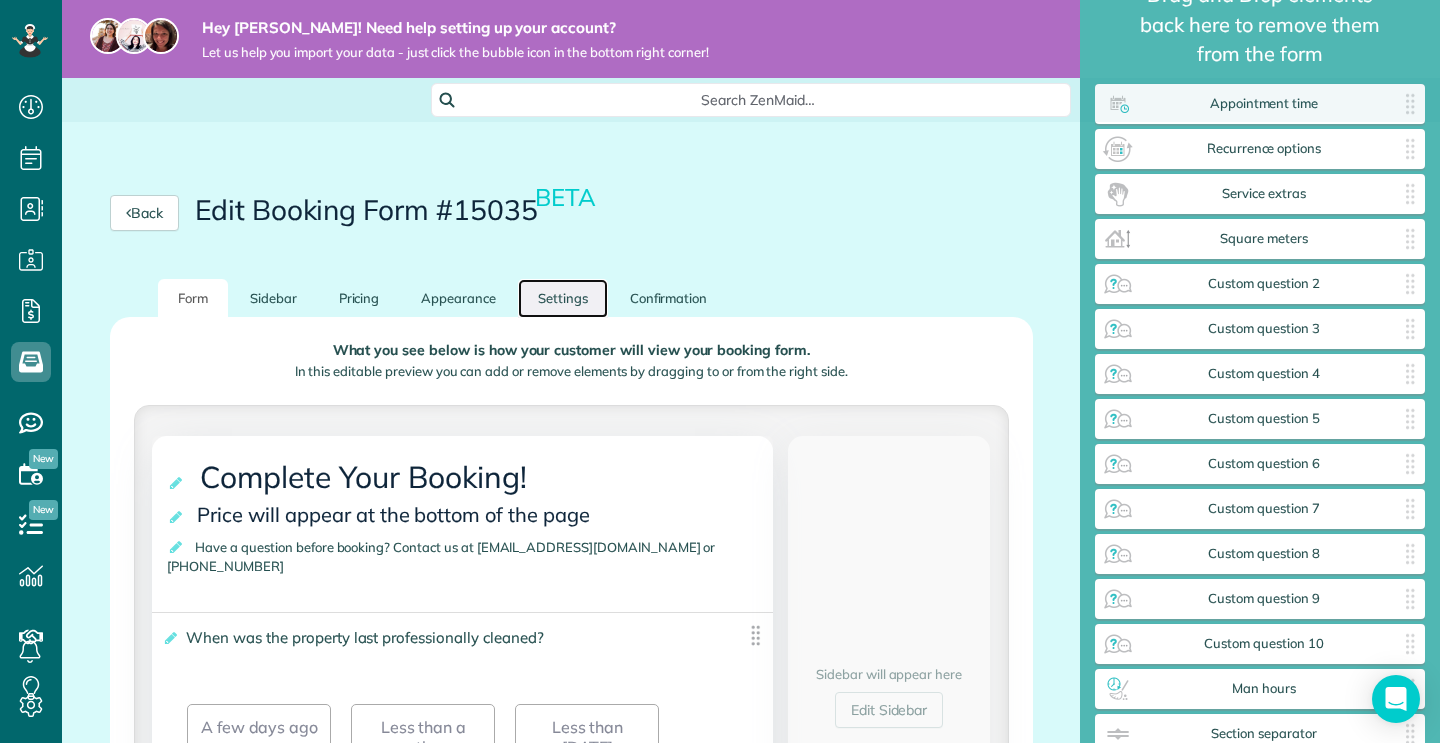 click on "Settings" at bounding box center (563, 298) 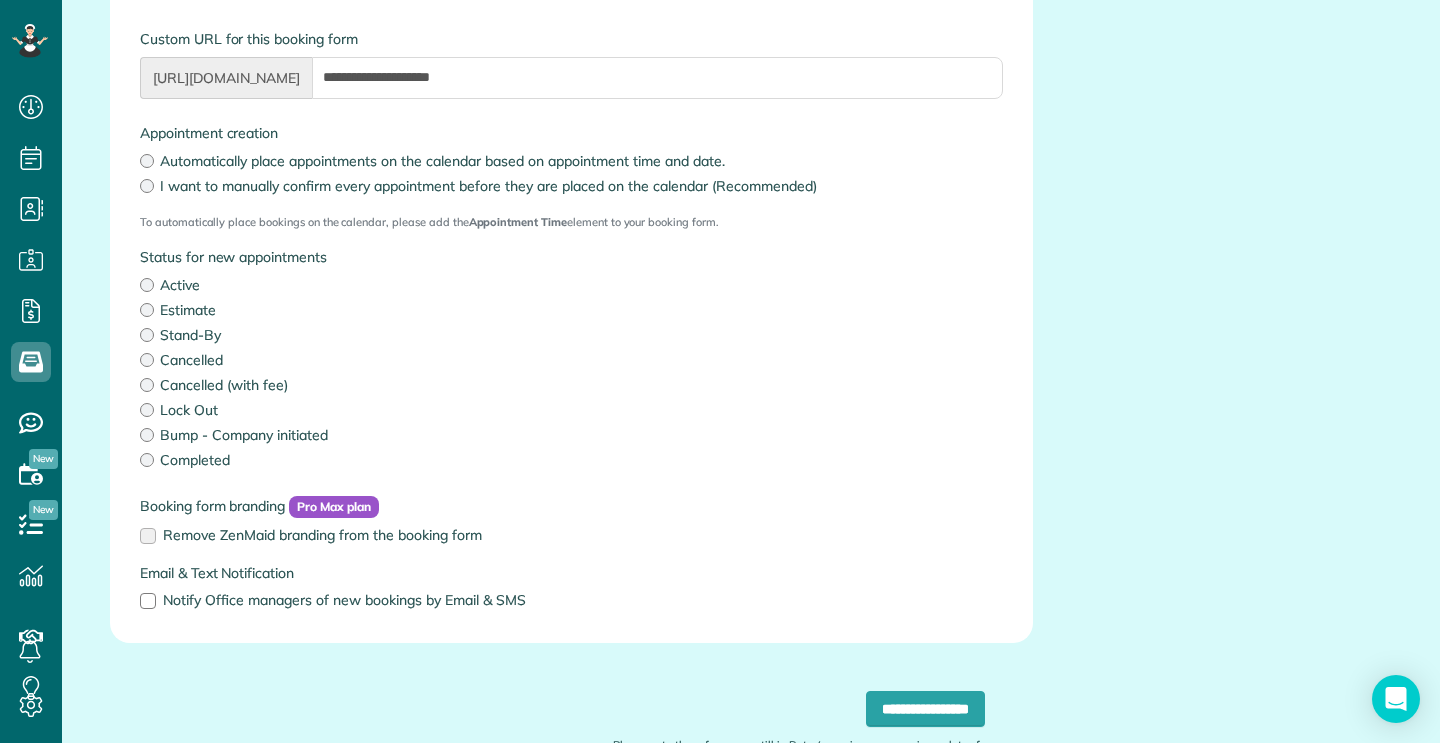 scroll, scrollTop: 422, scrollLeft: 0, axis: vertical 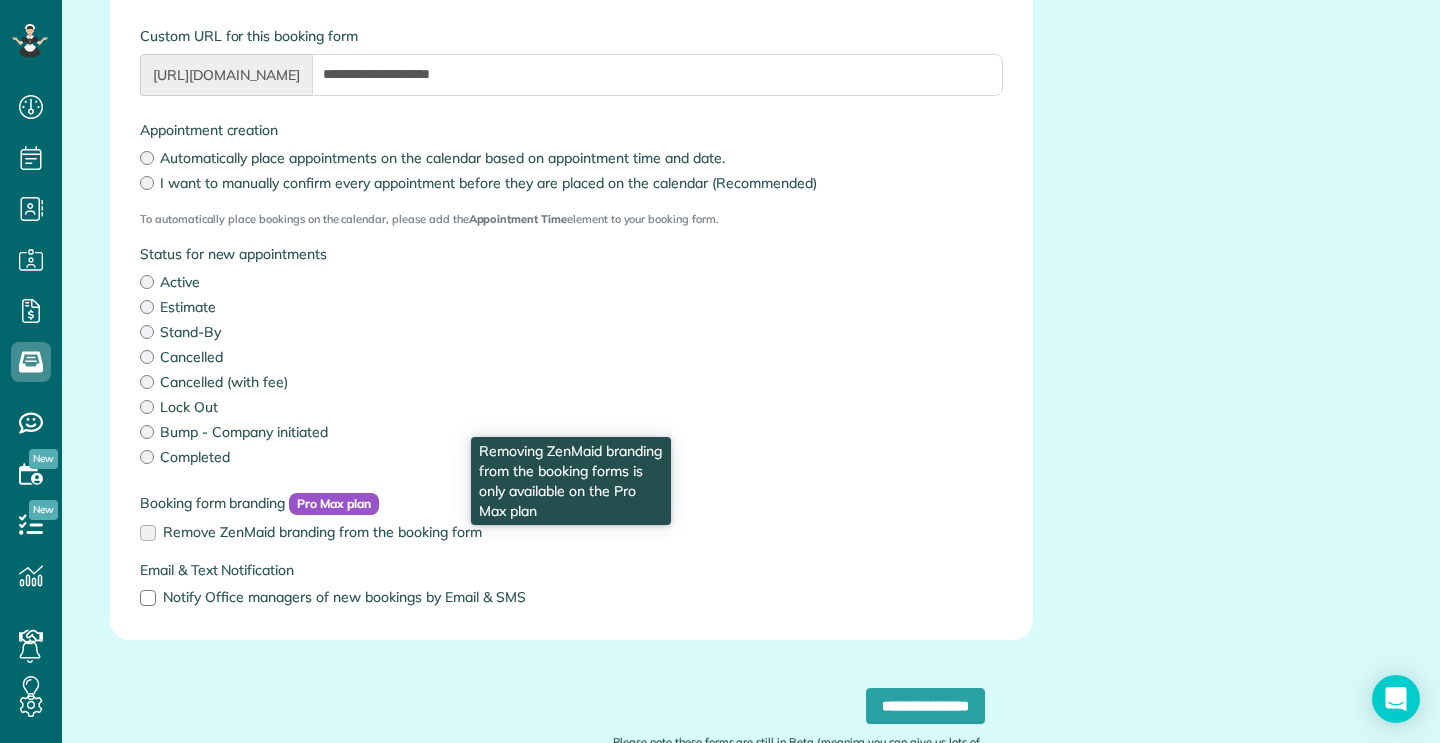 click on "Remove ZenMaid branding from the booking form" at bounding box center (571, 532) 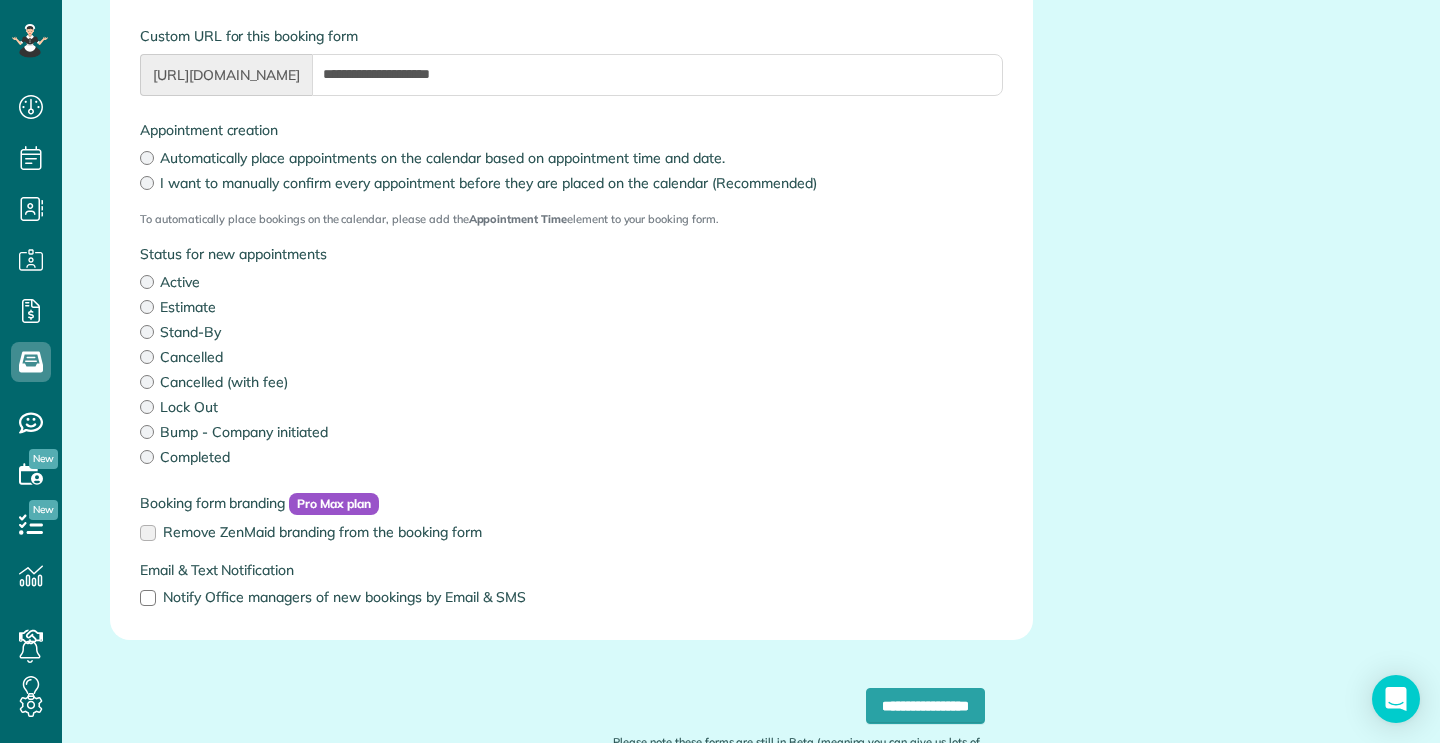 click on "Pro Max plan" at bounding box center (334, 504) 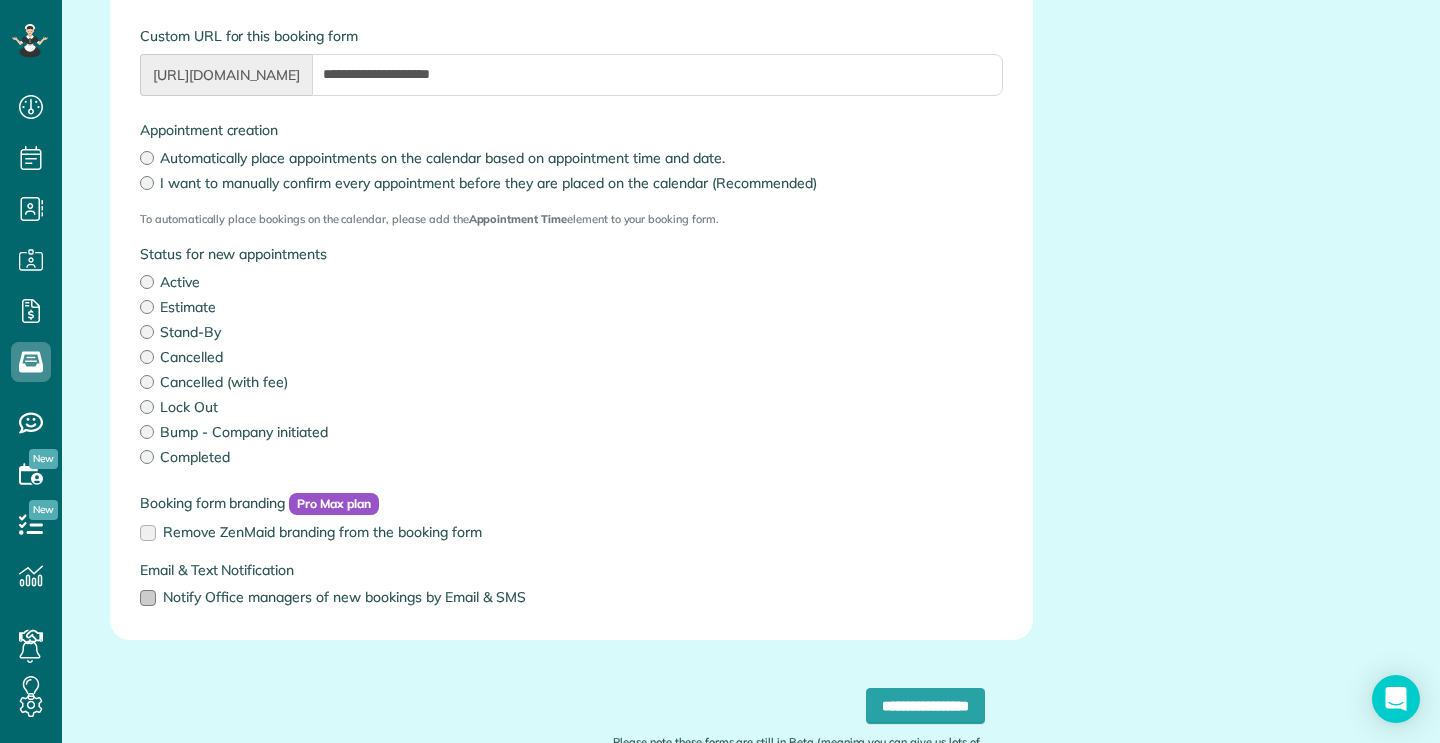 click at bounding box center [148, 598] 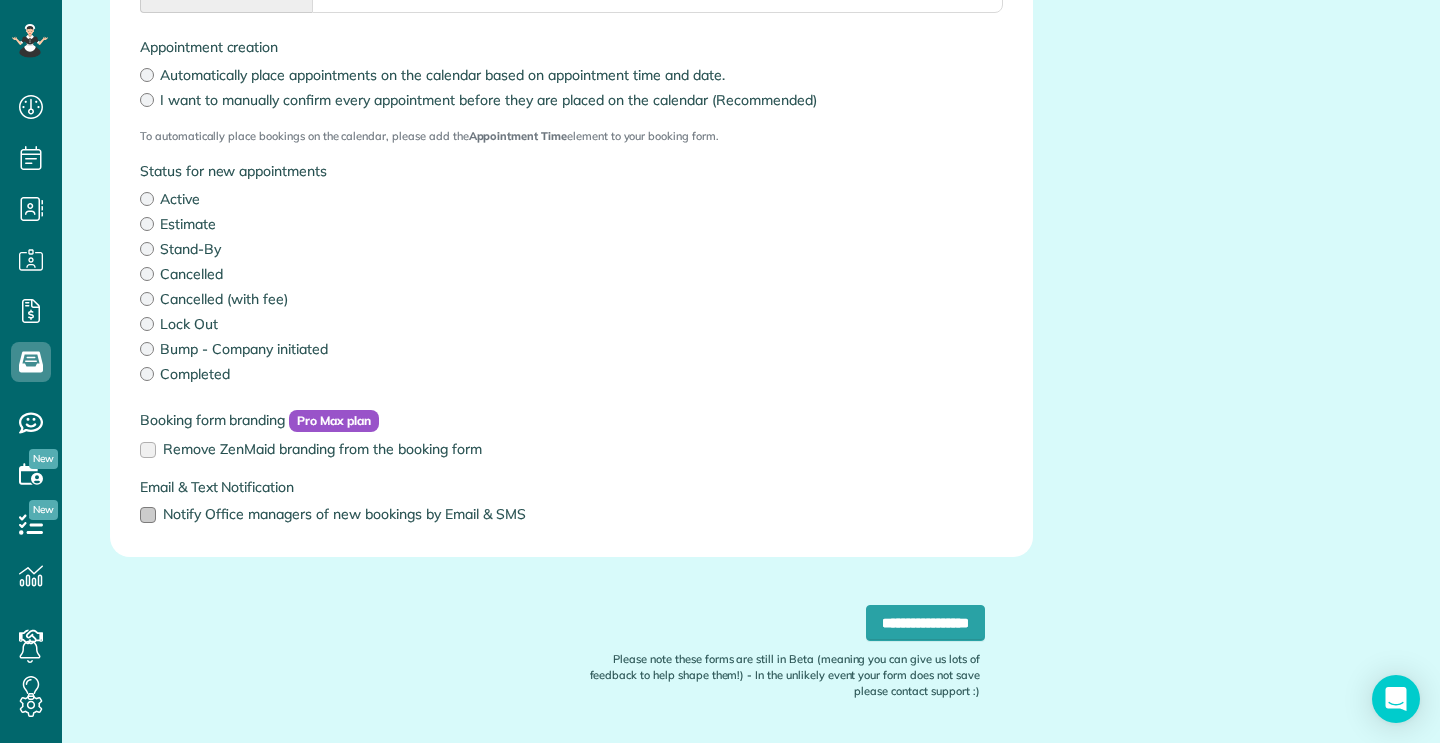 scroll, scrollTop: 554, scrollLeft: 0, axis: vertical 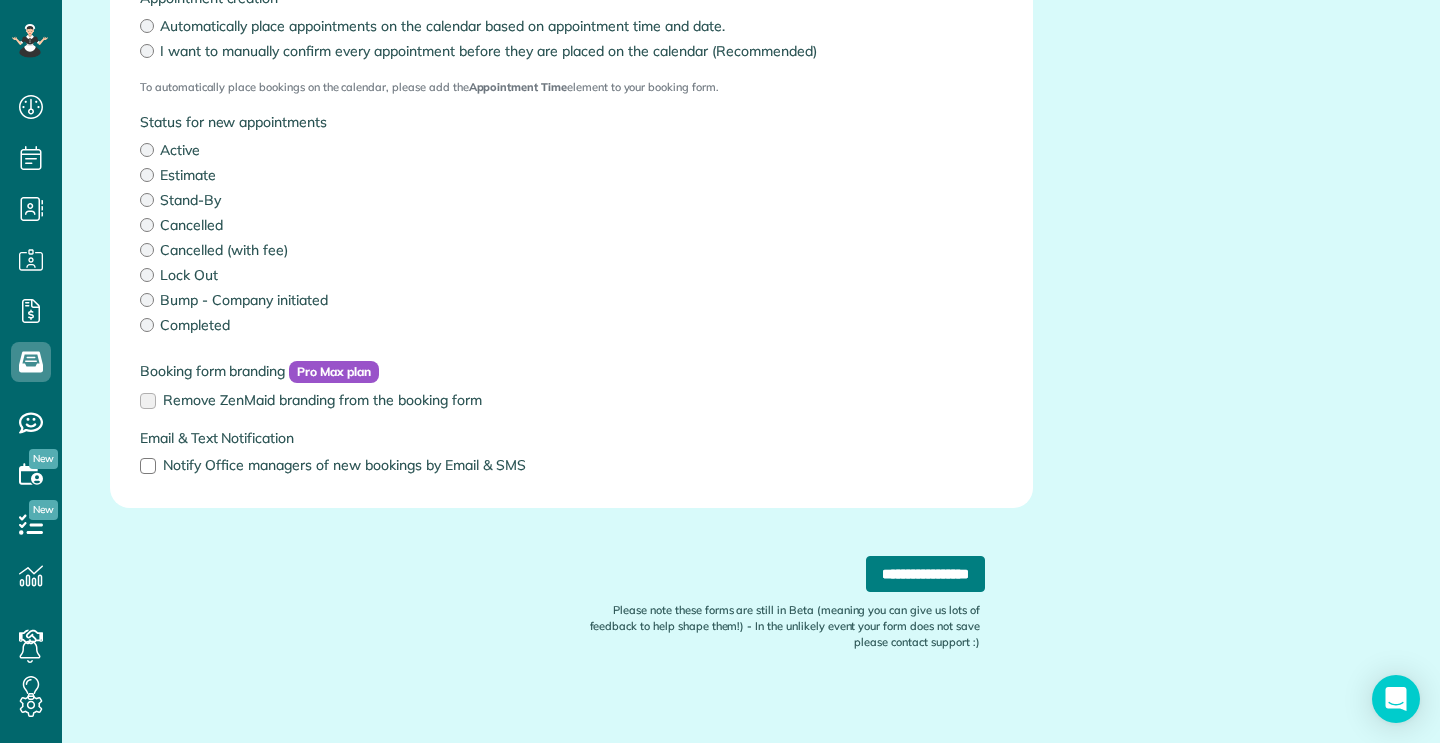click on "**********" at bounding box center [925, 574] 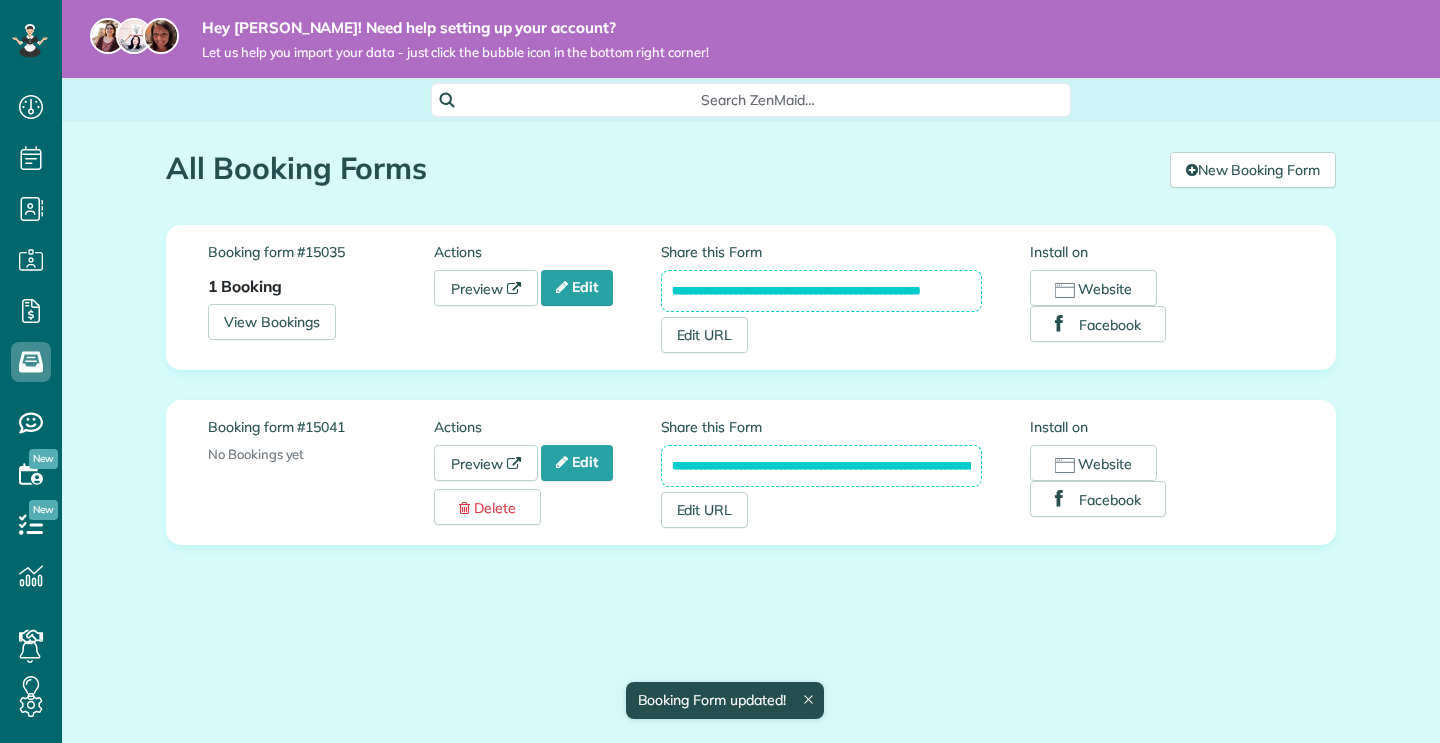 scroll, scrollTop: 0, scrollLeft: 0, axis: both 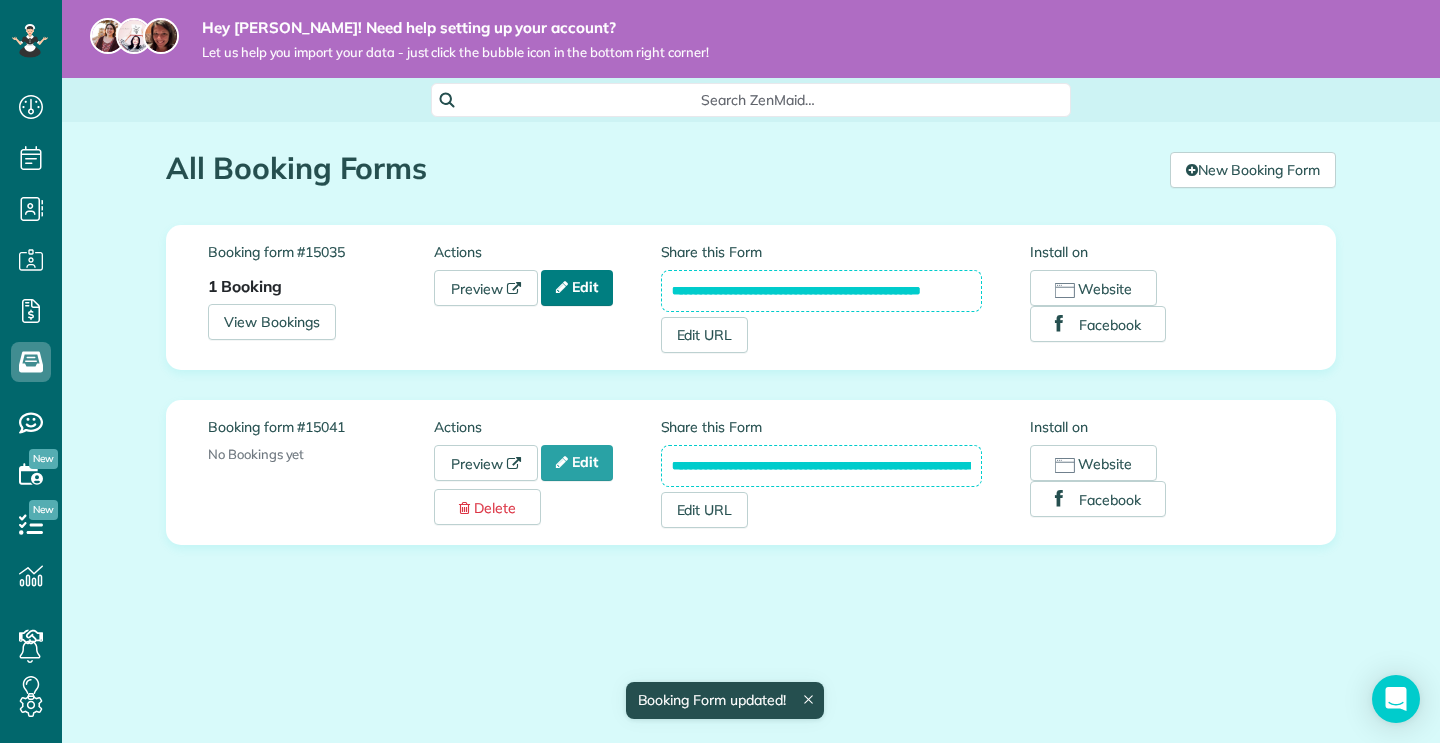click on "Edit" at bounding box center (577, 288) 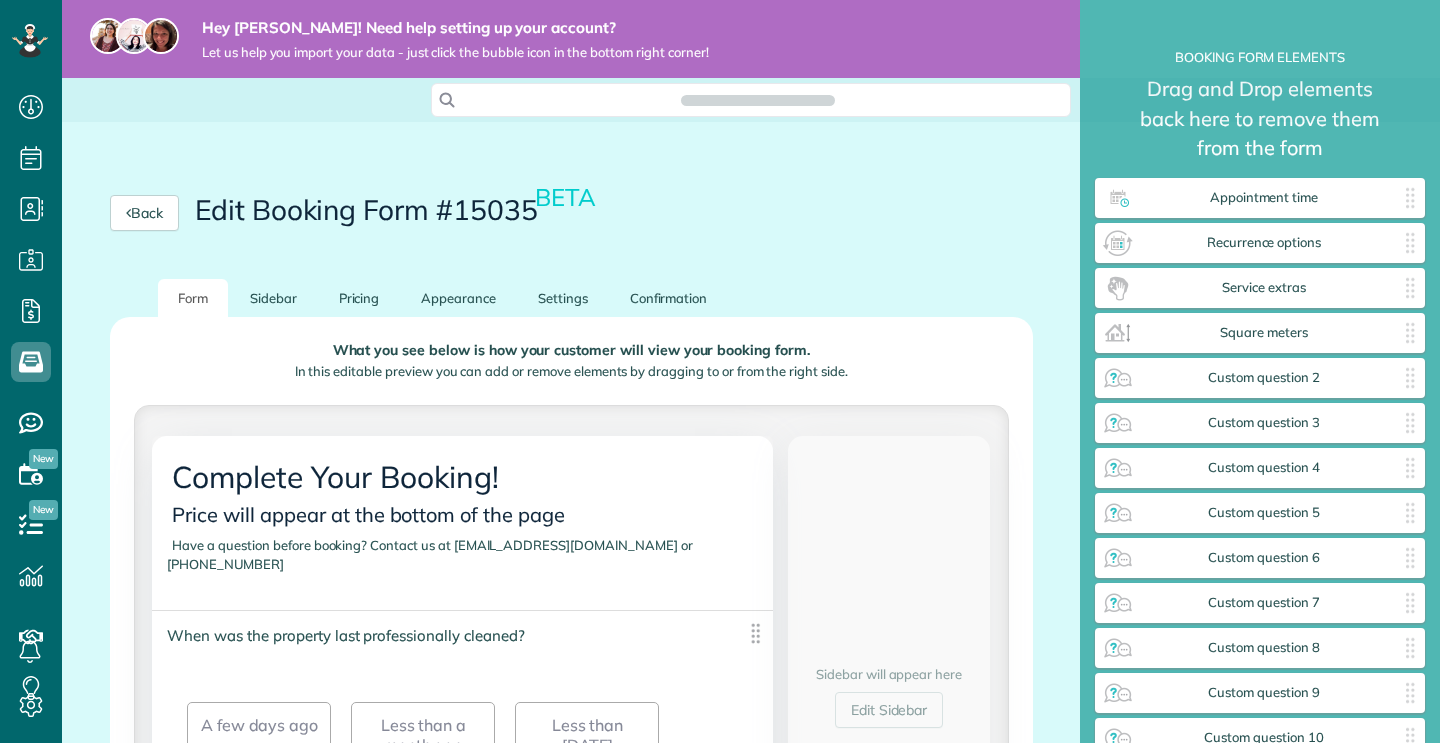 scroll, scrollTop: 0, scrollLeft: 0, axis: both 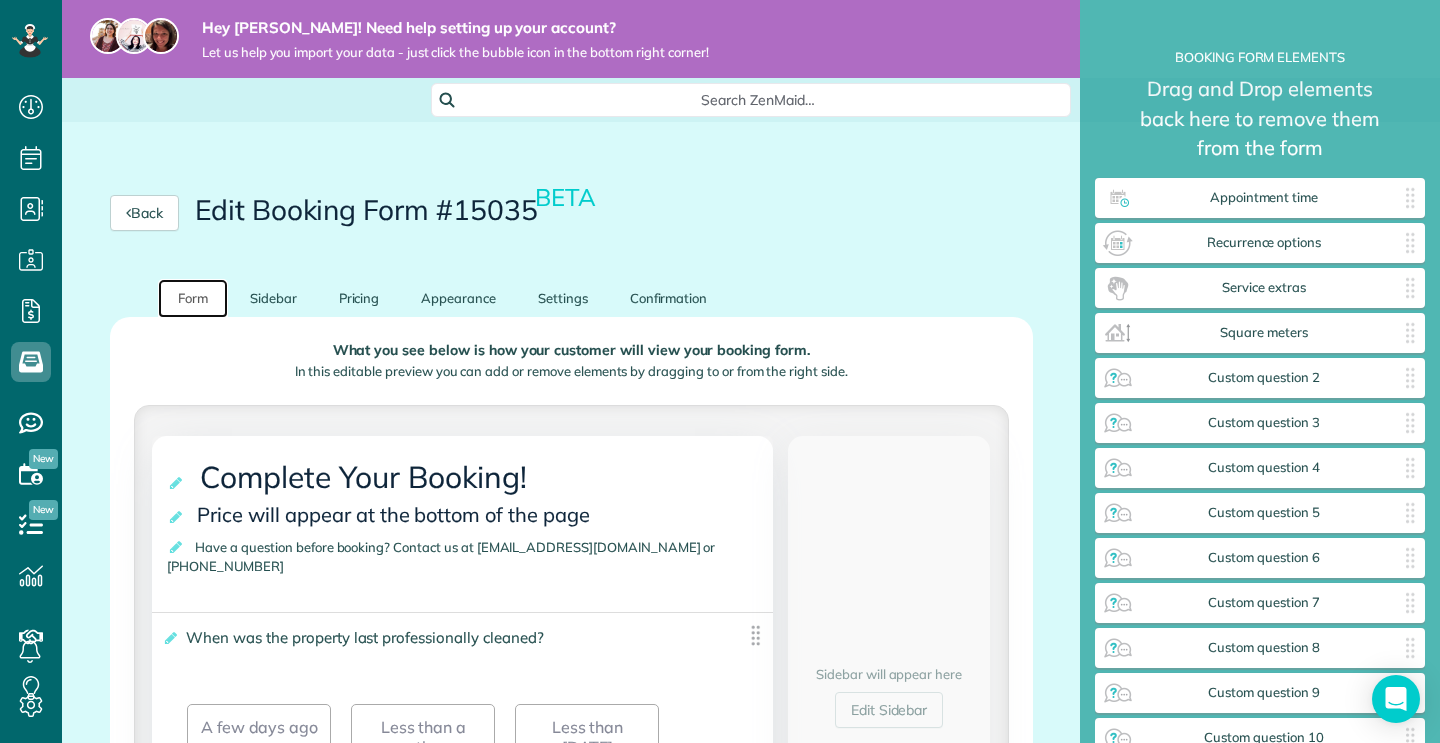 click on "Form" at bounding box center [193, 298] 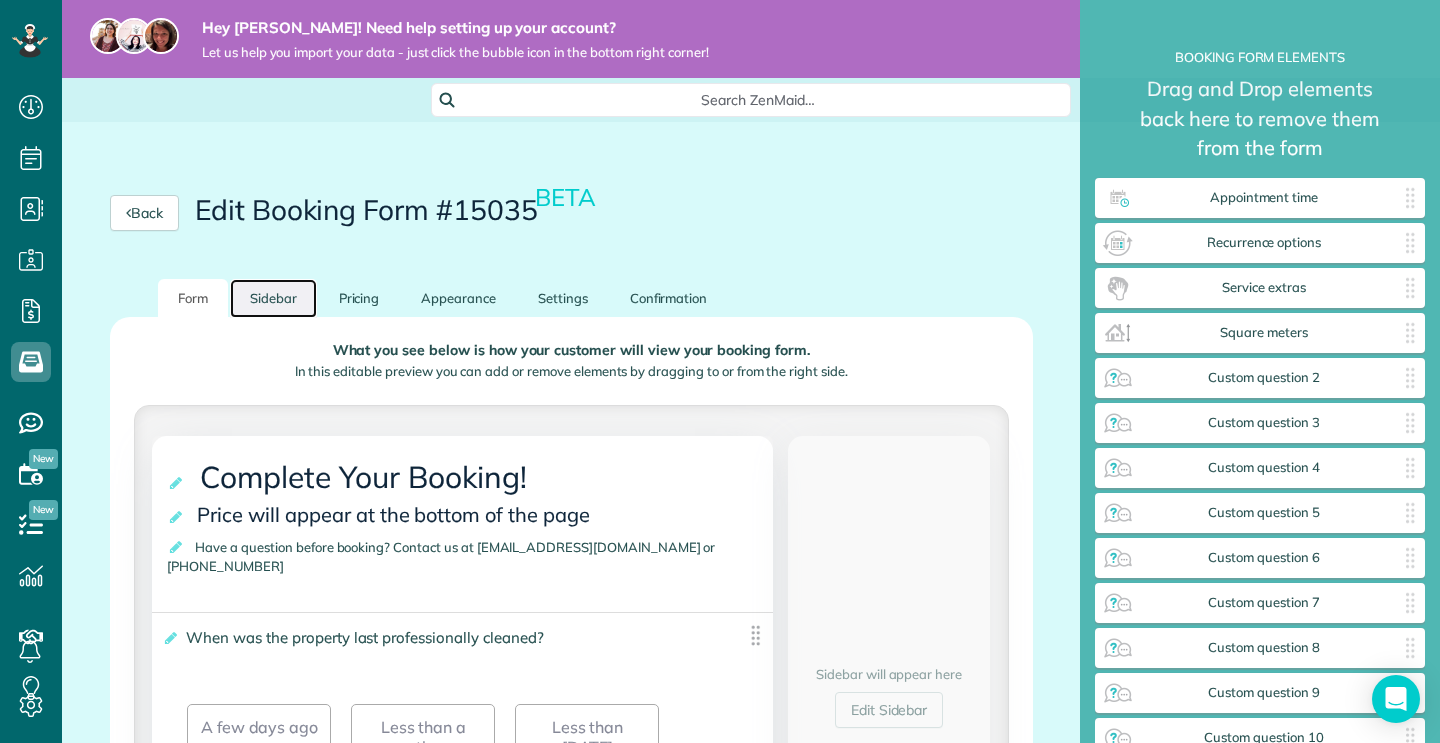 click on "Sidebar" at bounding box center (273, 298) 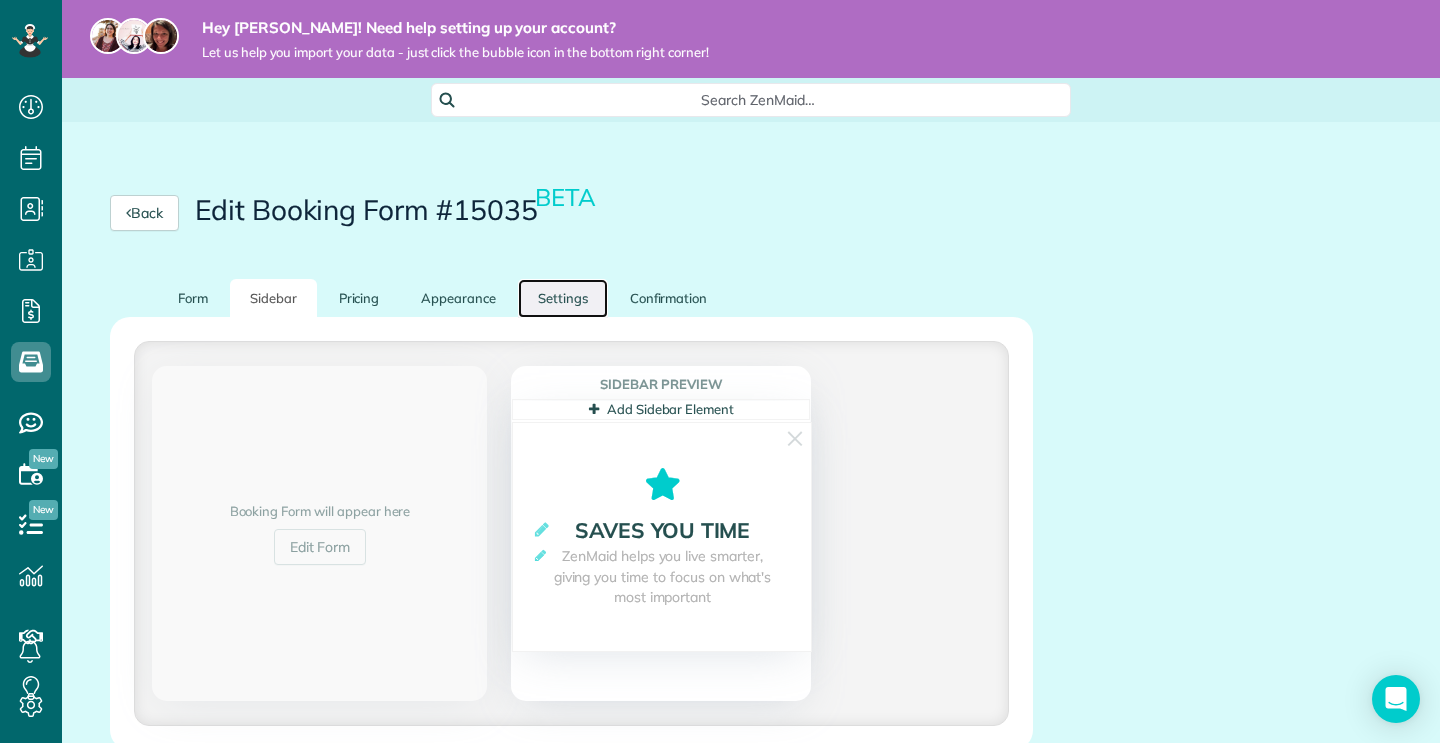 click on "Settings" at bounding box center [563, 298] 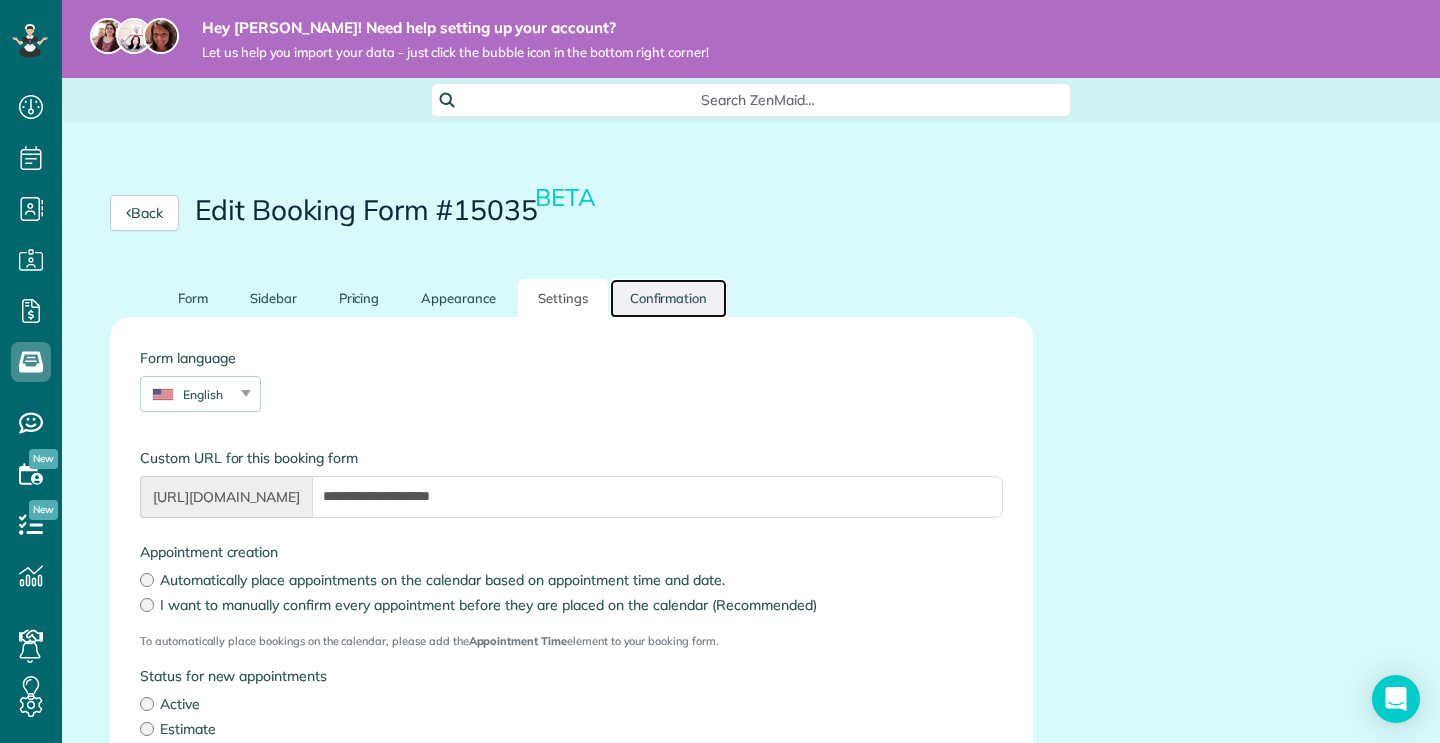 click on "Confirmation" at bounding box center (669, 298) 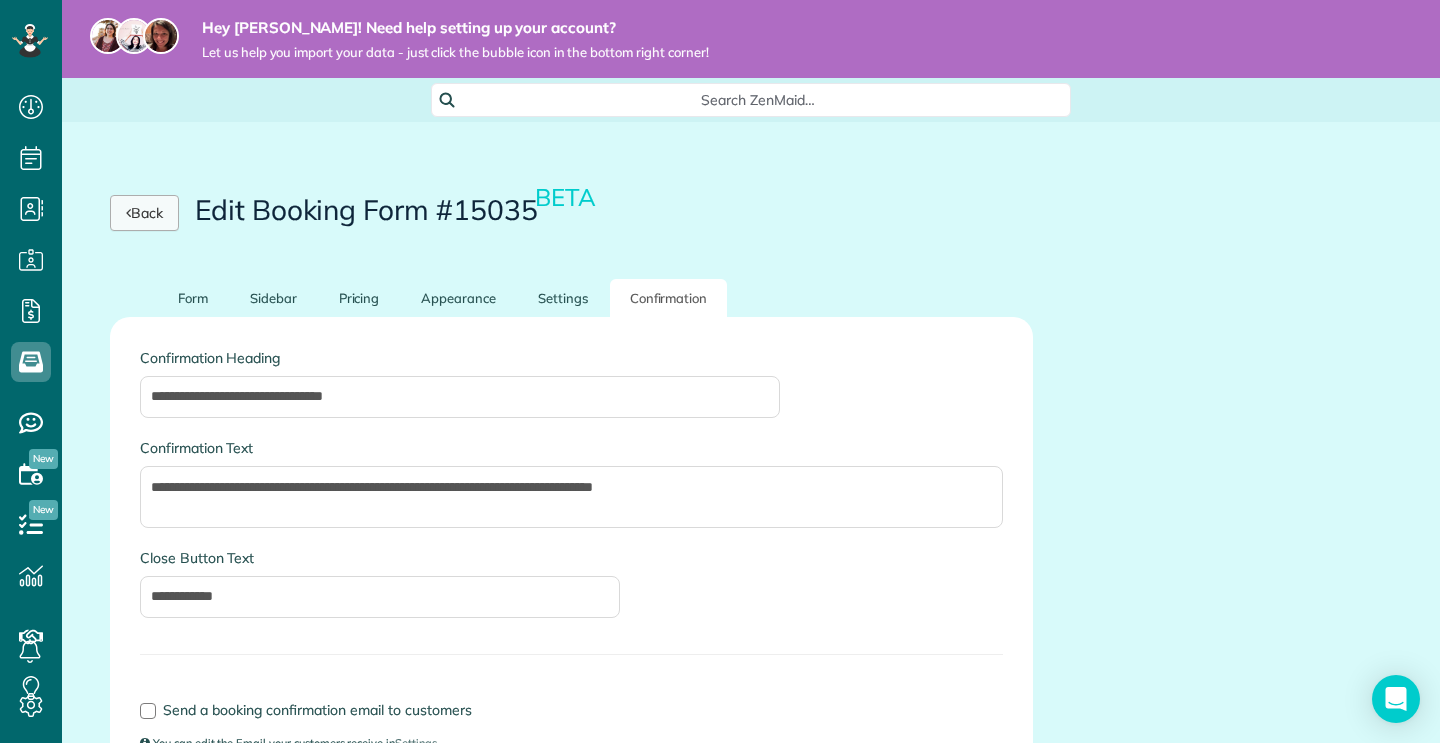 click on "Back" at bounding box center [144, 213] 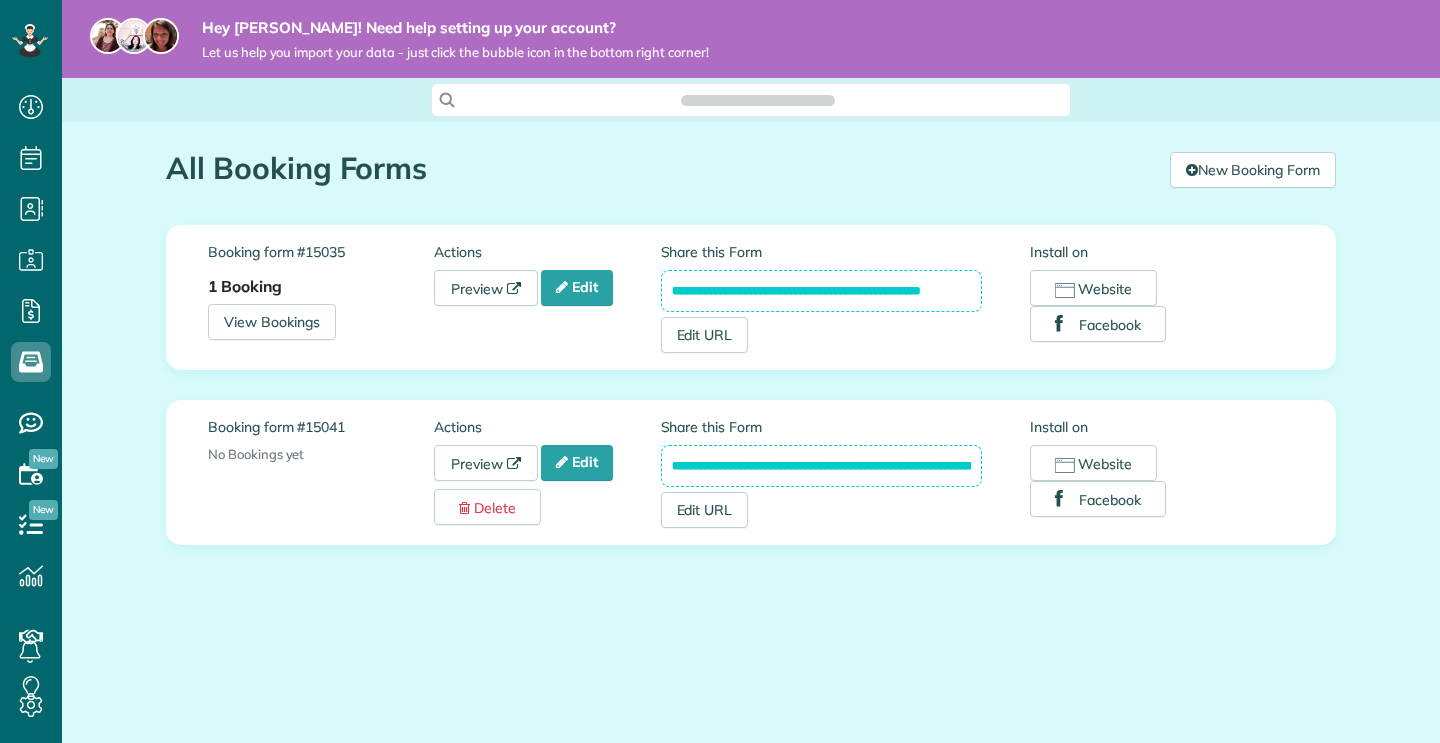 scroll, scrollTop: 0, scrollLeft: 0, axis: both 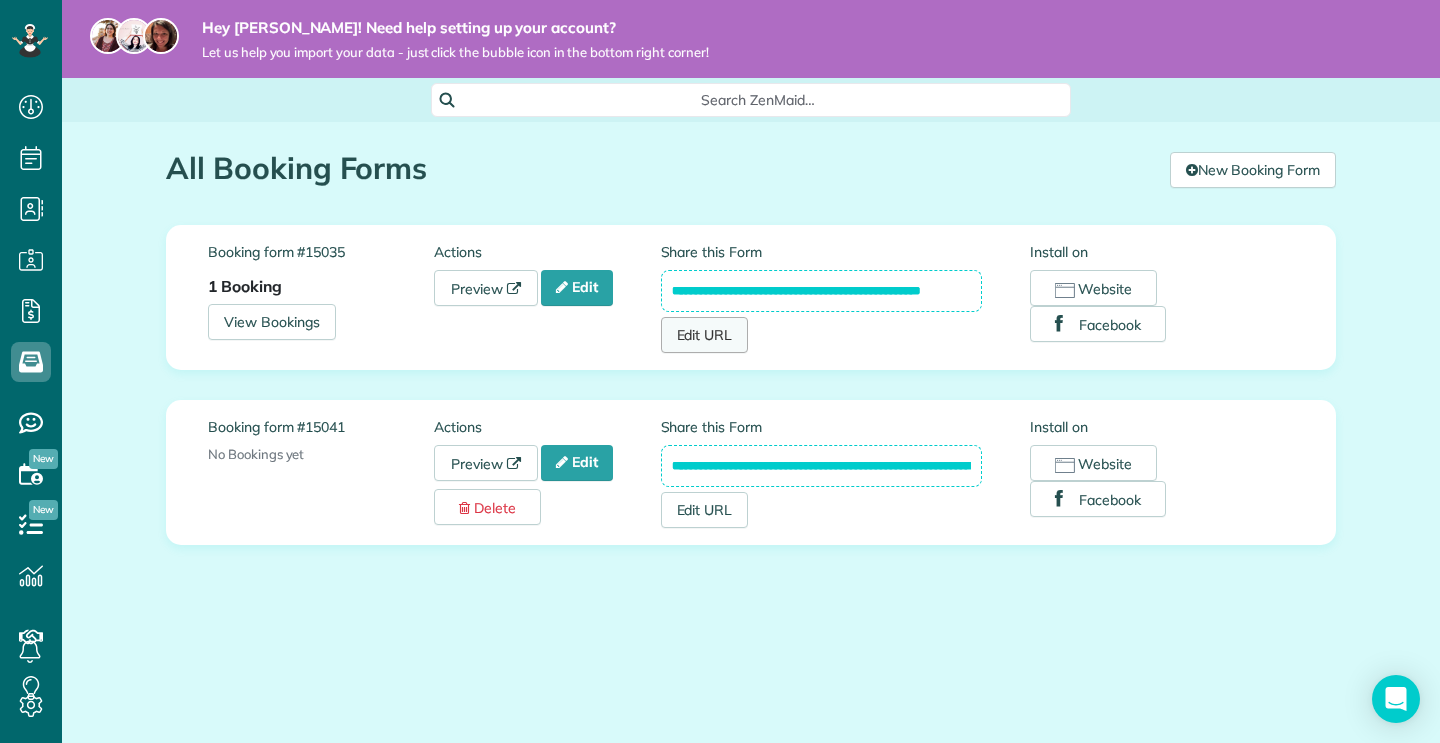 click on "Edit URL" at bounding box center (705, 335) 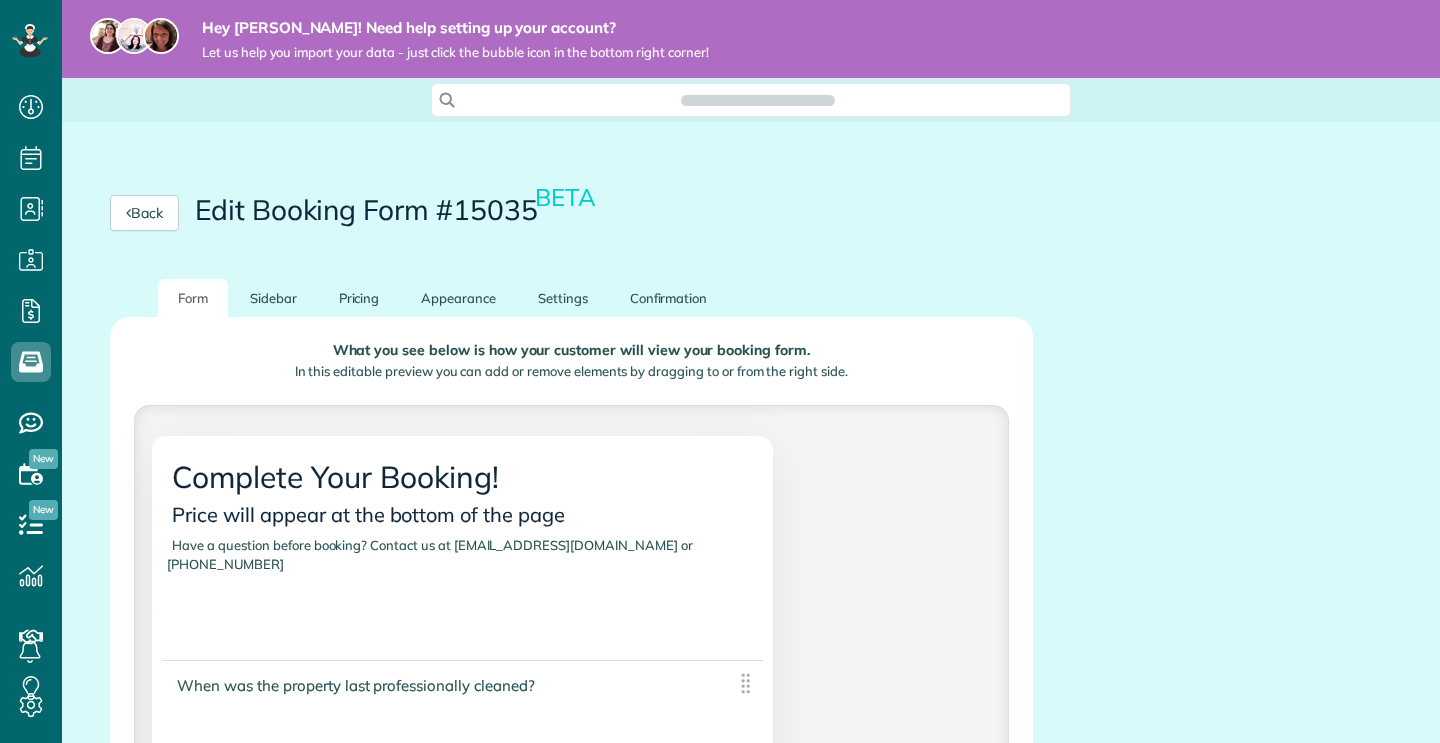 scroll, scrollTop: 0, scrollLeft: 0, axis: both 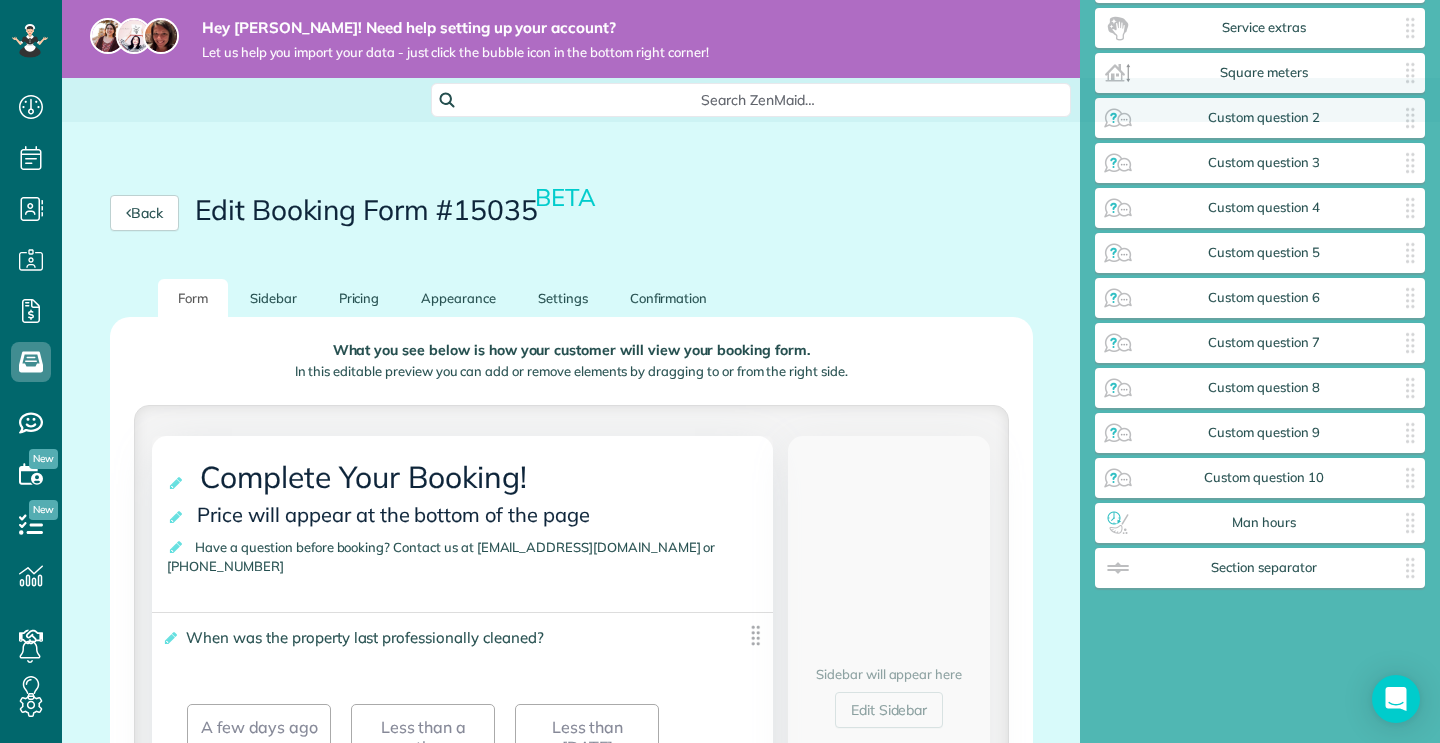 click on "Edit Booking Form #15035  BETA" at bounding box center [397, 210] 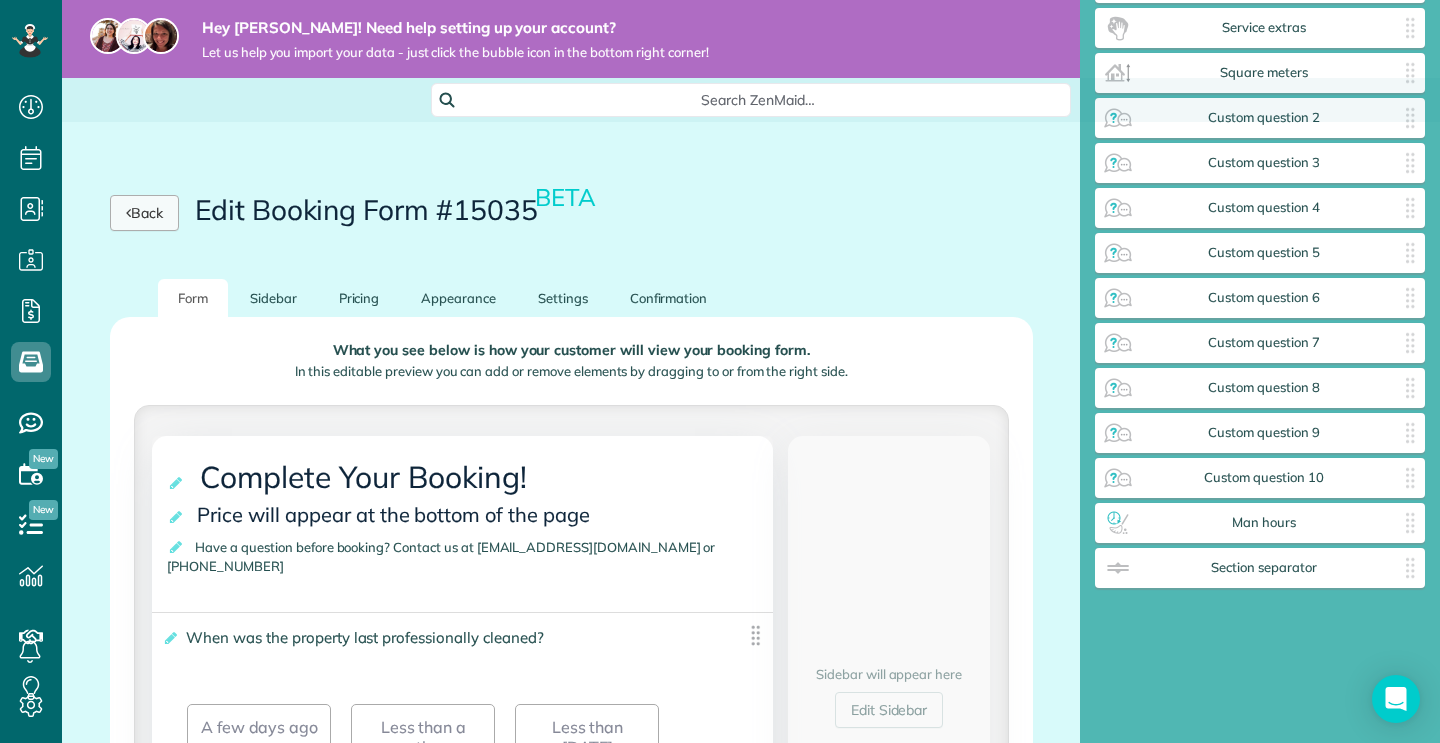 click on "Back" at bounding box center [144, 213] 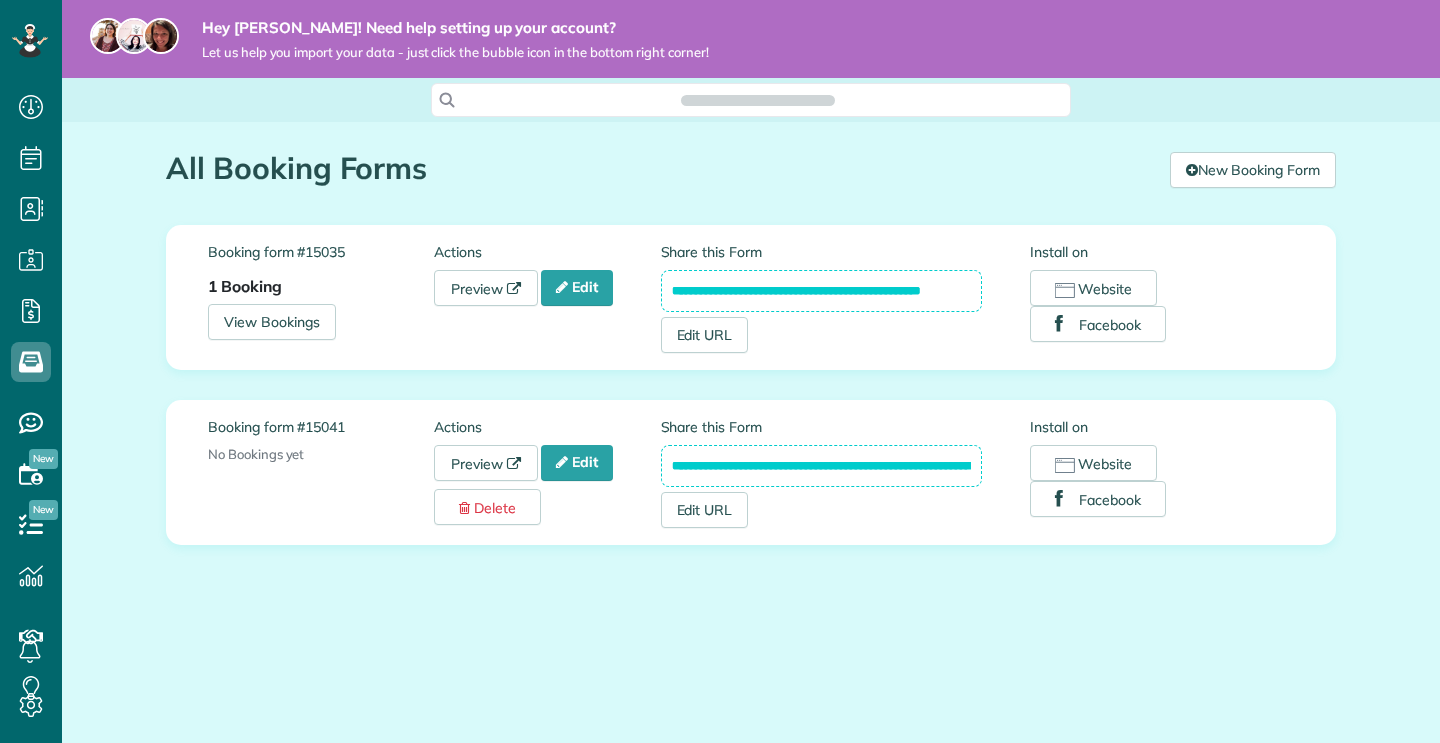 scroll, scrollTop: 0, scrollLeft: 0, axis: both 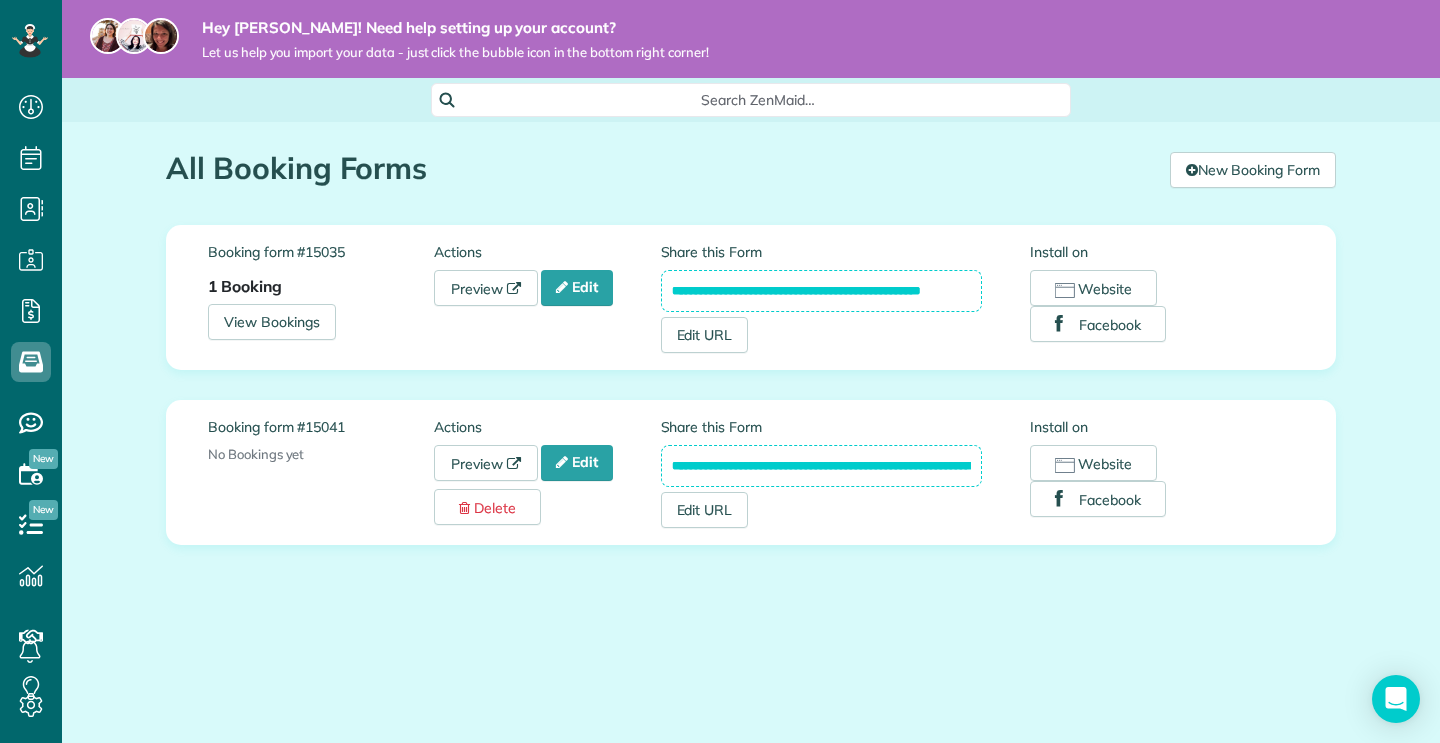 click on "Booking form #15035" at bounding box center [321, 252] 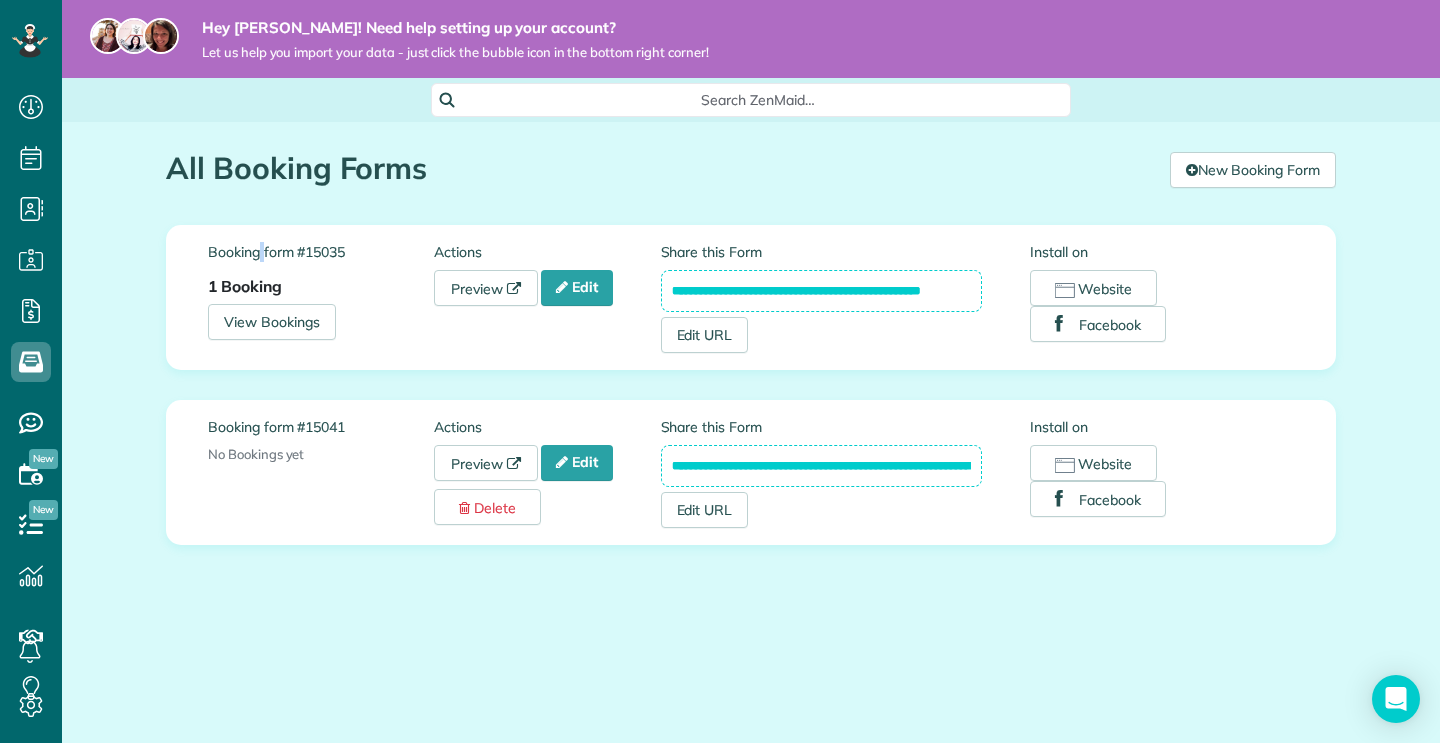 click on "Booking form #15035" at bounding box center [321, 252] 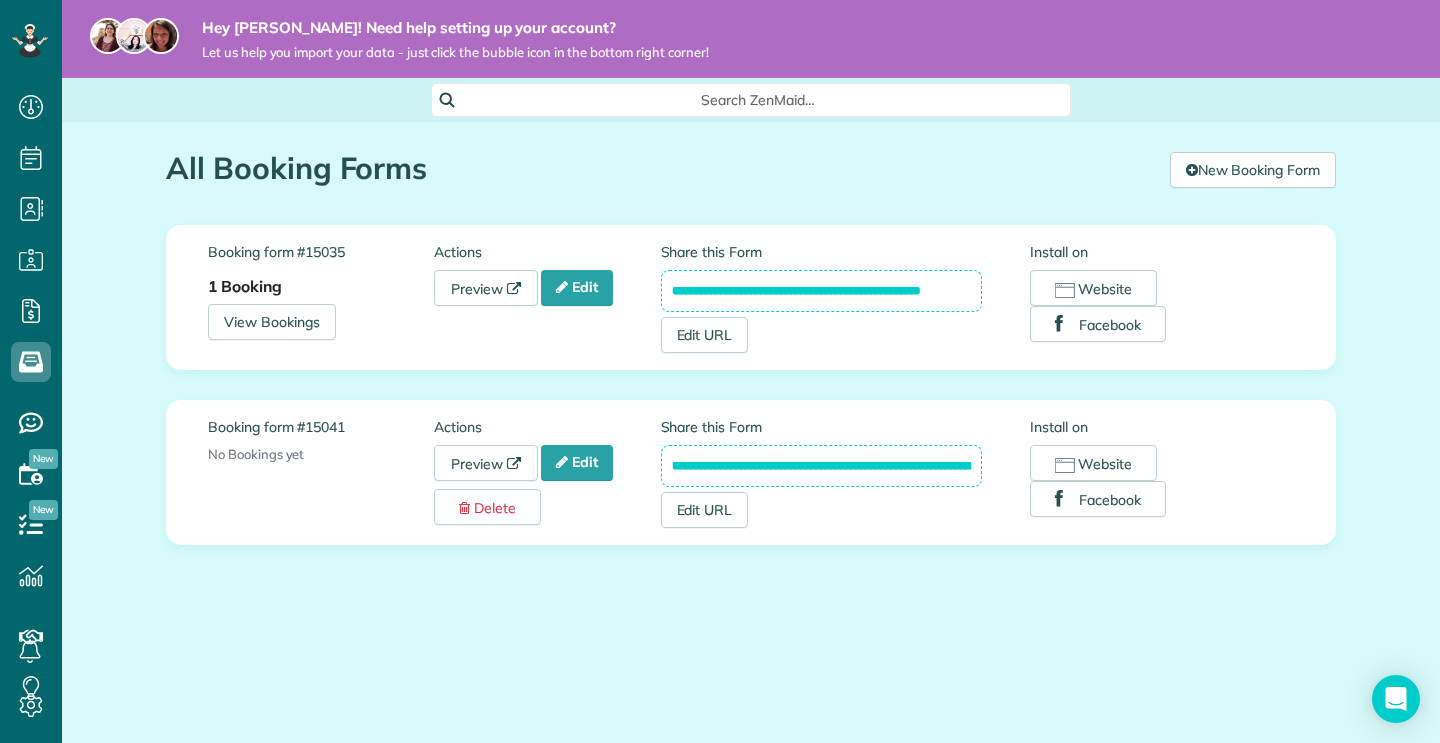 click on "Booking form #15035" at bounding box center (321, 252) 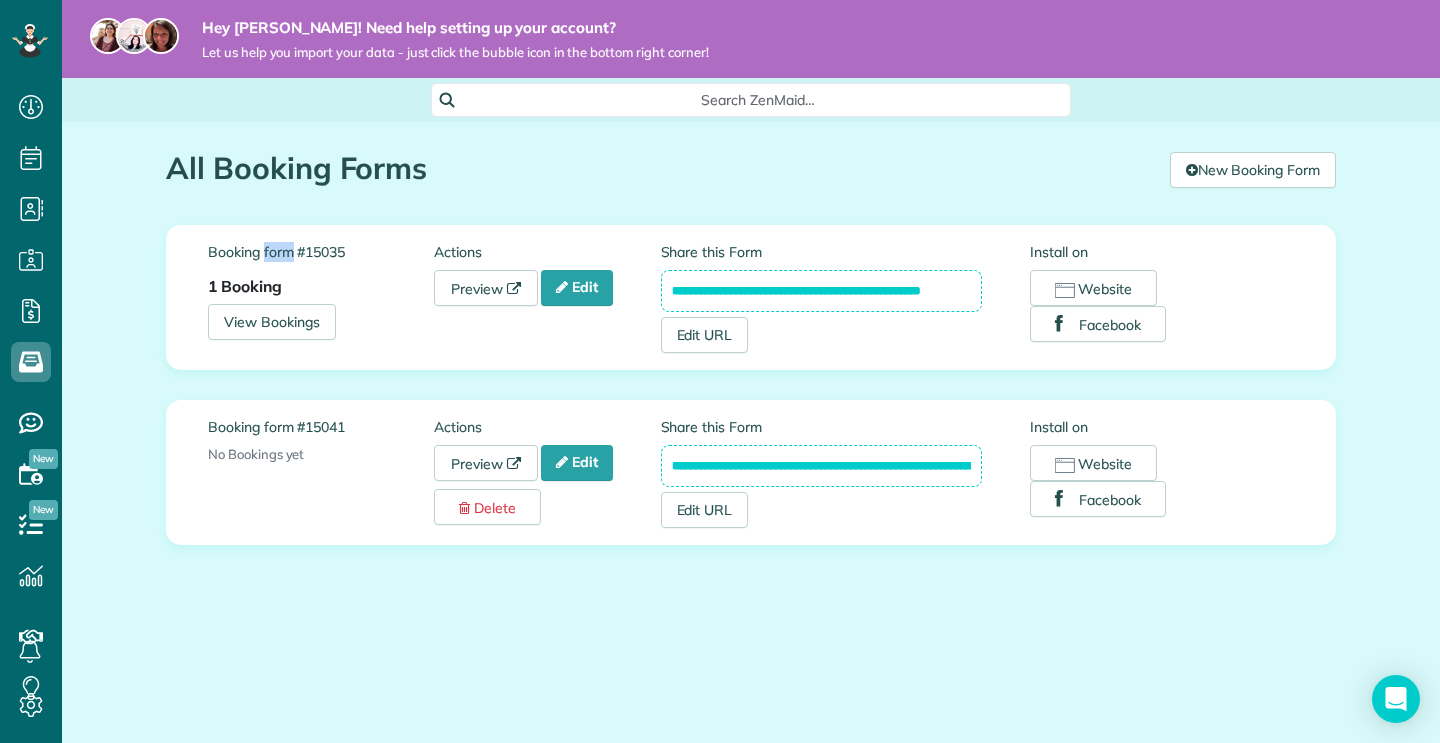 click on "Booking form #15035" at bounding box center (321, 252) 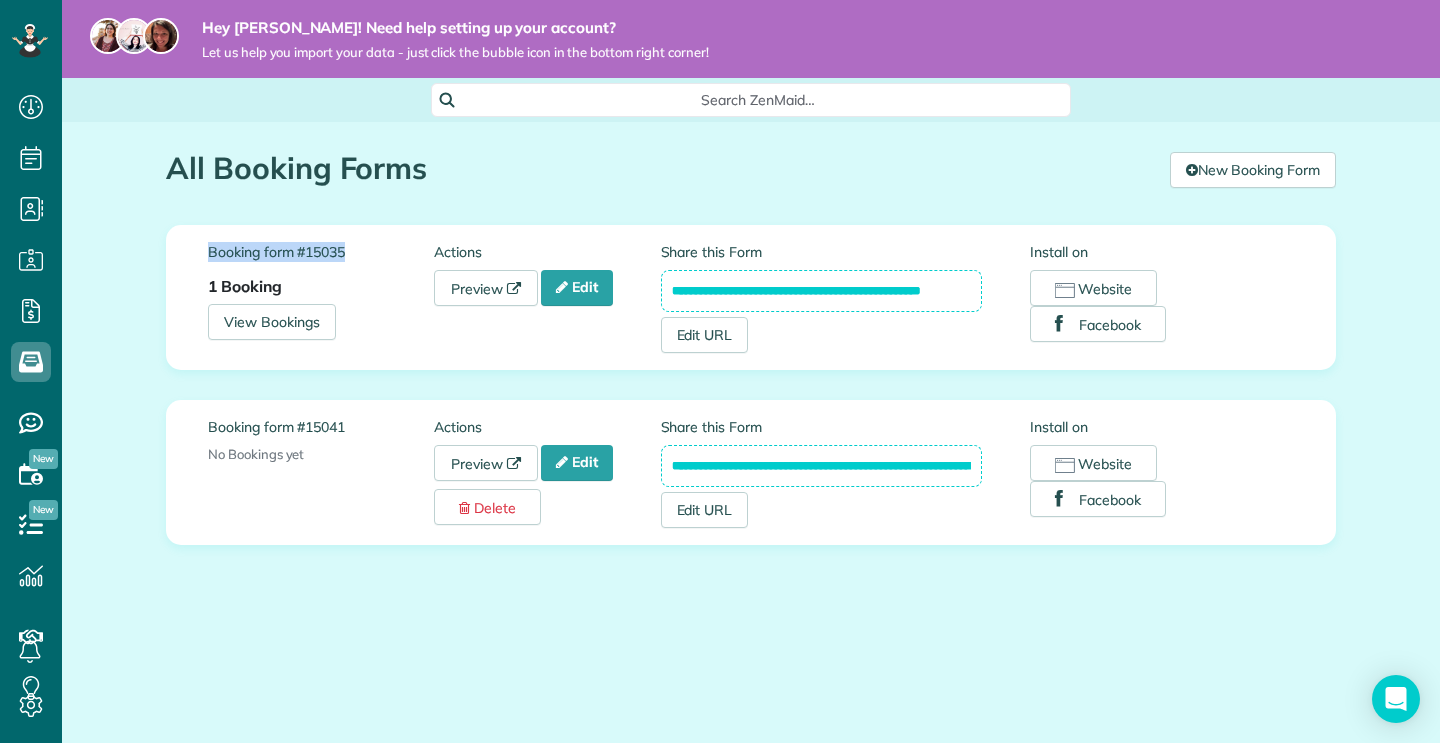 click on "Booking form #15035" at bounding box center (321, 252) 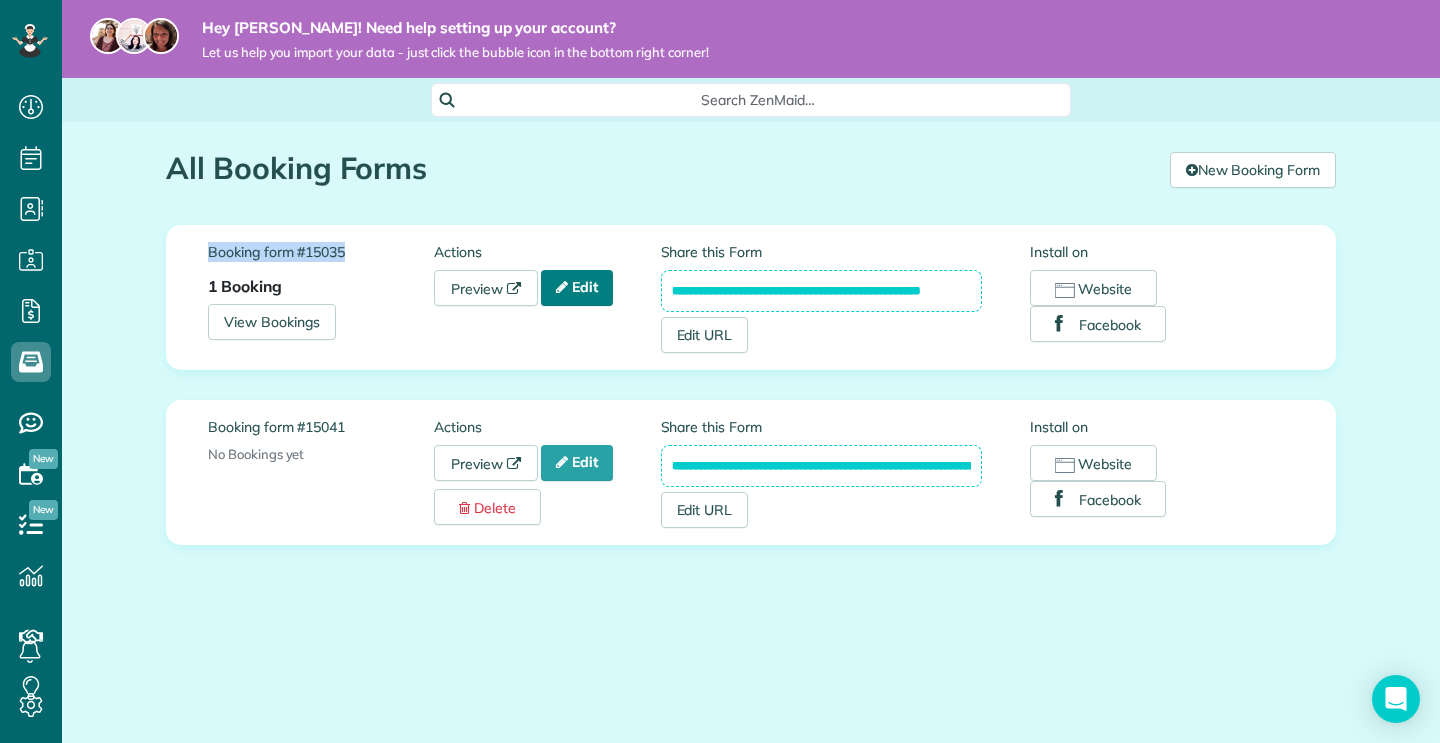 click on "Edit" at bounding box center [577, 288] 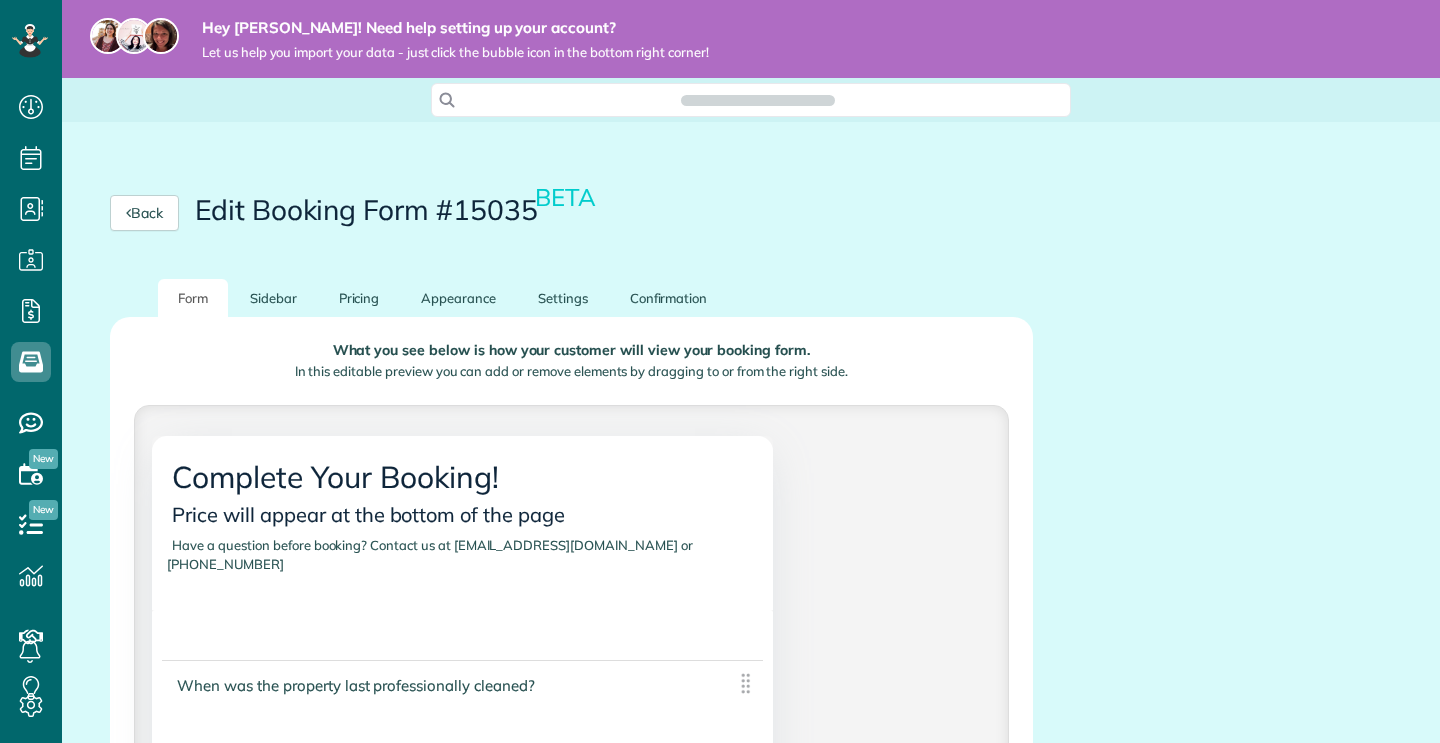 scroll, scrollTop: 0, scrollLeft: 0, axis: both 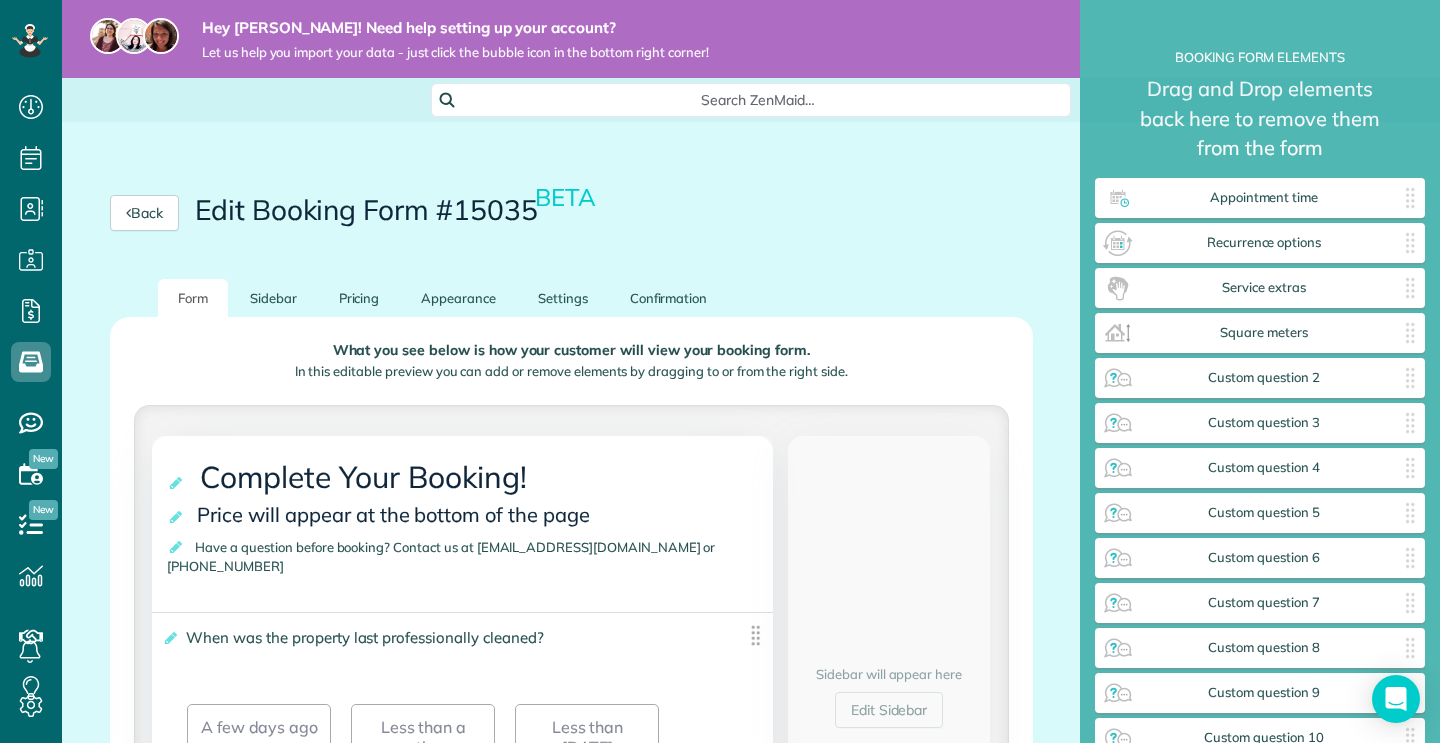 click on "BETA" at bounding box center [565, 197] 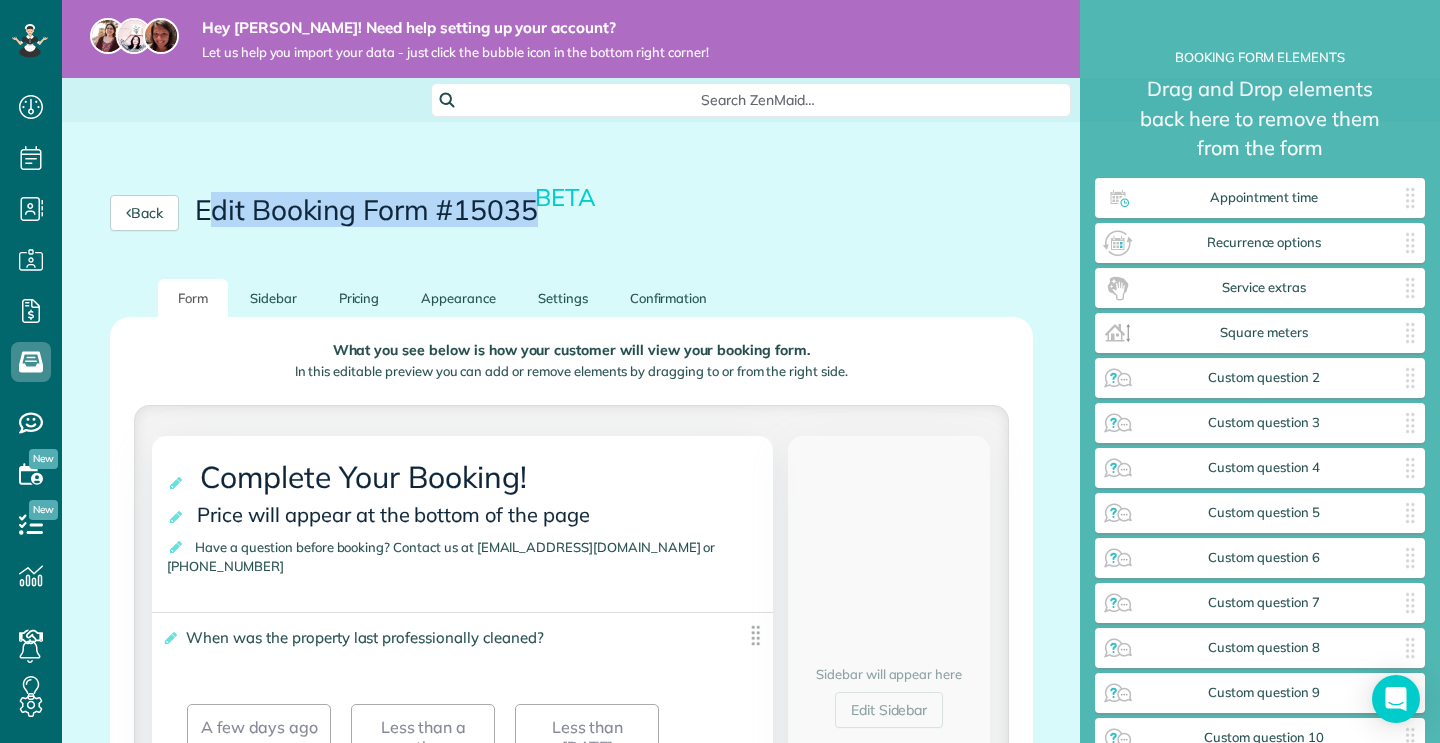drag, startPoint x: 545, startPoint y: 214, endPoint x: 212, endPoint y: 207, distance: 333.07358 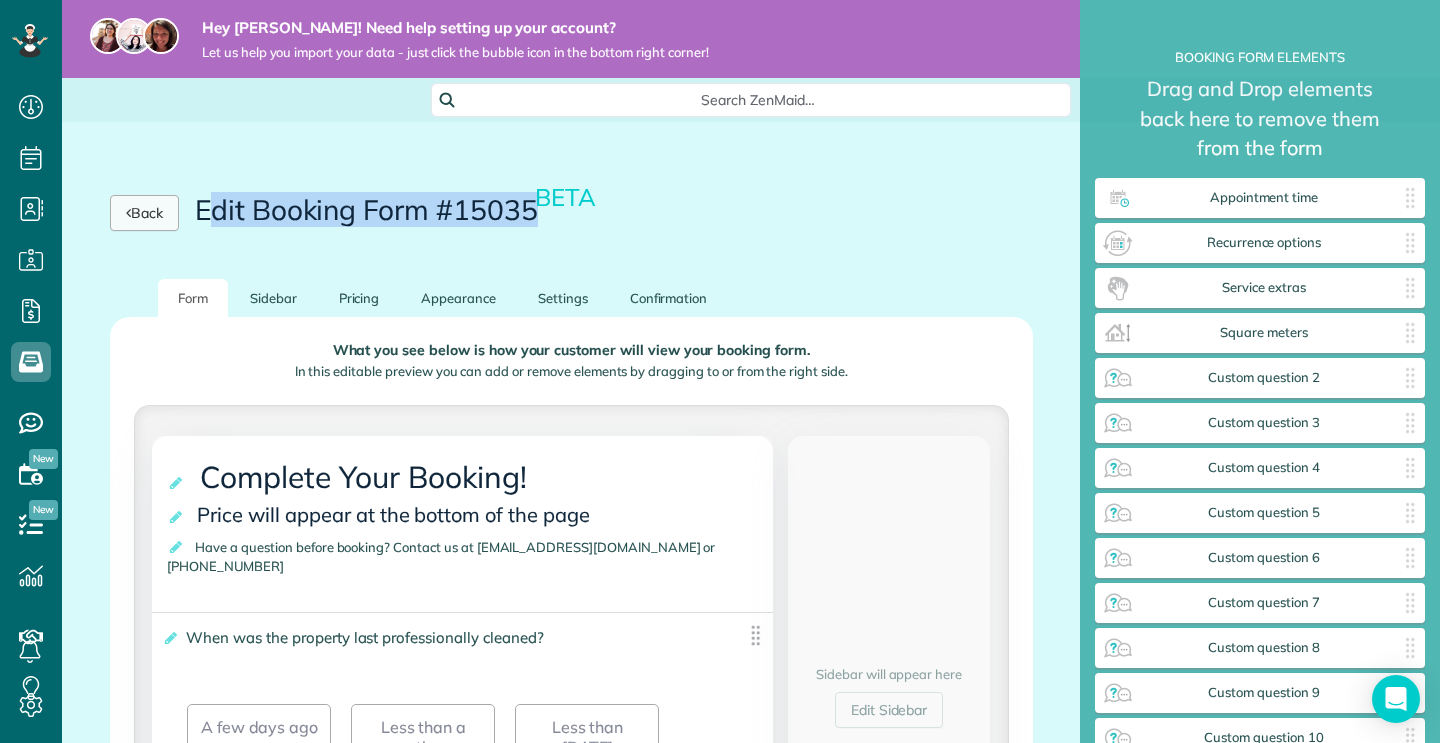 click on "Back" at bounding box center (144, 213) 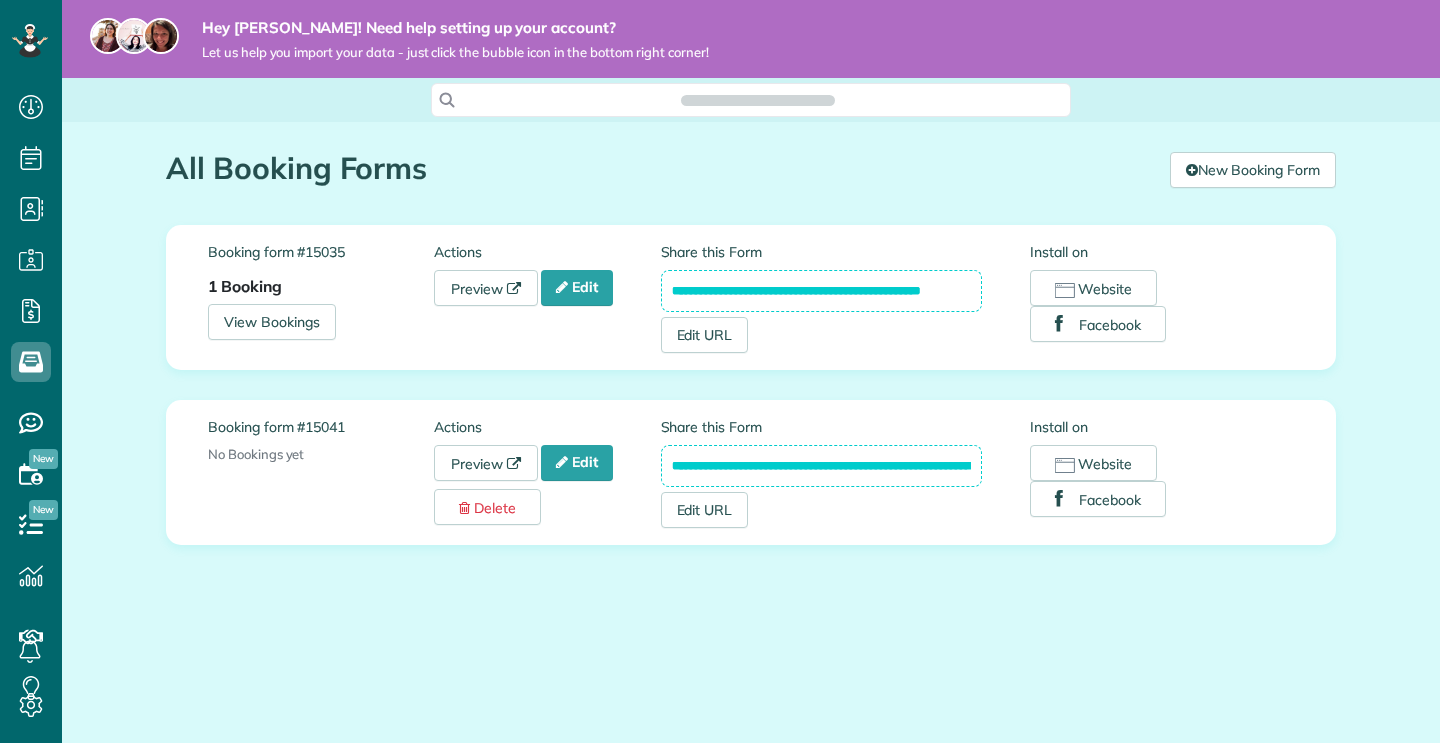 scroll, scrollTop: 0, scrollLeft: 0, axis: both 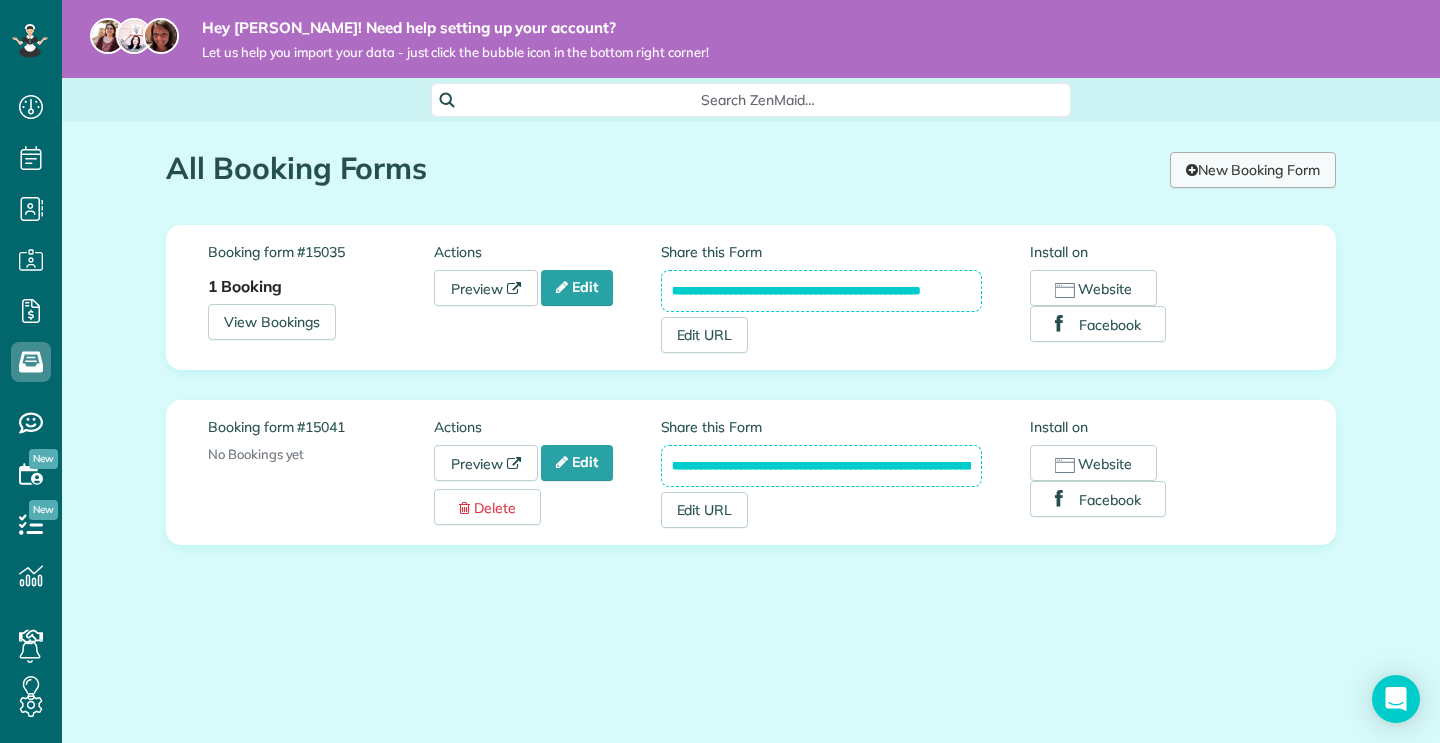 click on "New Booking Form" at bounding box center [1253, 170] 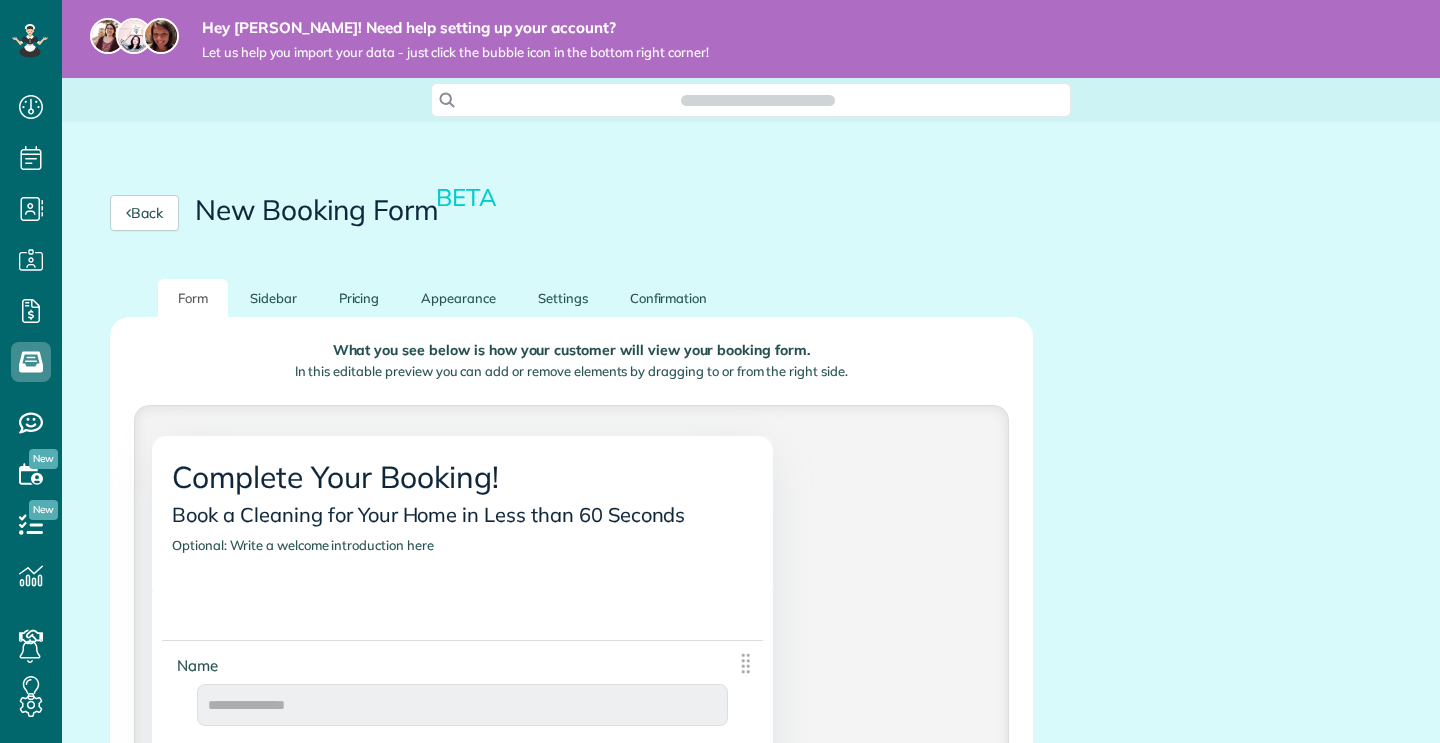 scroll, scrollTop: 0, scrollLeft: 0, axis: both 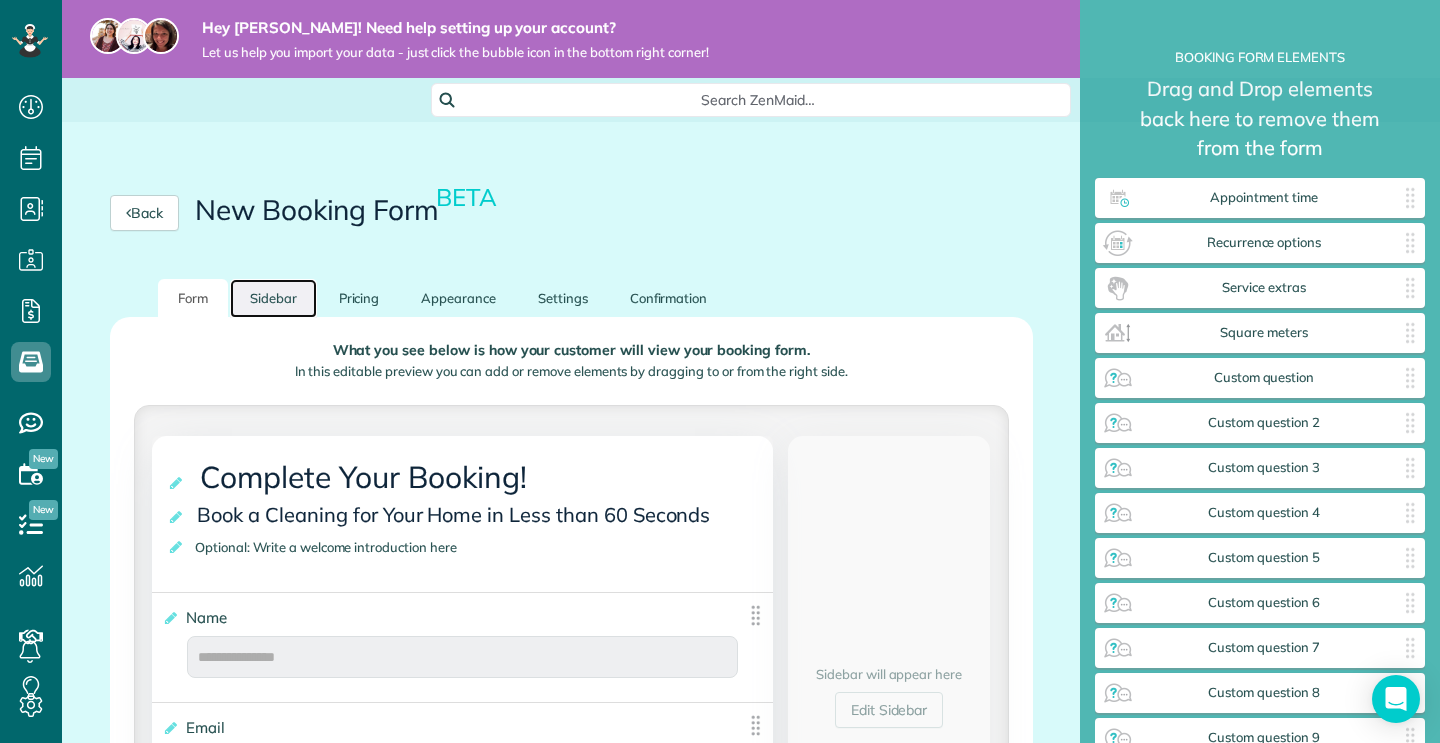 click on "Sidebar" at bounding box center [273, 298] 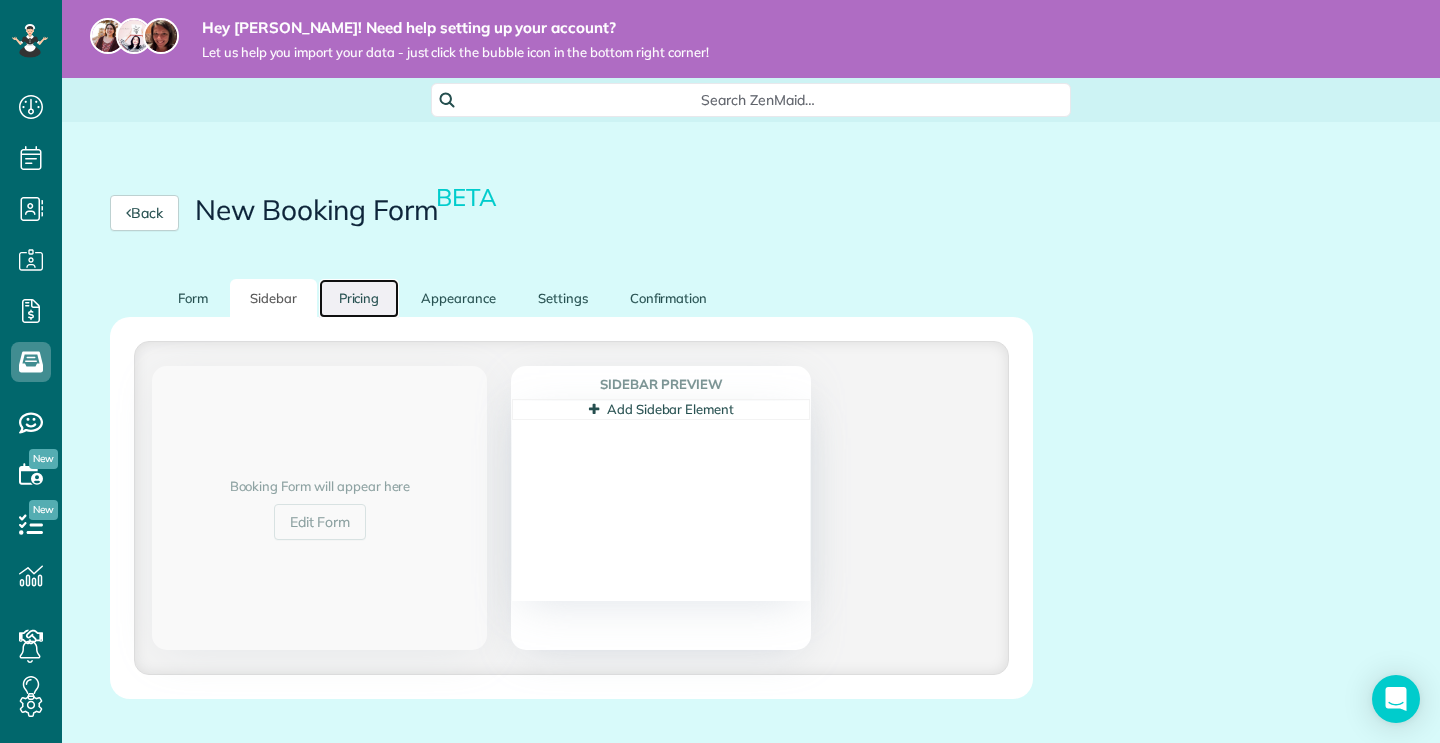click on "Pricing" at bounding box center (359, 298) 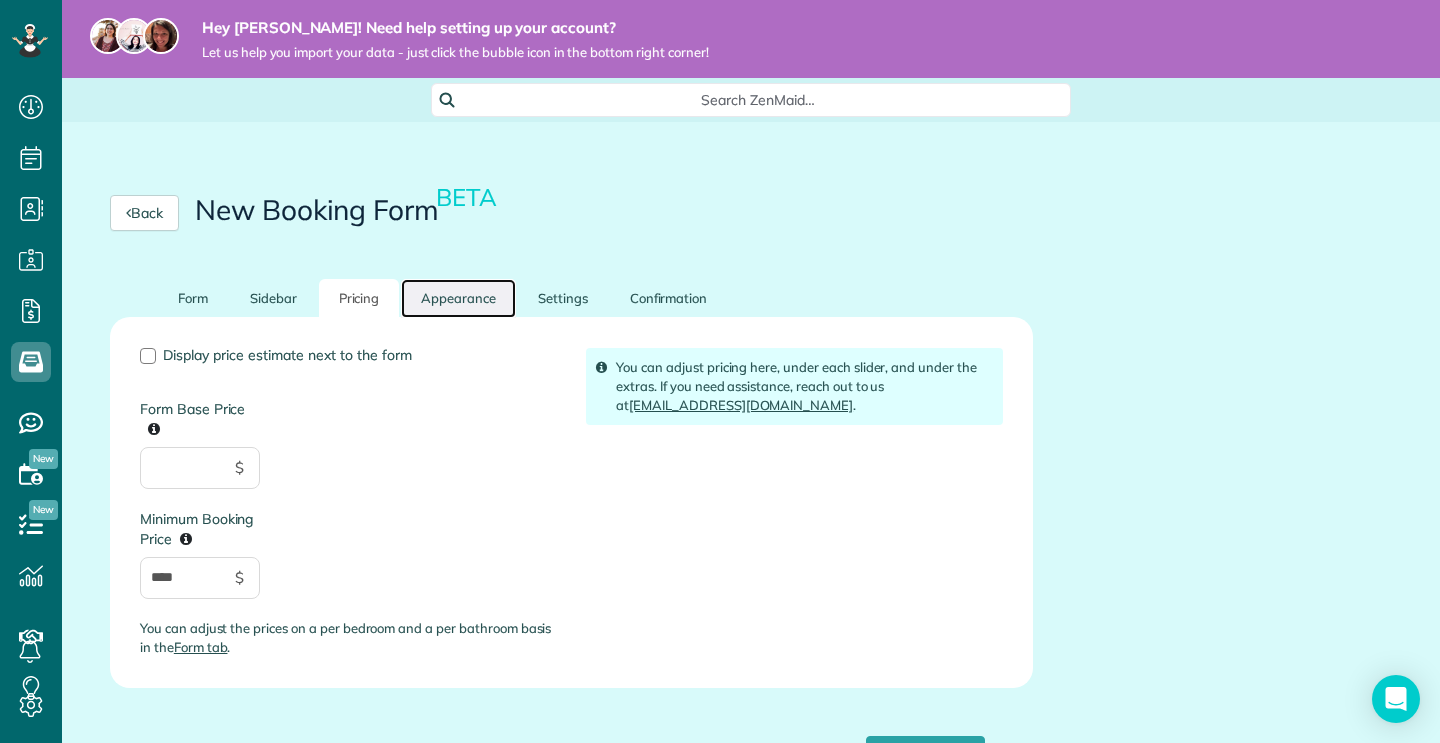 click on "Appearance" at bounding box center [458, 298] 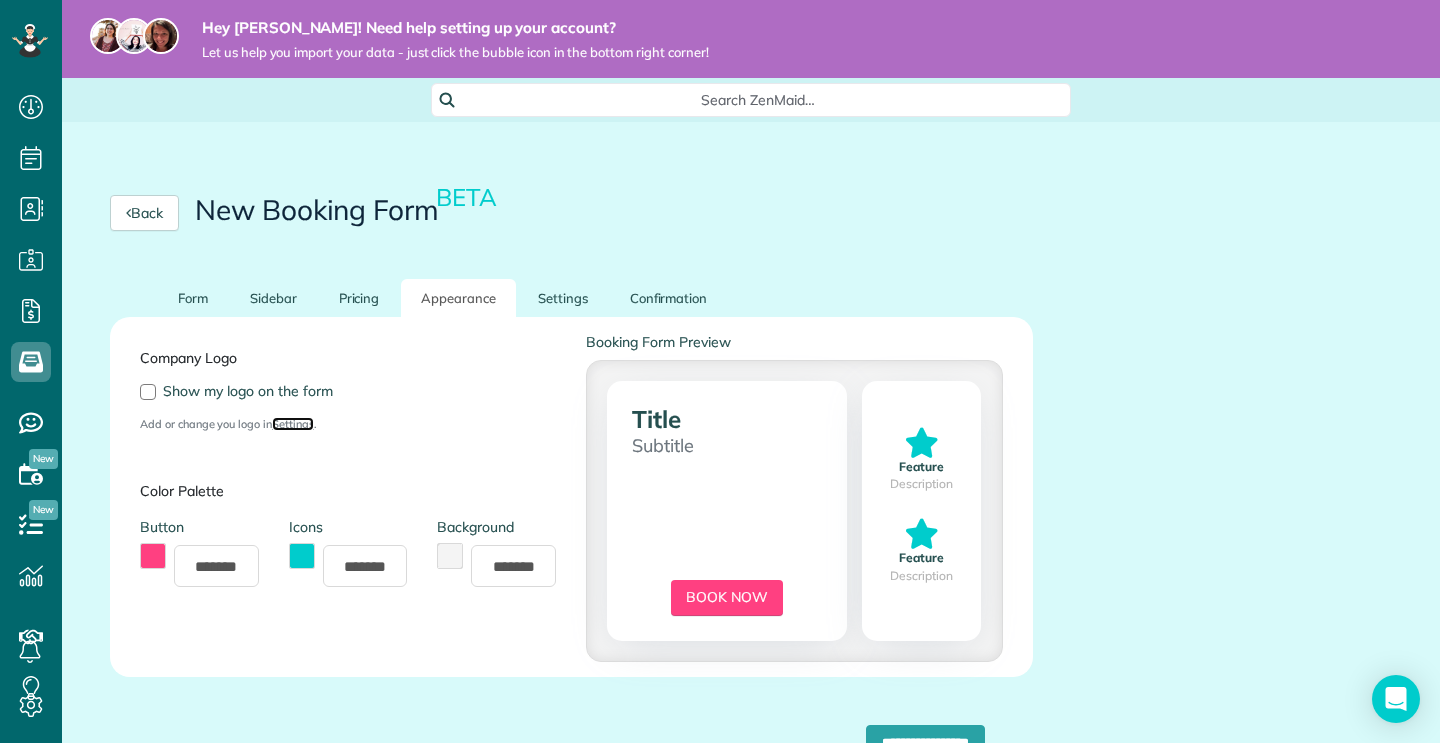 click on "Settings" at bounding box center (293, 424) 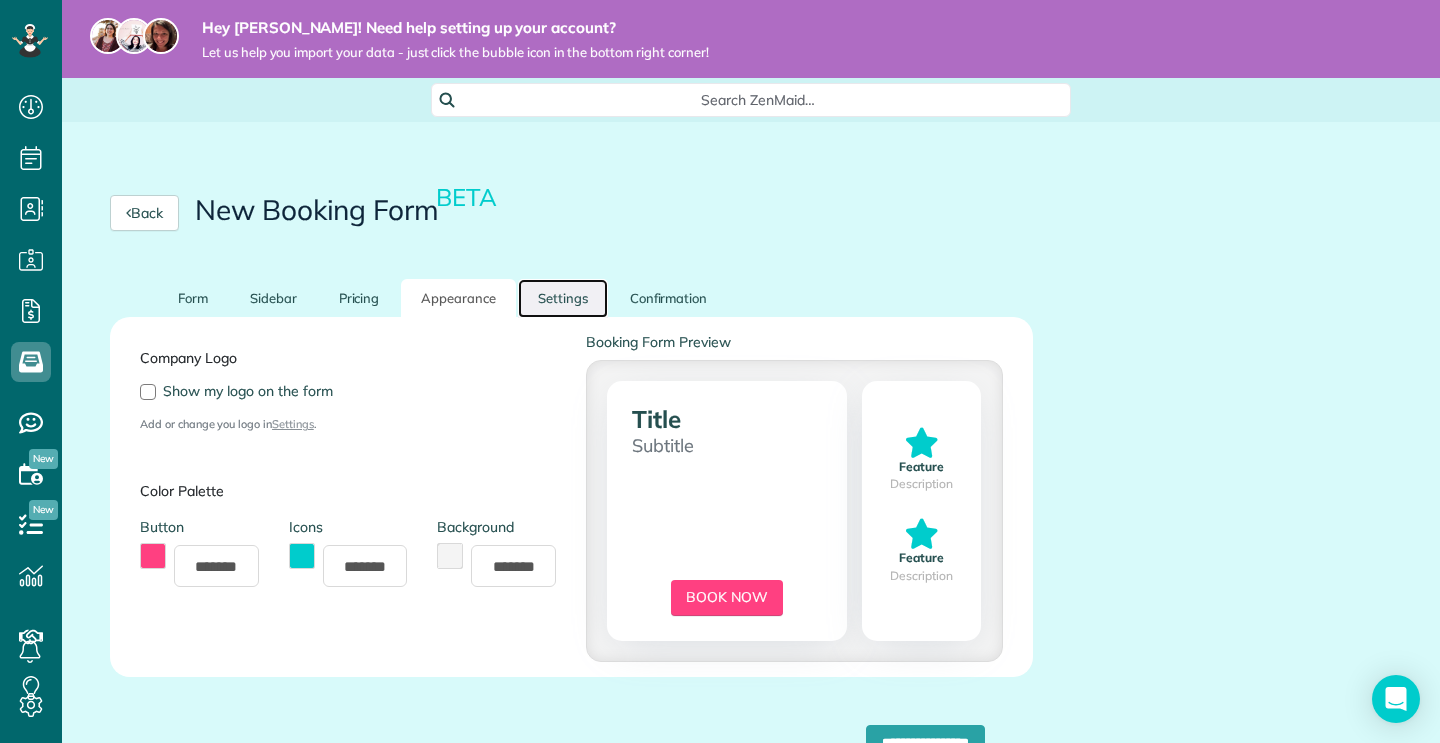 click on "Settings" at bounding box center (563, 298) 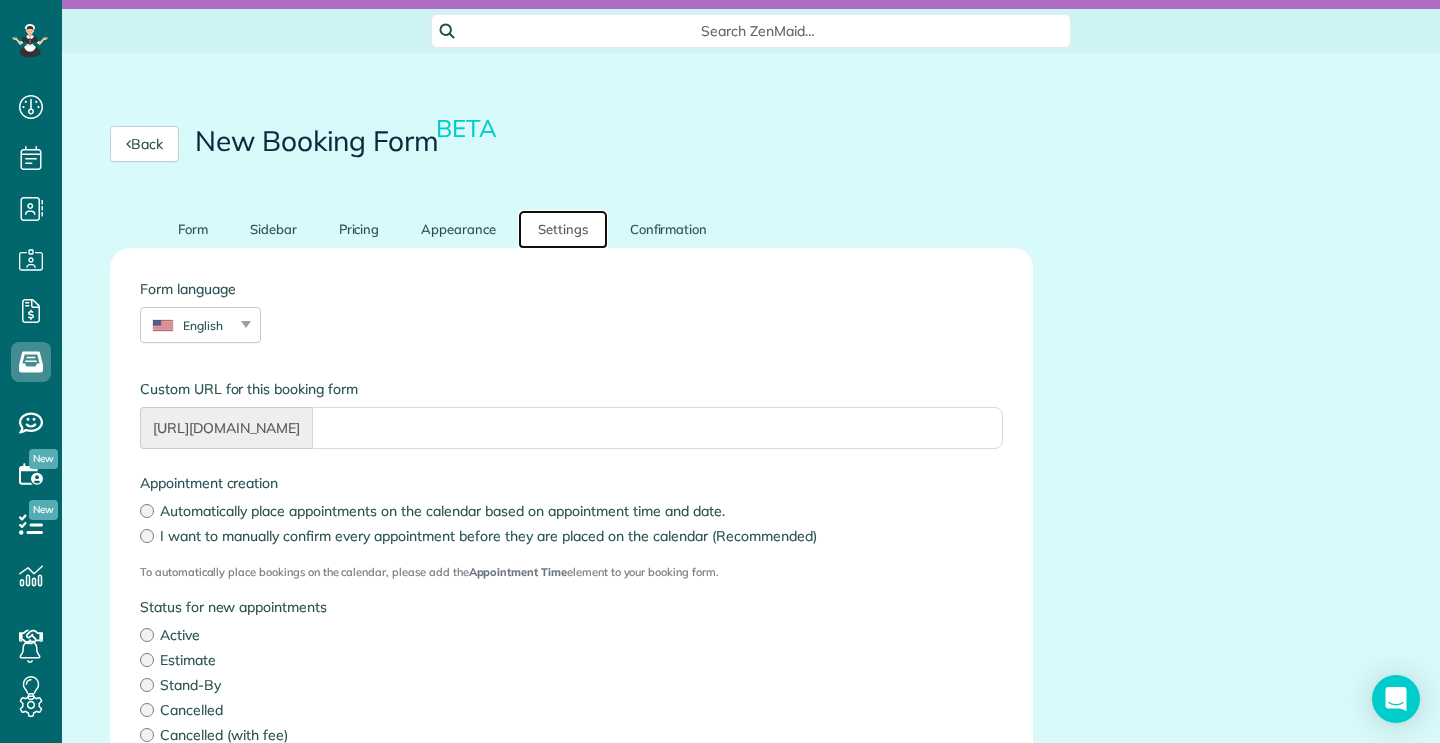 scroll, scrollTop: 0, scrollLeft: 0, axis: both 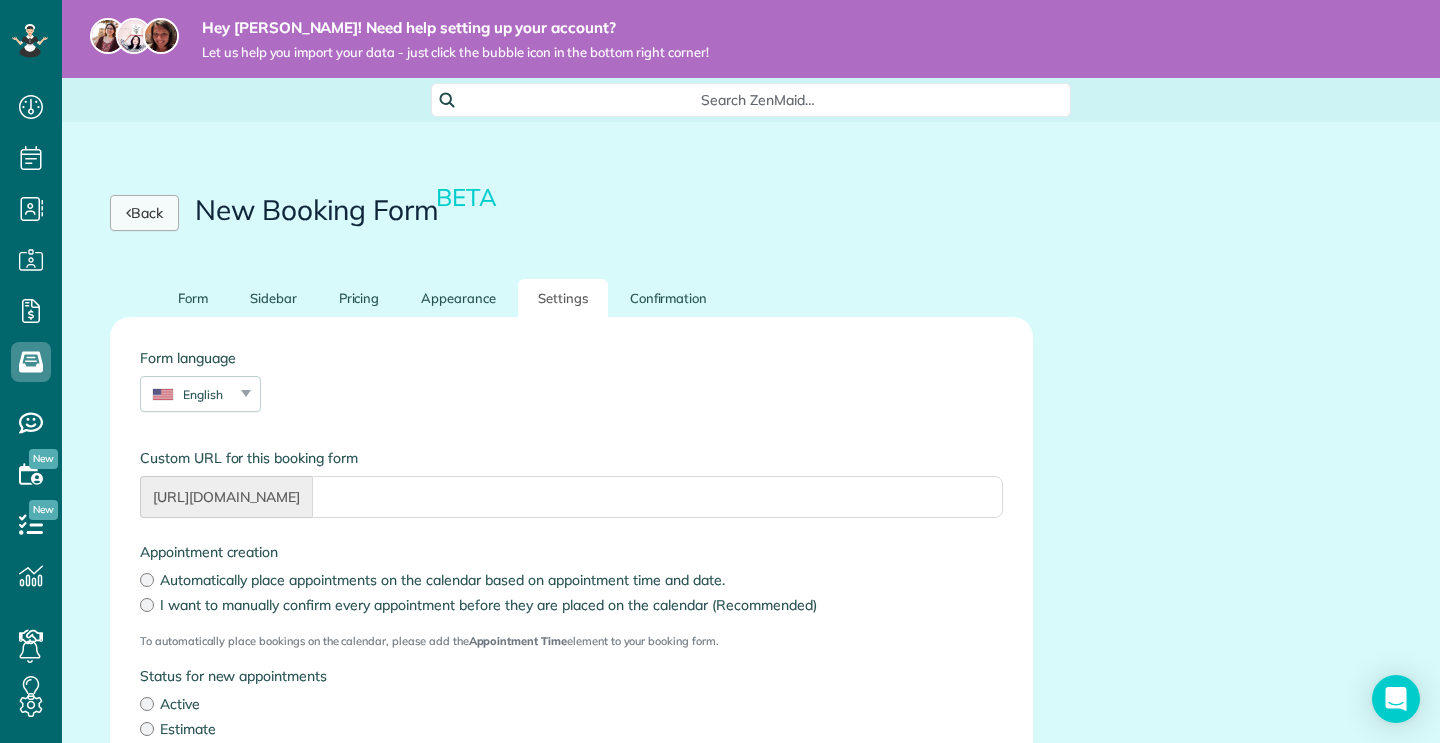 click on "Back" at bounding box center (144, 213) 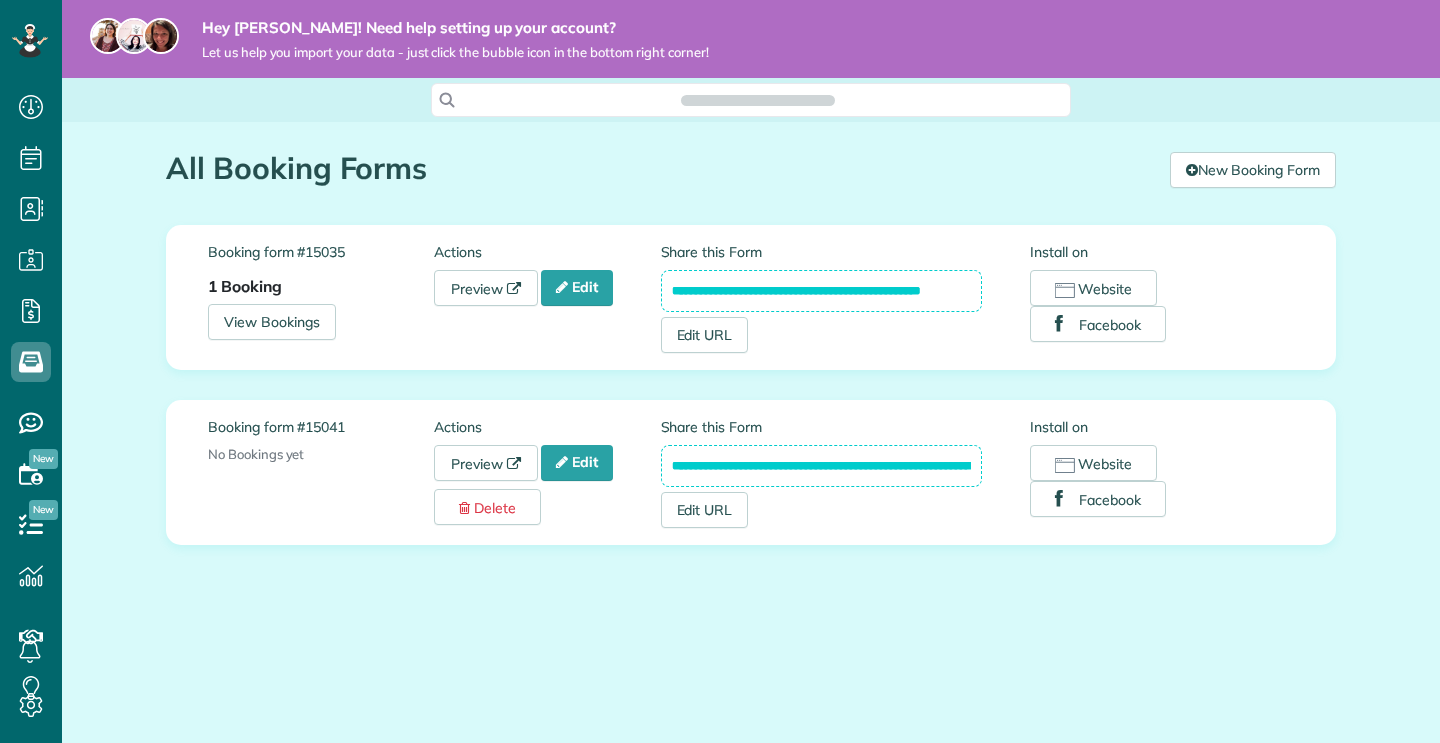scroll, scrollTop: 0, scrollLeft: 0, axis: both 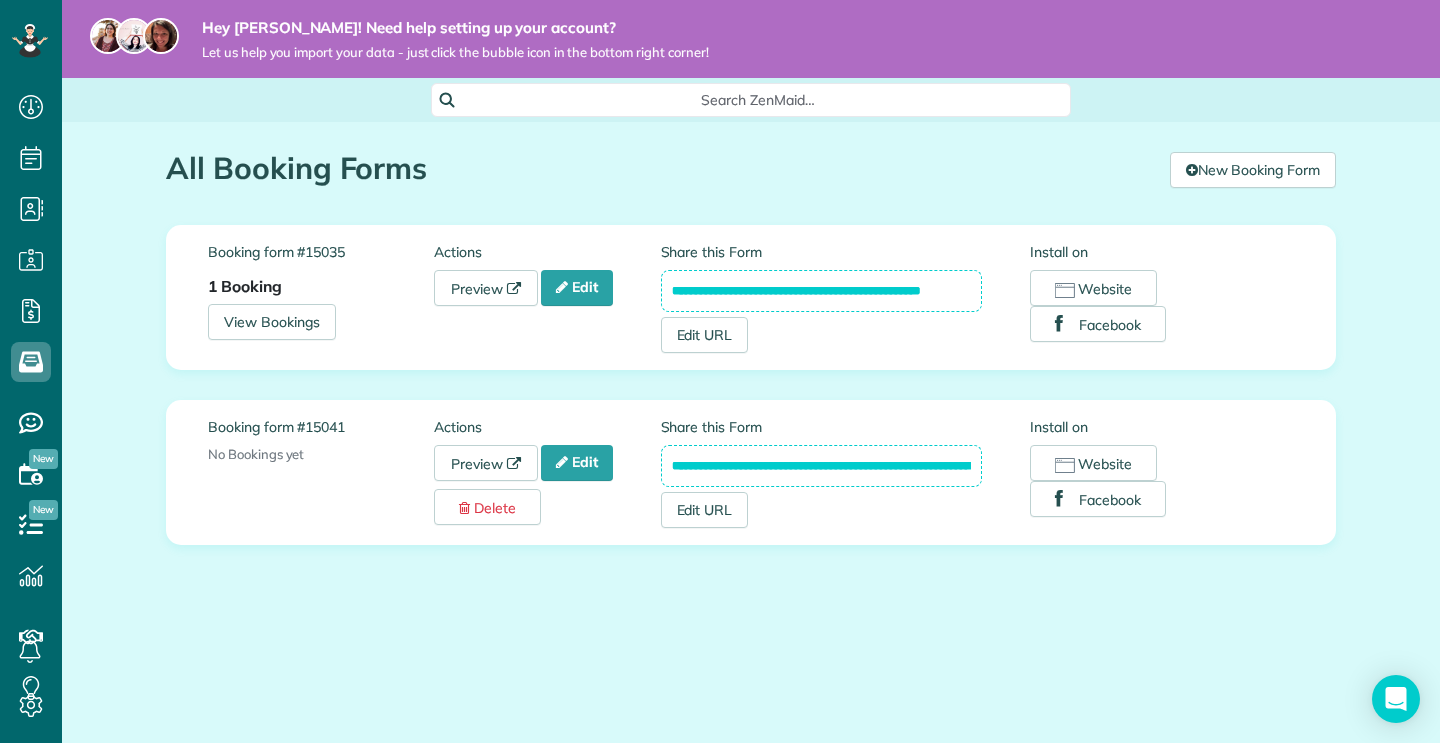 click on "Search ZenMaid…" at bounding box center [758, 100] 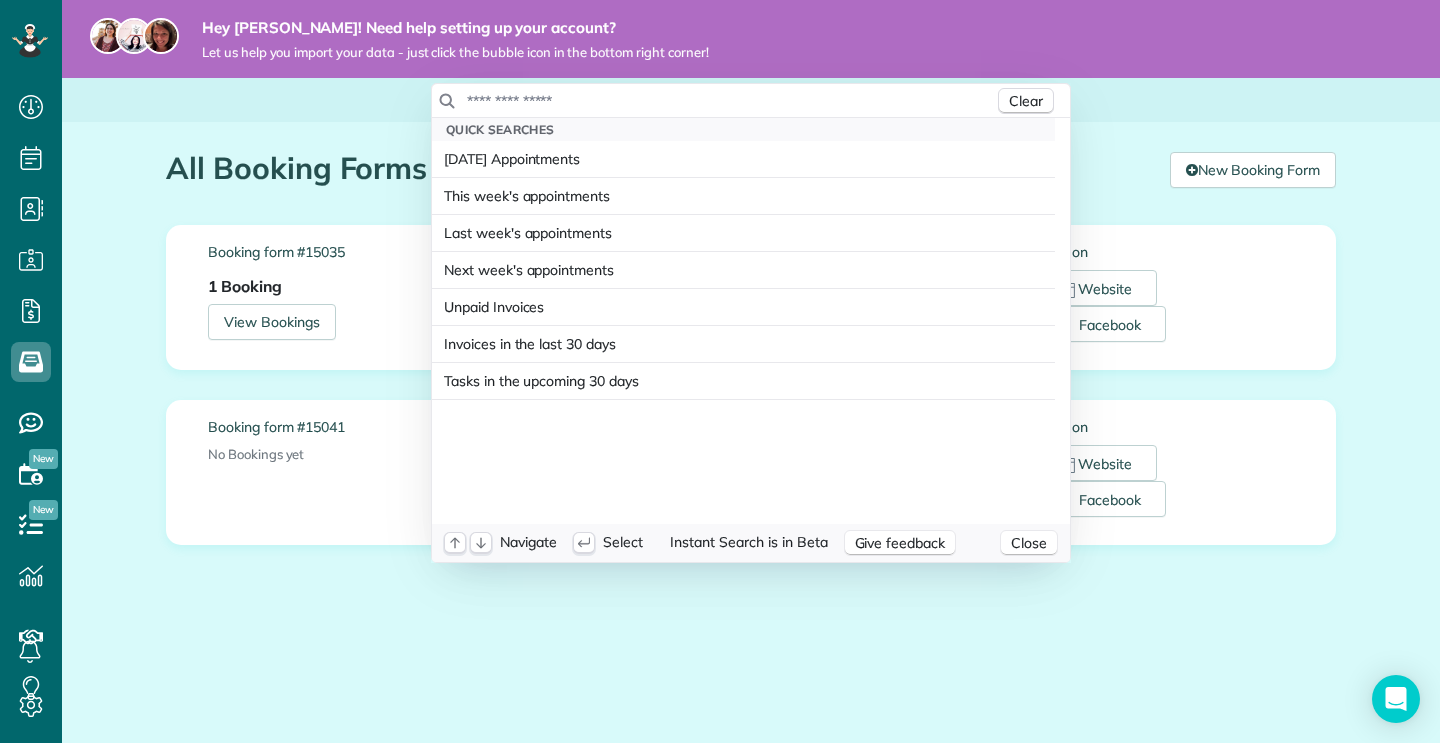 click at bounding box center [730, 101] 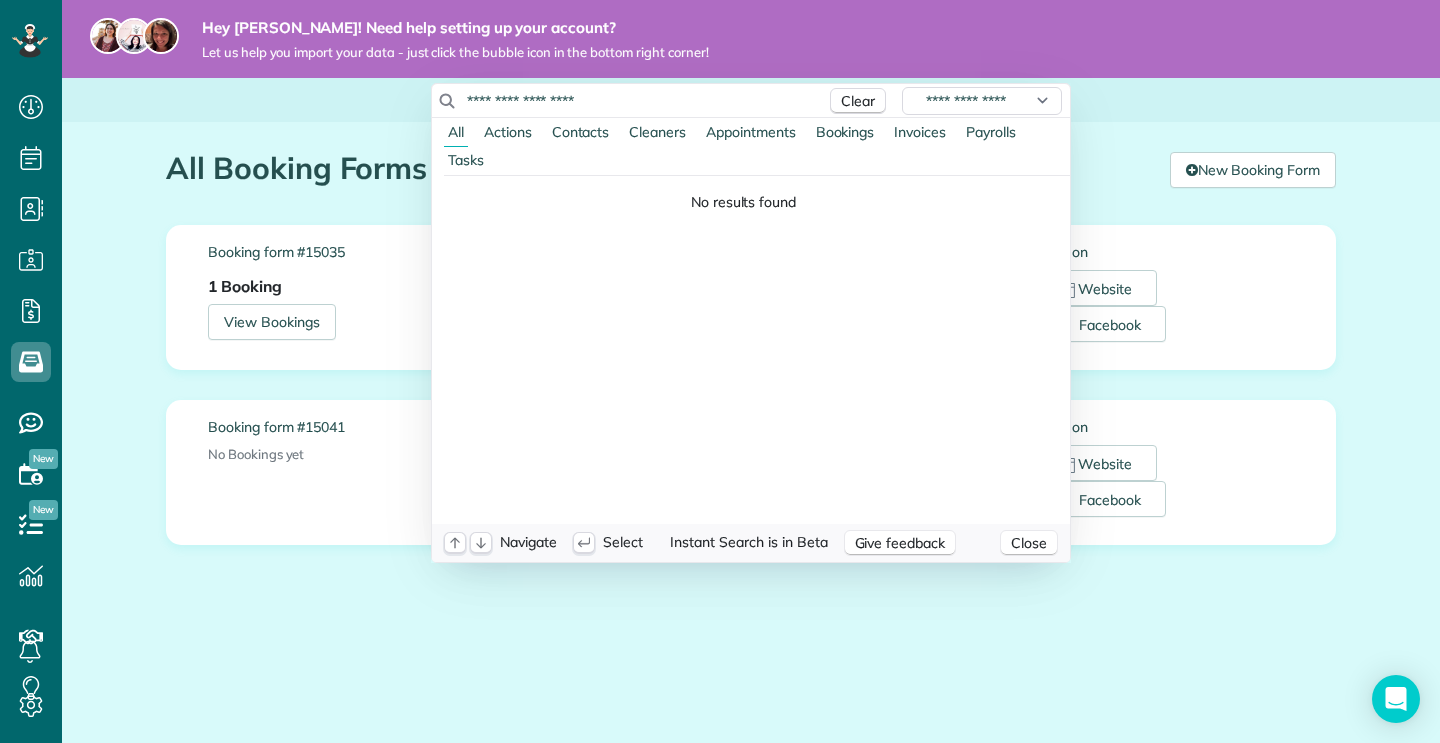 type on "**********" 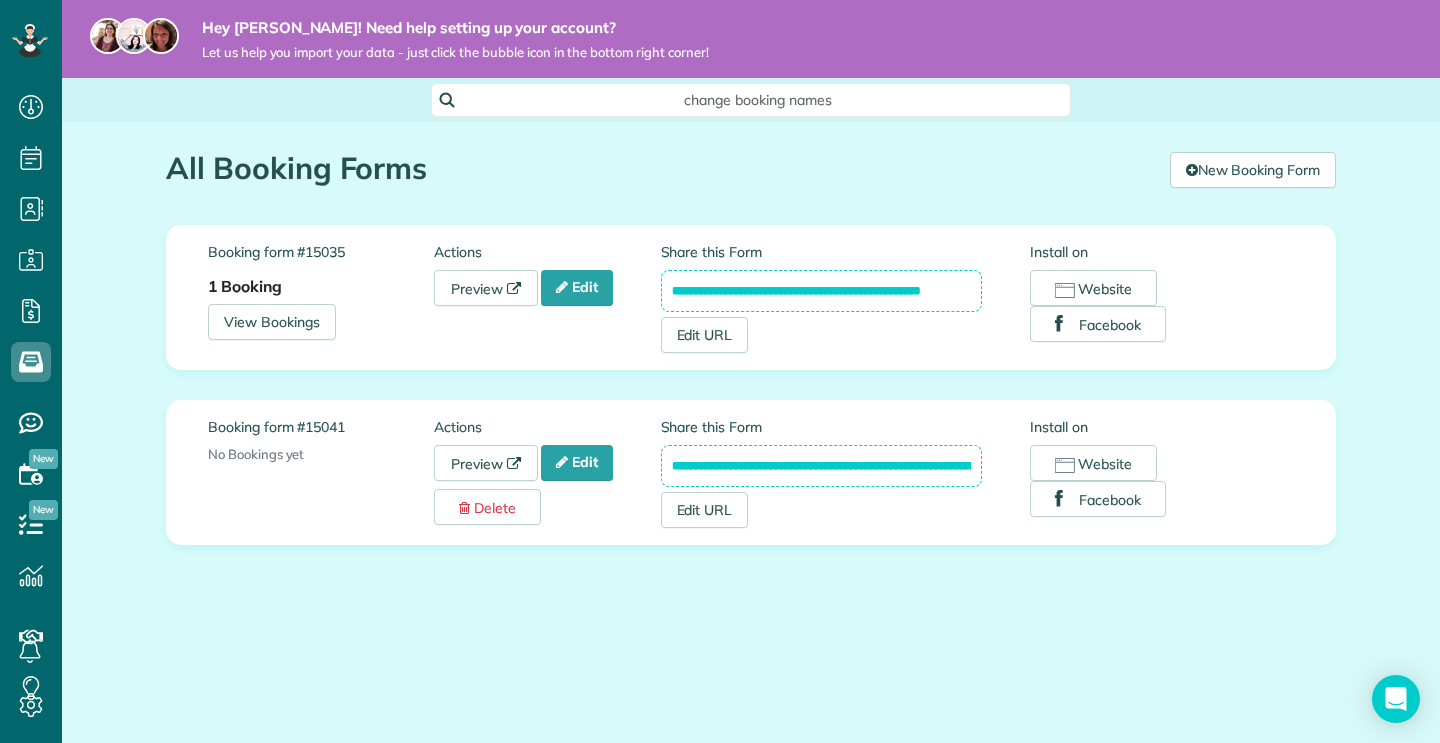 click on "Dashboard
Scheduling
Calendar View
List View
Dispatch View - Weekly scheduling (Beta)" at bounding box center (720, 371) 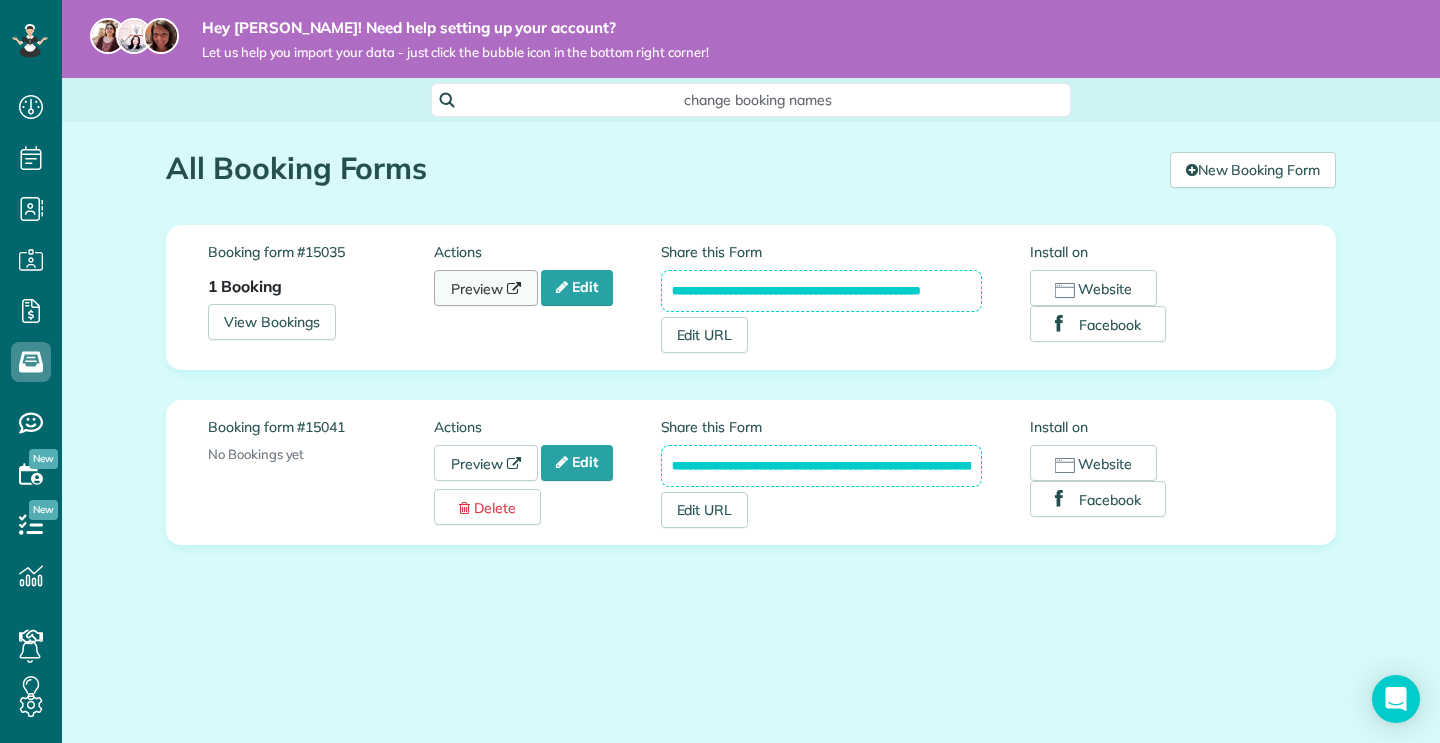 click on "Preview" at bounding box center [486, 288] 